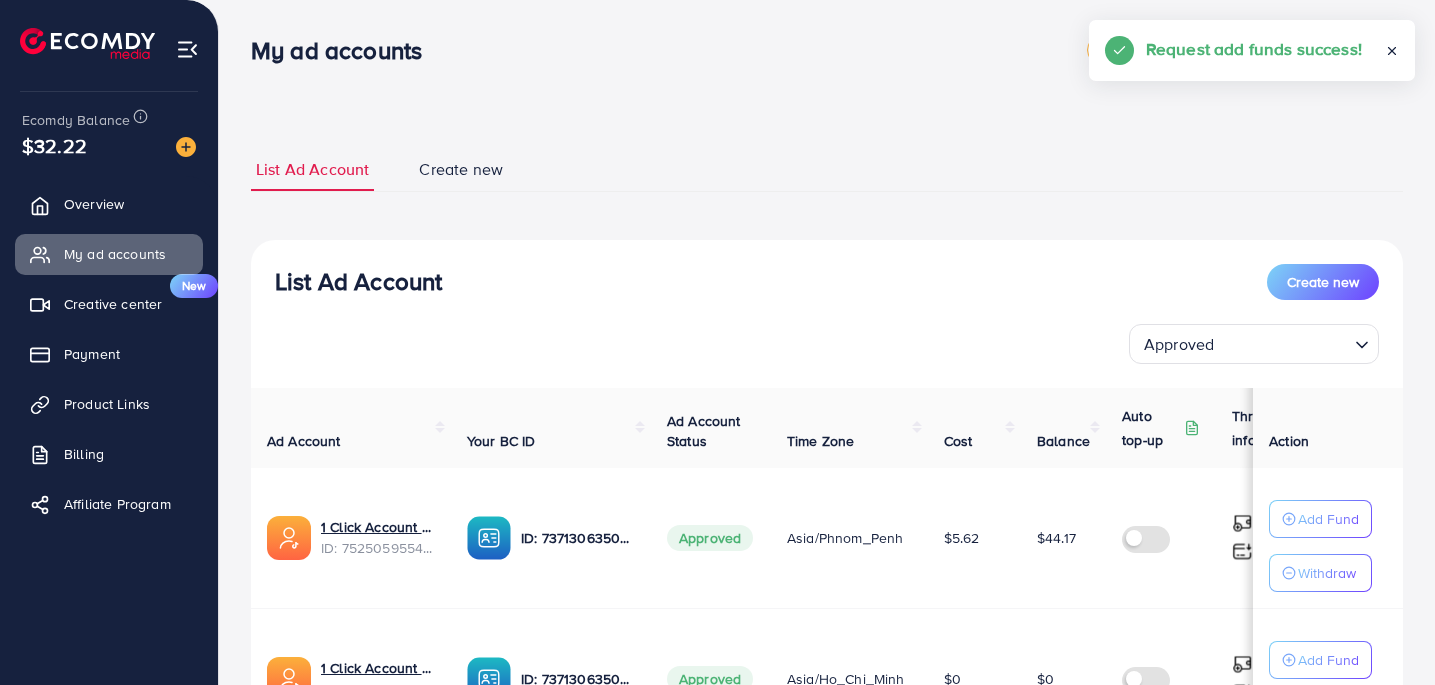 select on "***" 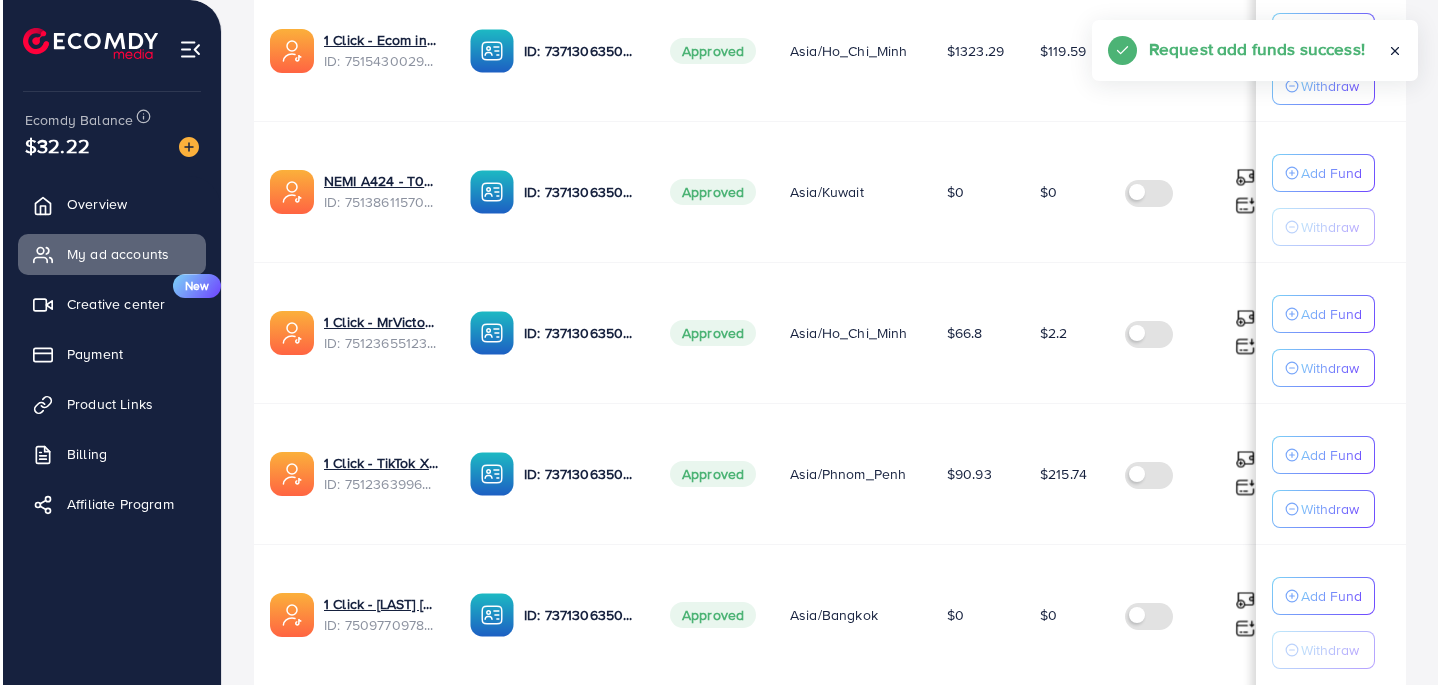 scroll, scrollTop: 0, scrollLeft: 7, axis: horizontal 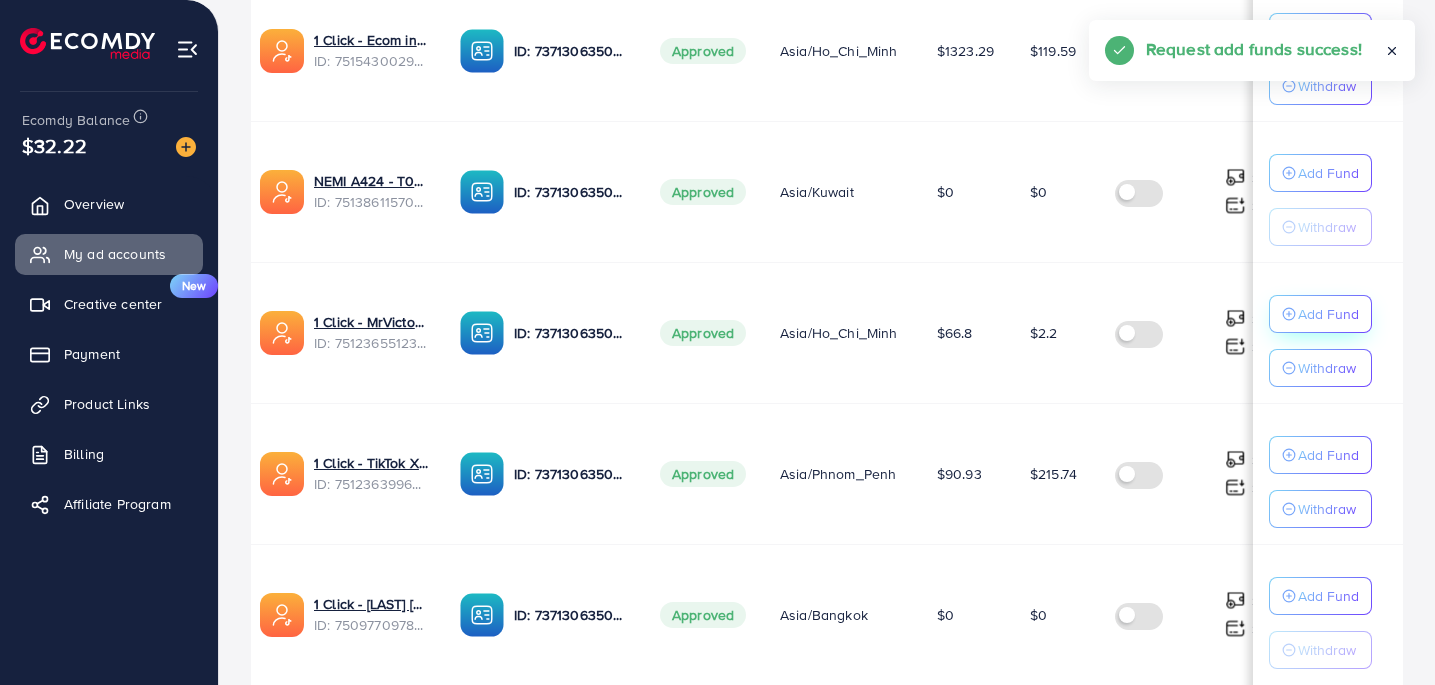 click on "Add Fund" at bounding box center [1328, -2788] 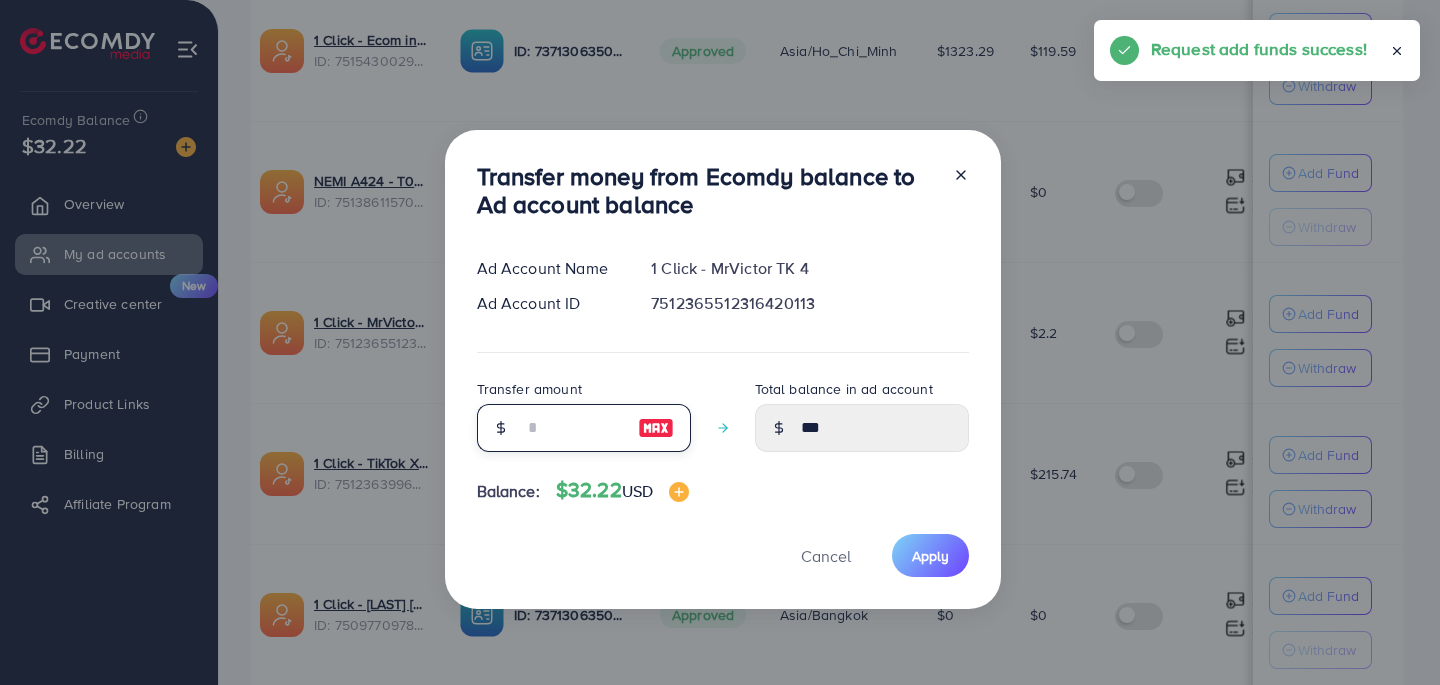 click at bounding box center (573, 428) 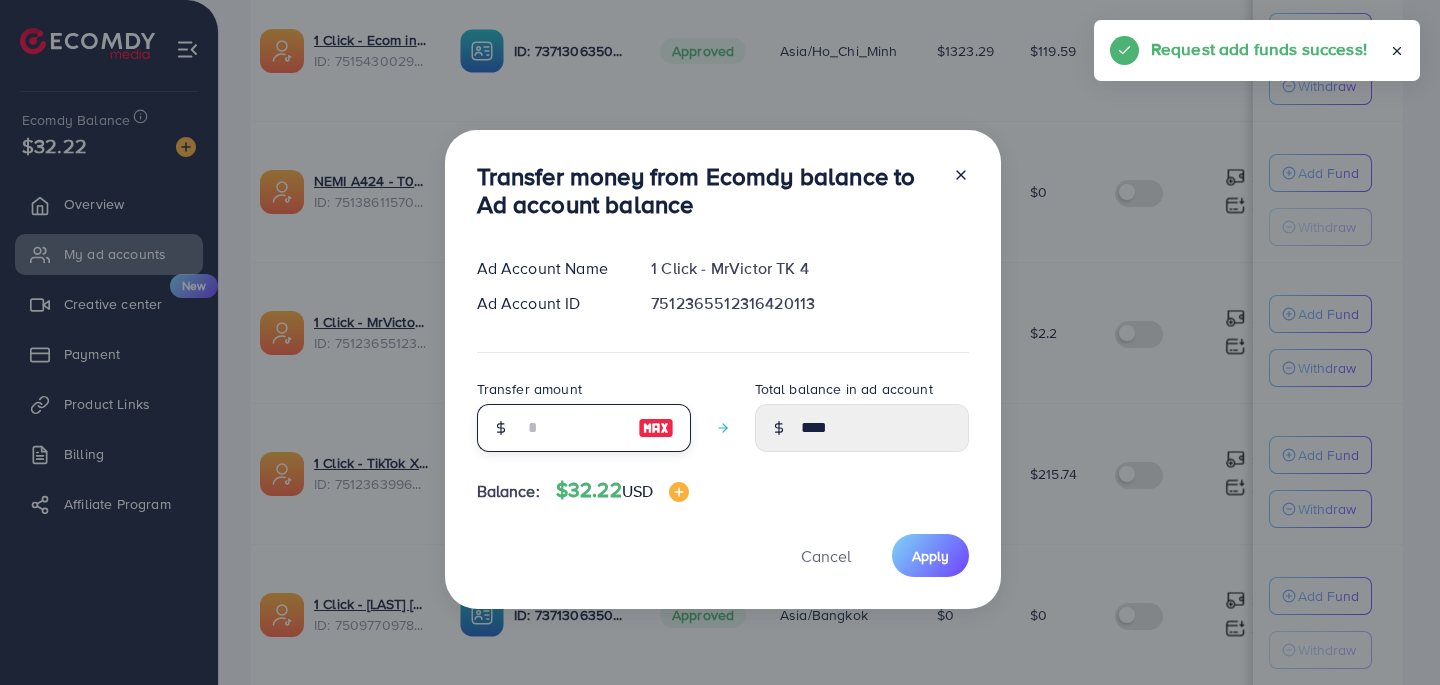 type on "**" 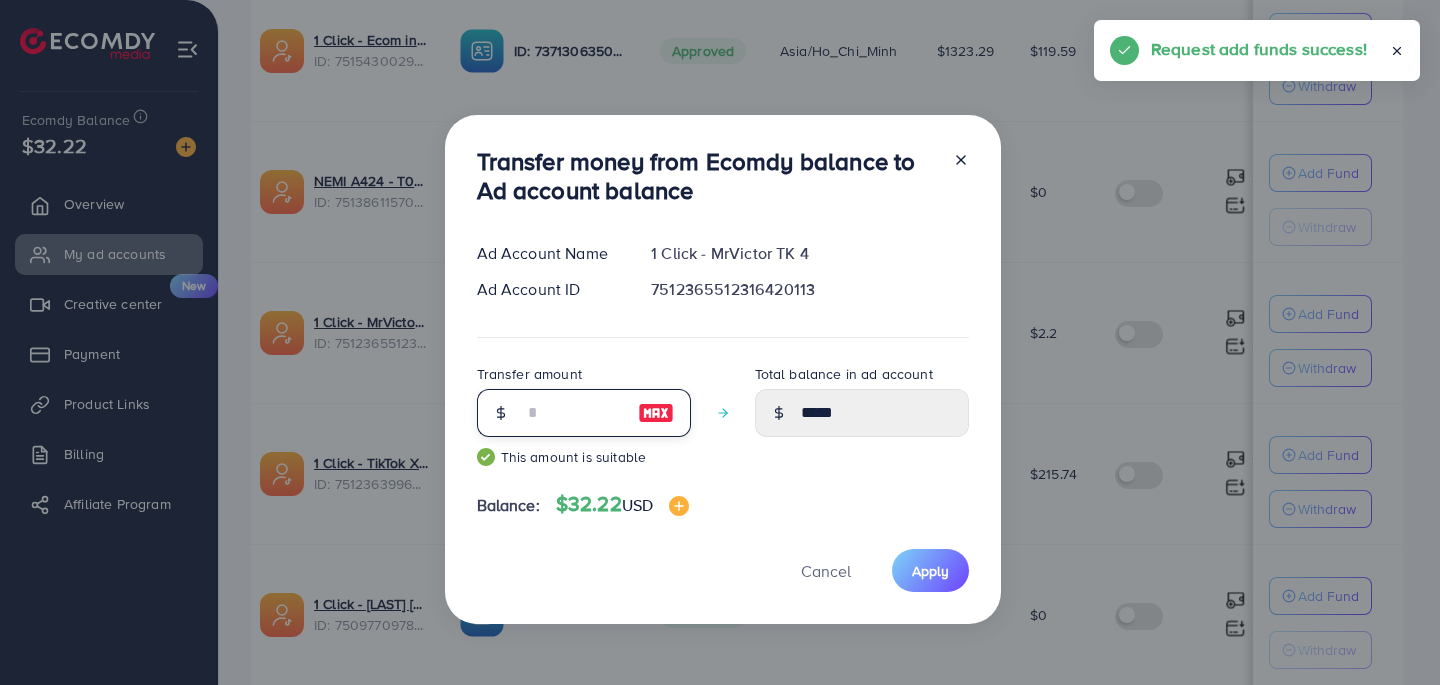 type on "**" 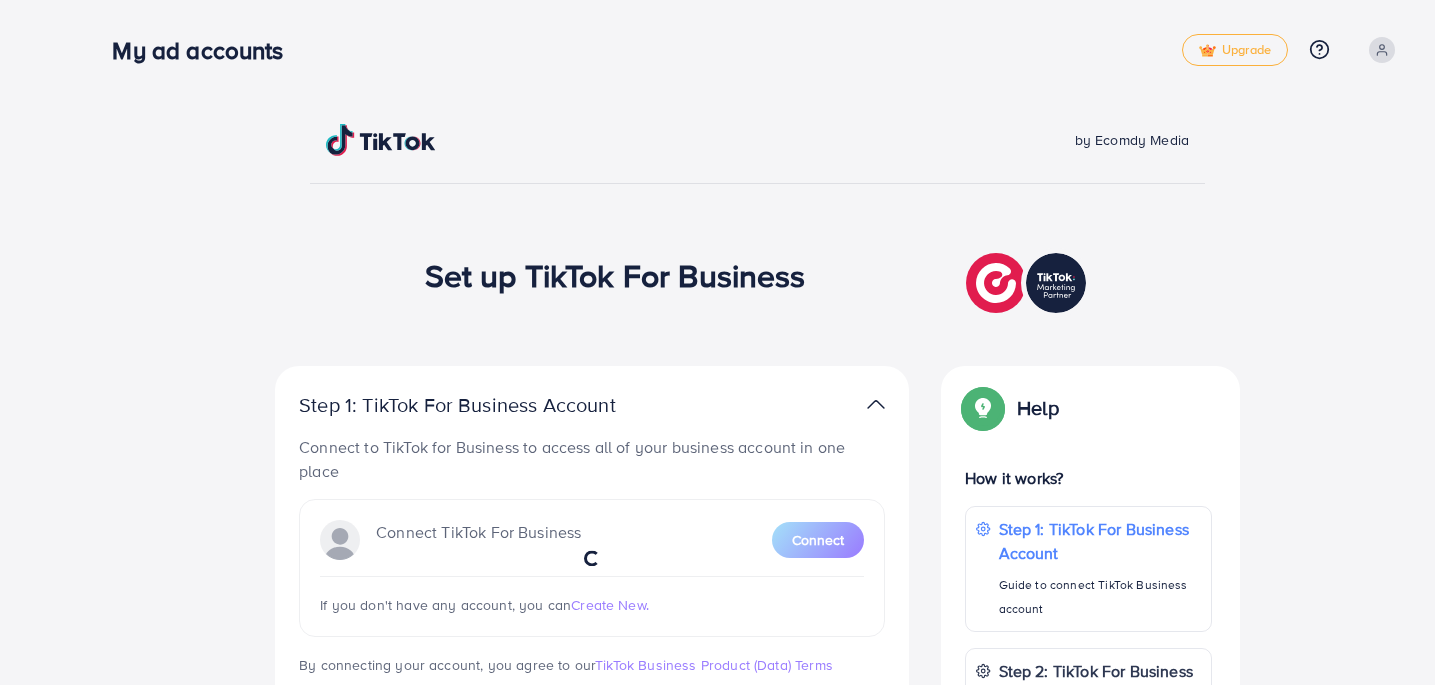 scroll, scrollTop: 0, scrollLeft: 0, axis: both 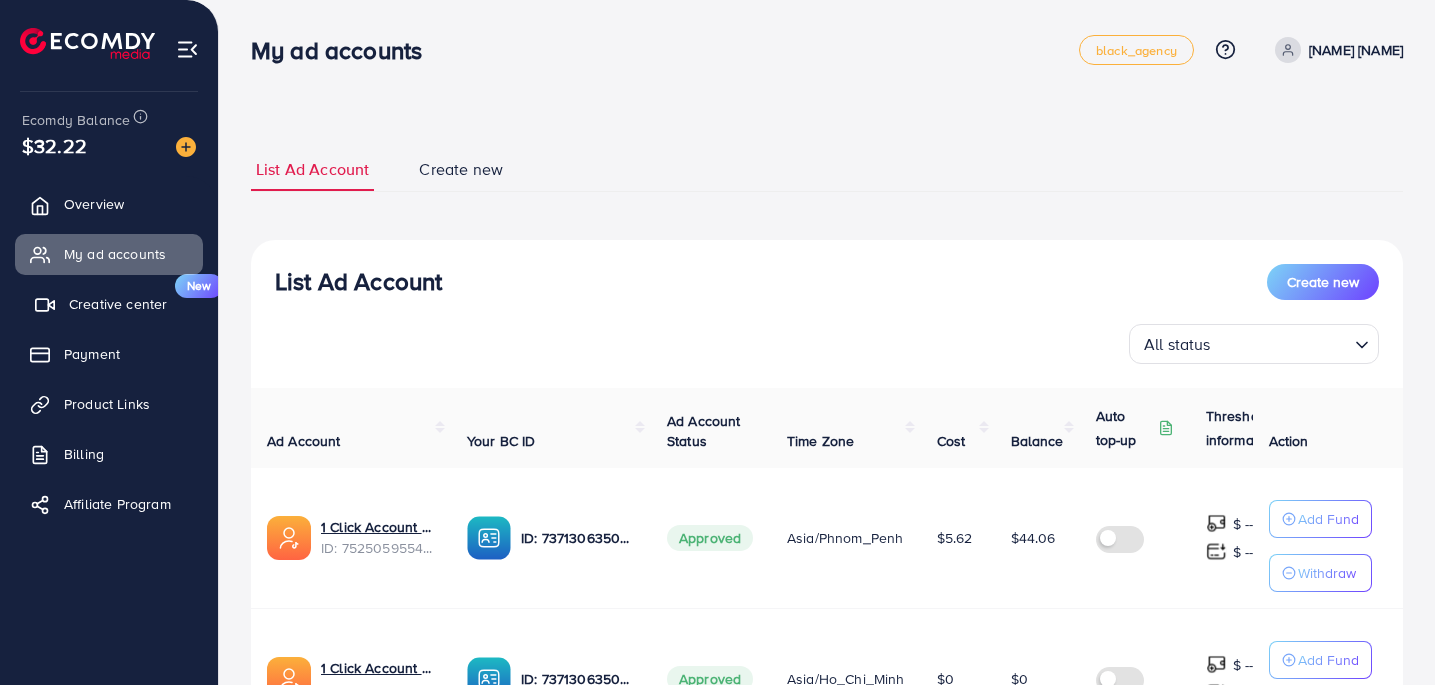 click on "Creative center  New" at bounding box center (109, 304) 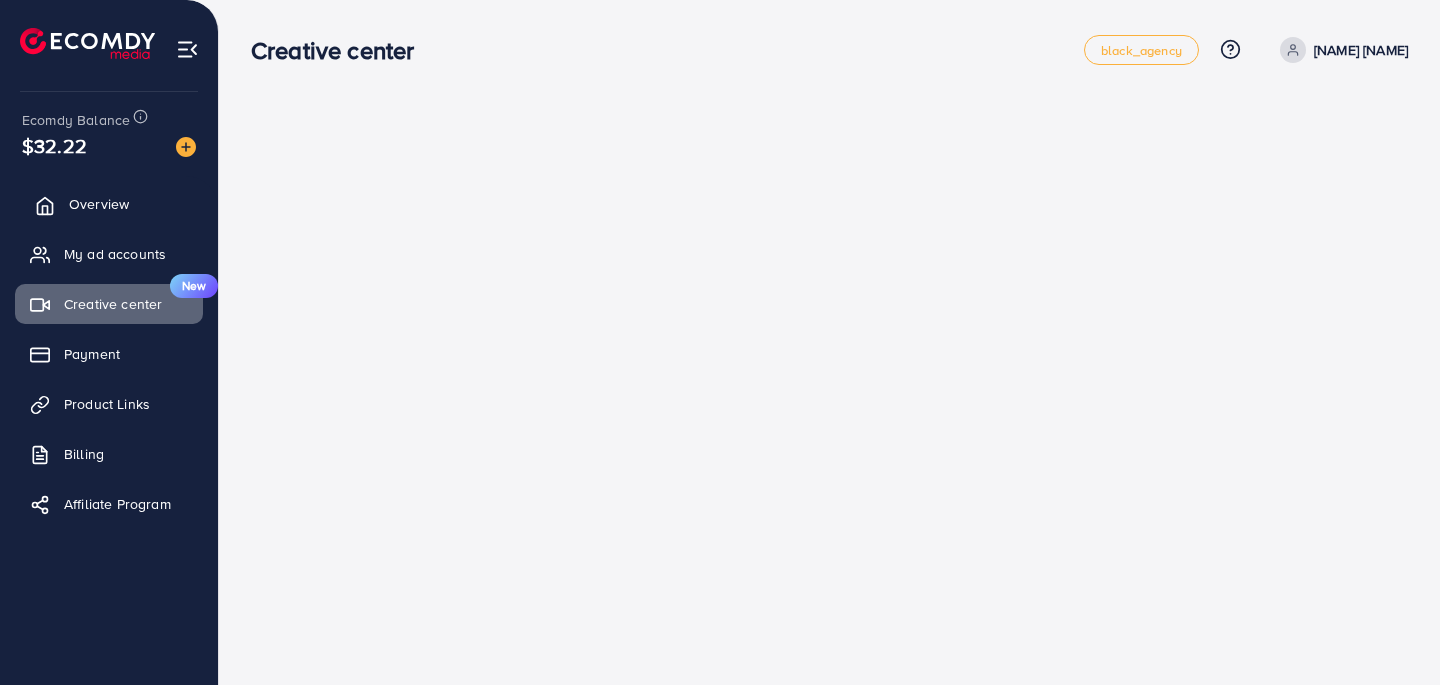 click on "Overview" at bounding box center (109, 204) 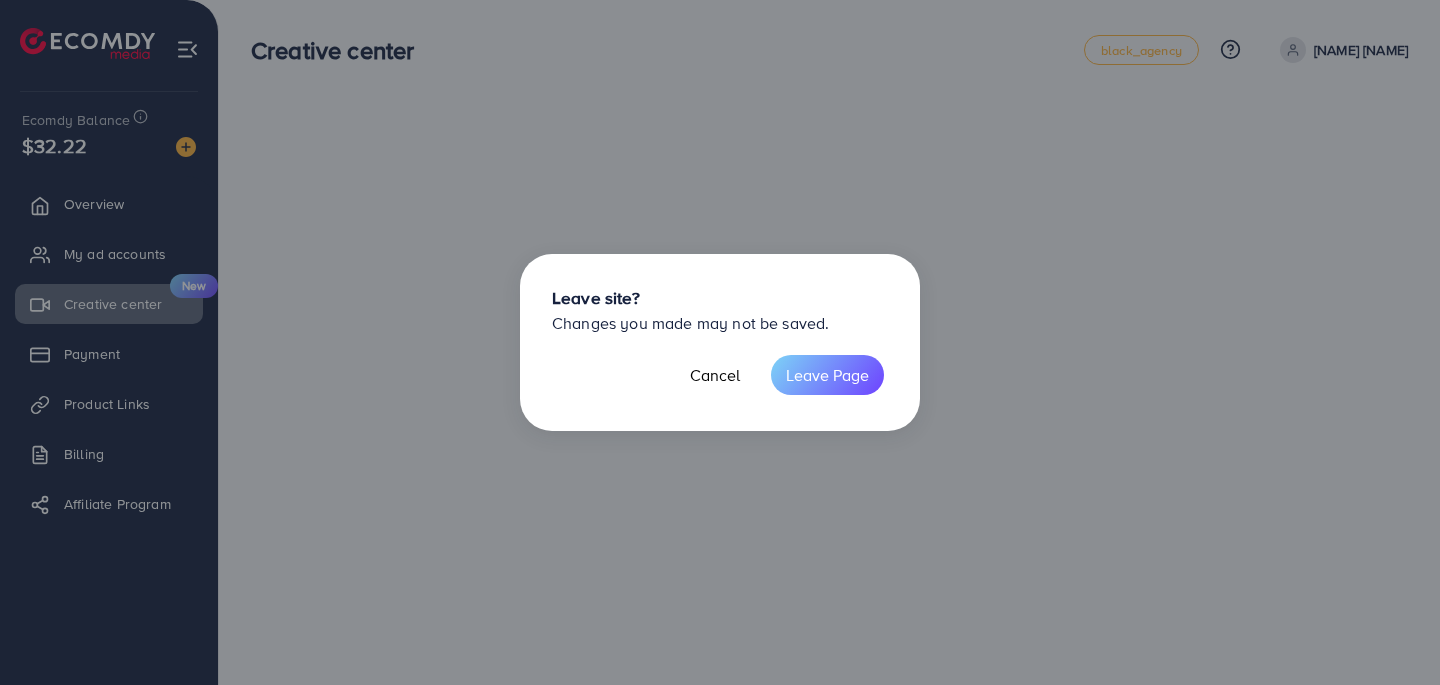 drag, startPoint x: 102, startPoint y: 352, endPoint x: 568, endPoint y: 405, distance: 469.00427 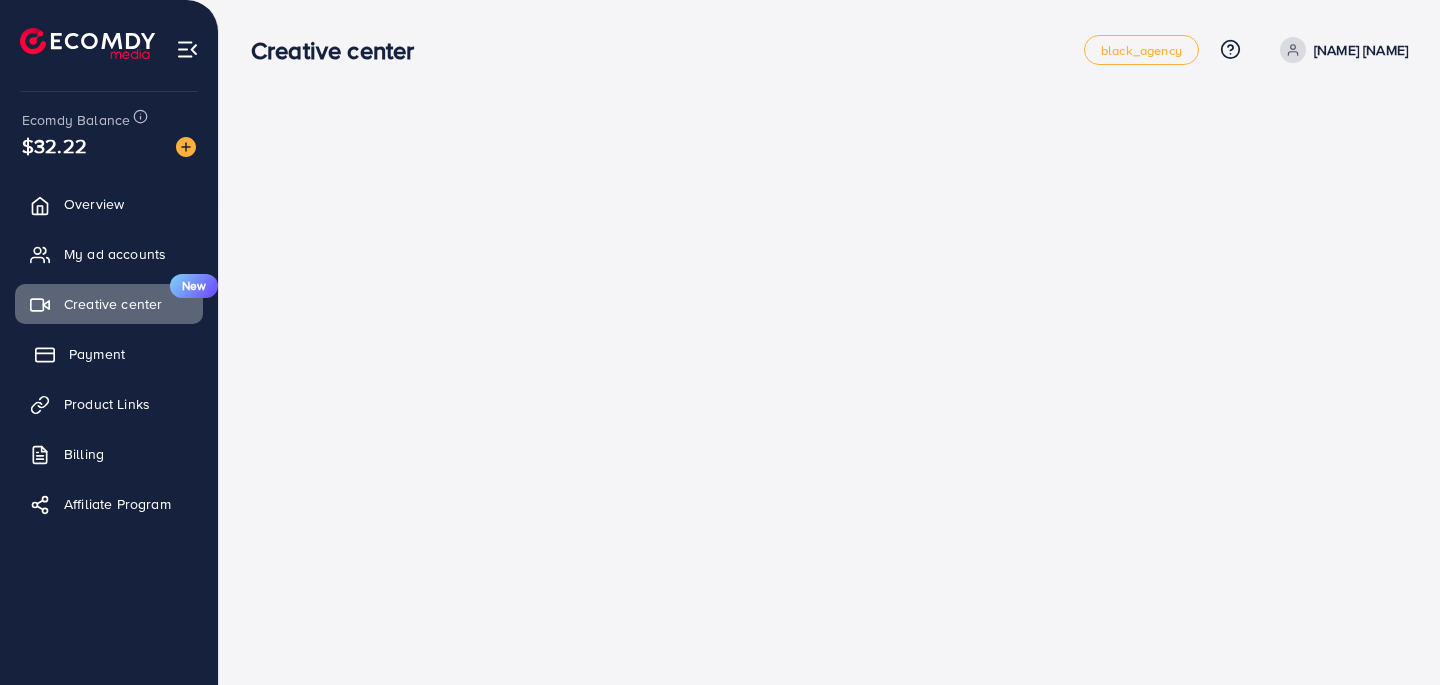 click on "Payment" at bounding box center (109, 354) 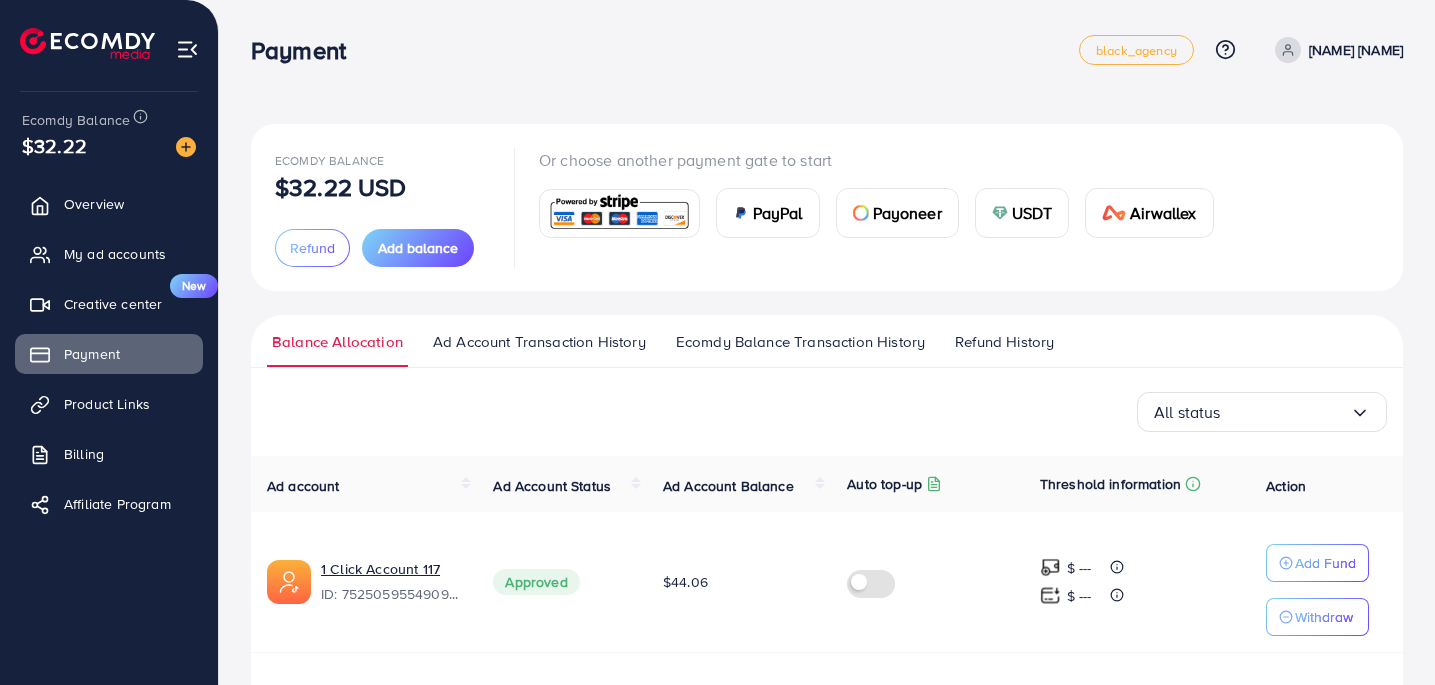 click on "Balance Allocation  Ad Account Transaction History   Ecomdy Balance Transaction History  Refund History" at bounding box center [827, 341] 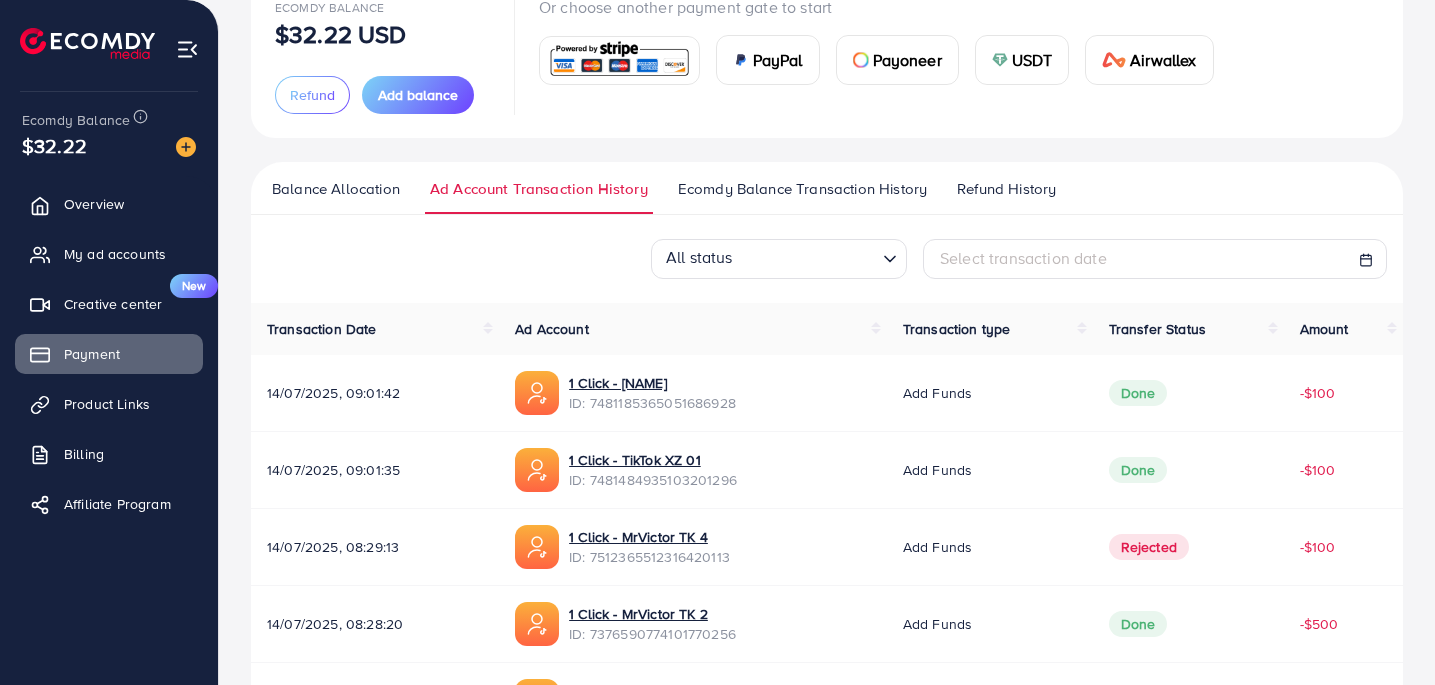scroll, scrollTop: 151, scrollLeft: 0, axis: vertical 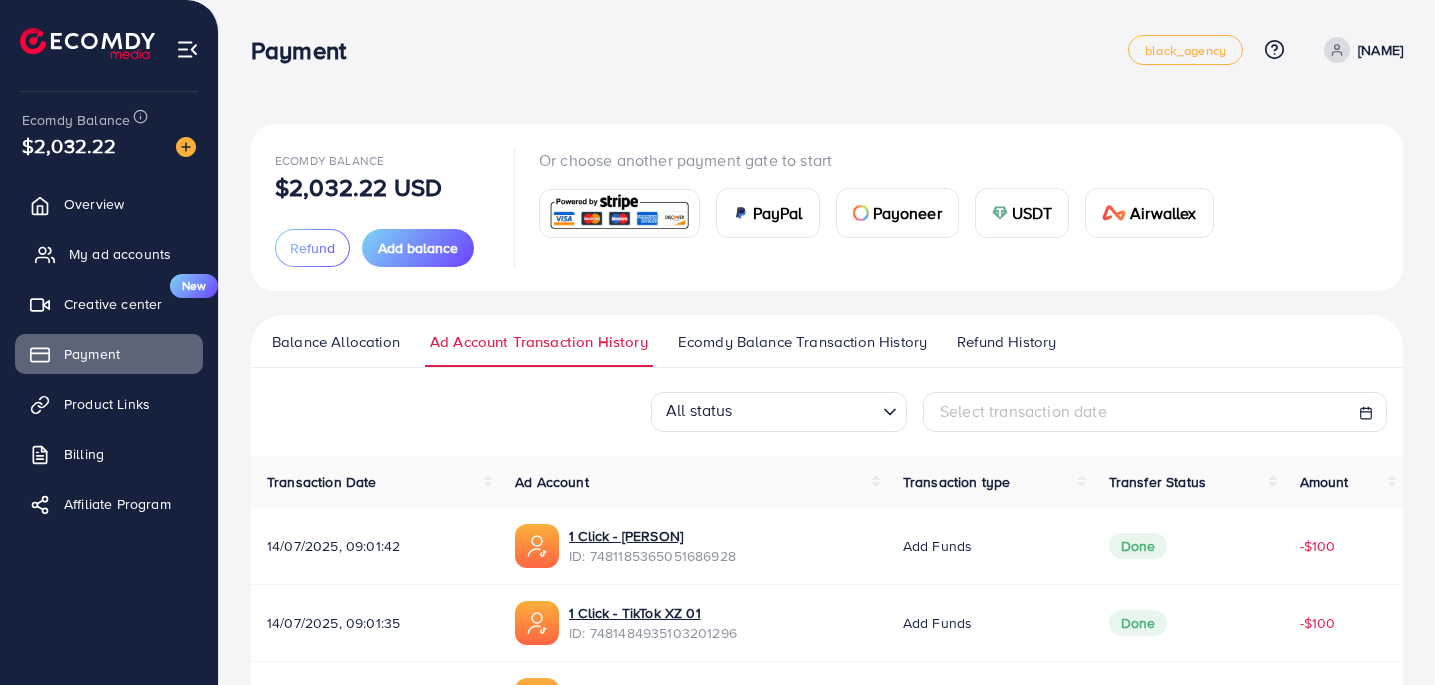 click on "My ad accounts" at bounding box center (109, 254) 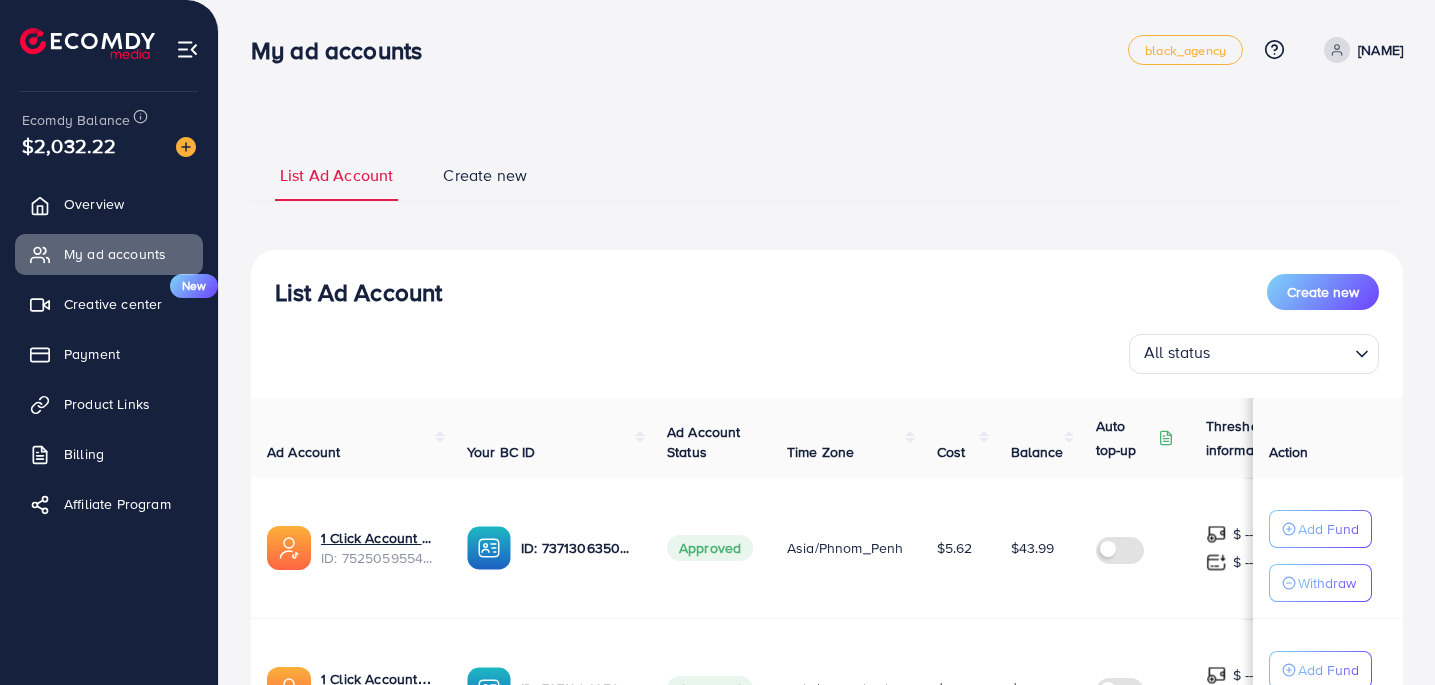 click on "All status" at bounding box center (1242, 352) 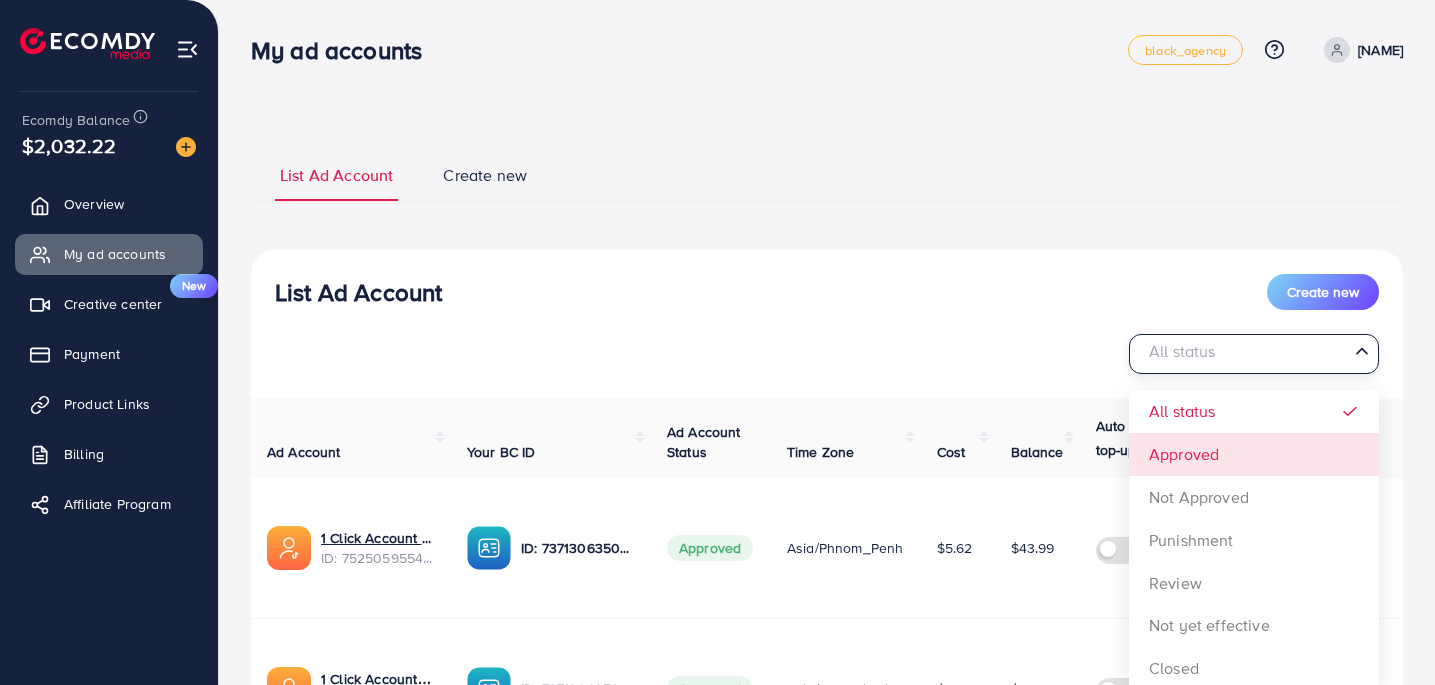 click on "List Ad Account   Create new
All status
Loading...
All status
Approved
Not Approved
Punishment
Review
Not yet effective
Closed
Ad Account Your BC ID Ad Account Status Time Zone Cost Balance Auto top-up Threshold information Action            1 Click Account 117  ID: 7525059554909044744 ID: 7371306350615248913  Approved   Asia/Phnom_Penh   $5.62   $43.99   $ ---   $ ---   Add Fund   Withdraw       1 Click Account 116  ID: 7524897842385666064 ID: 7371306350615248913  Approved   Asia/Ho_Chi_Minh   $0   $0   $ ---   $ ---   Add Fund   Withdraw       1 Click Account 115  ID: 7524892958064410632 ID: 7371306350615248913  Approved   Asia/Phnom_Penh   $29.31   $0.69   $ ---   $ ---   Add Fund   Withdraw       1 Click - MrVictor TK 5  ID: 7523490755965370369 ID: 7371306350615248913  Approved   Asia/Phnom_Penh   $0" at bounding box center [827, 1113] 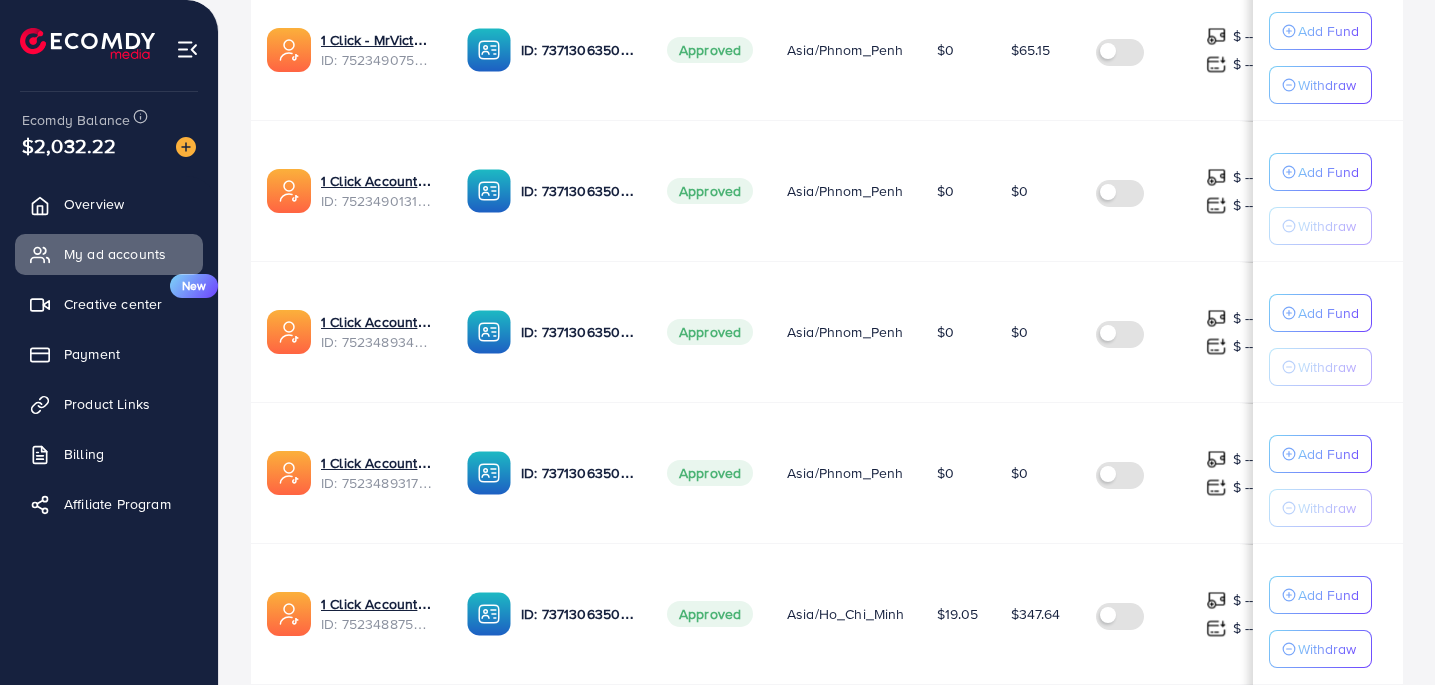 scroll, scrollTop: 1352, scrollLeft: 0, axis: vertical 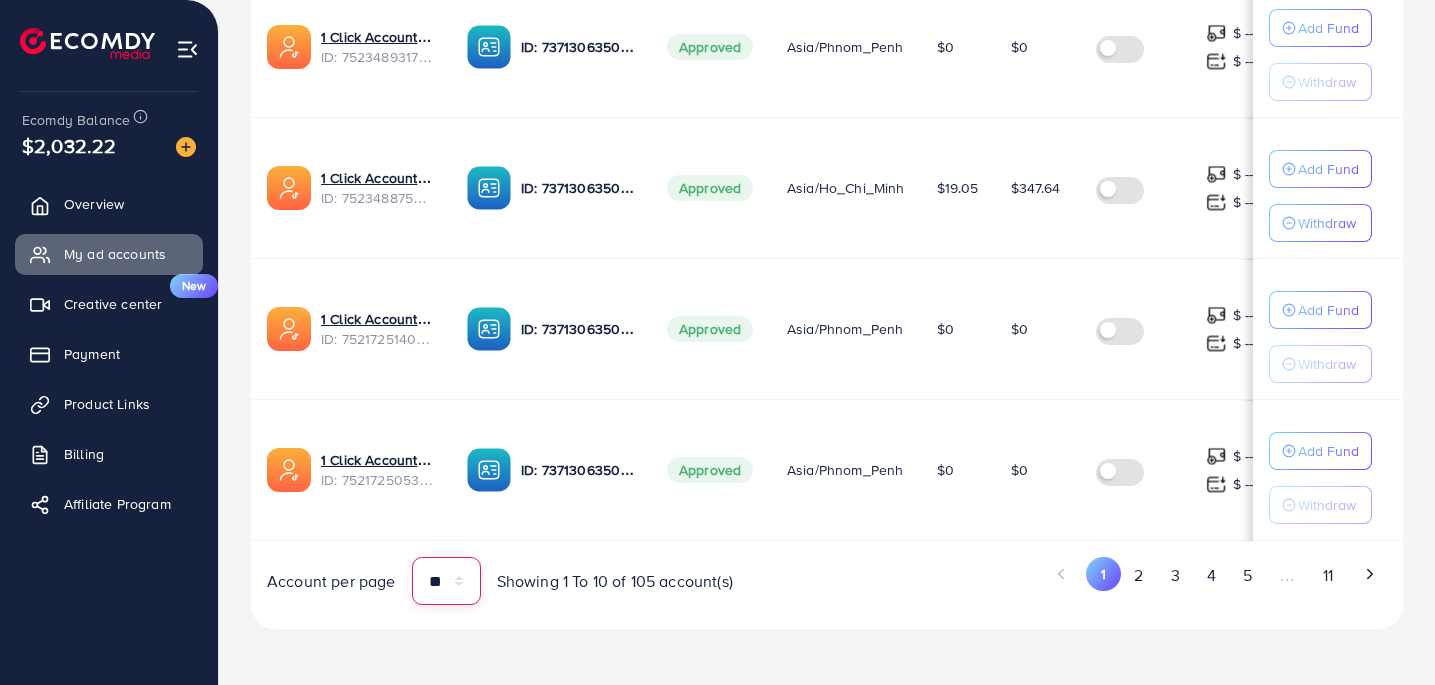 click on "** ** ** ***" at bounding box center (446, 581) 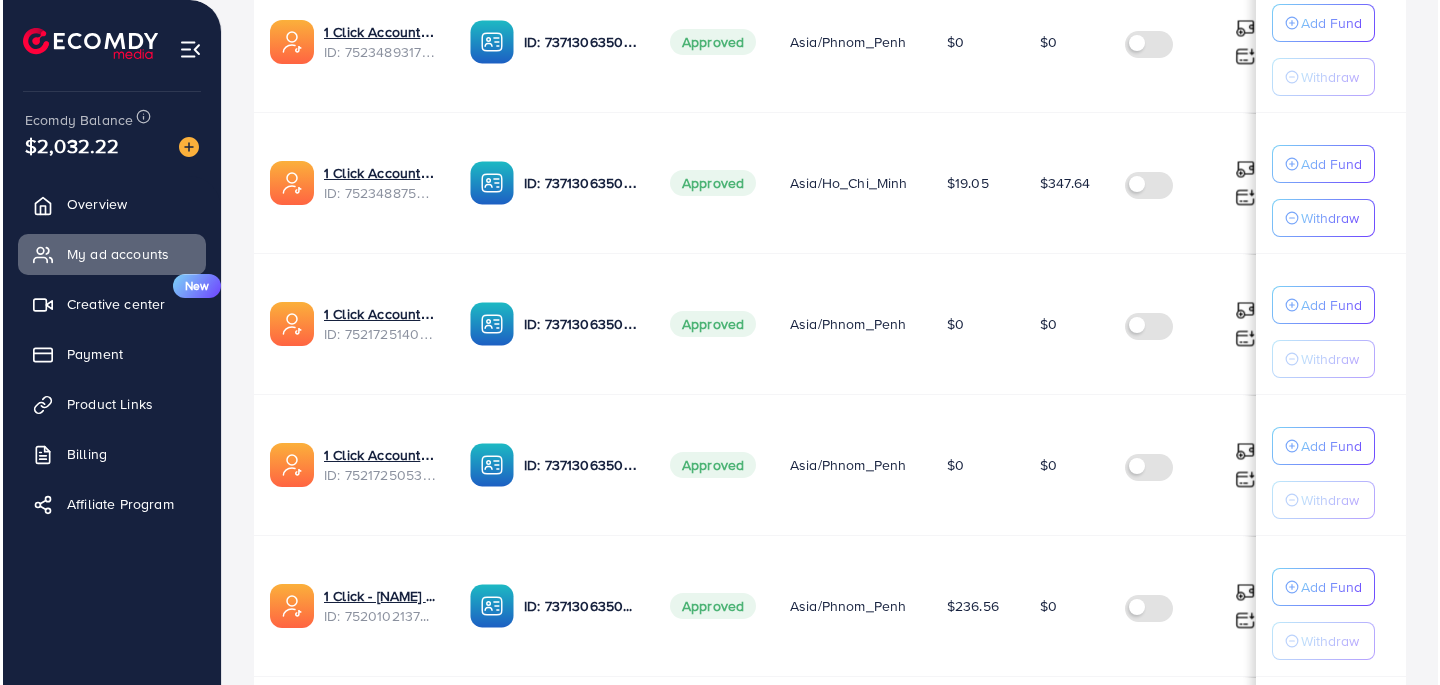 scroll, scrollTop: 3317, scrollLeft: 0, axis: vertical 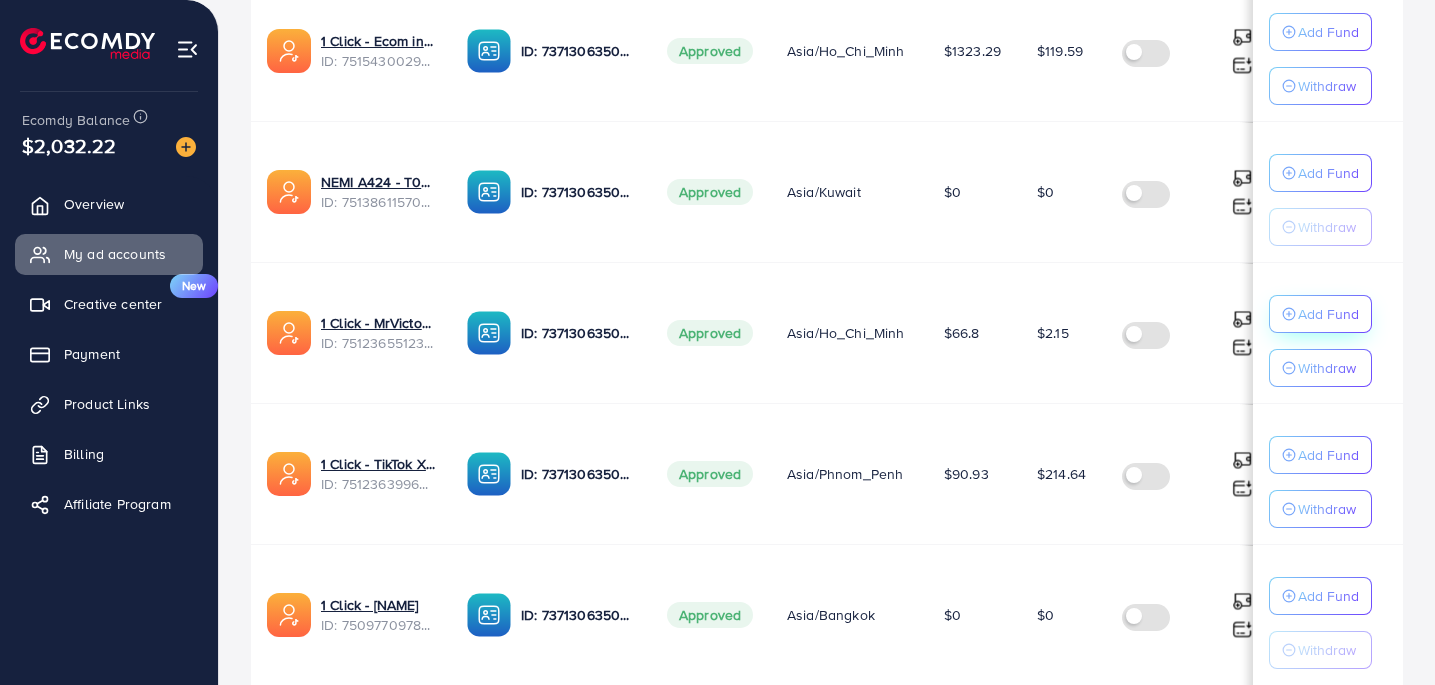click on "Add Fund" at bounding box center [1320, -2788] 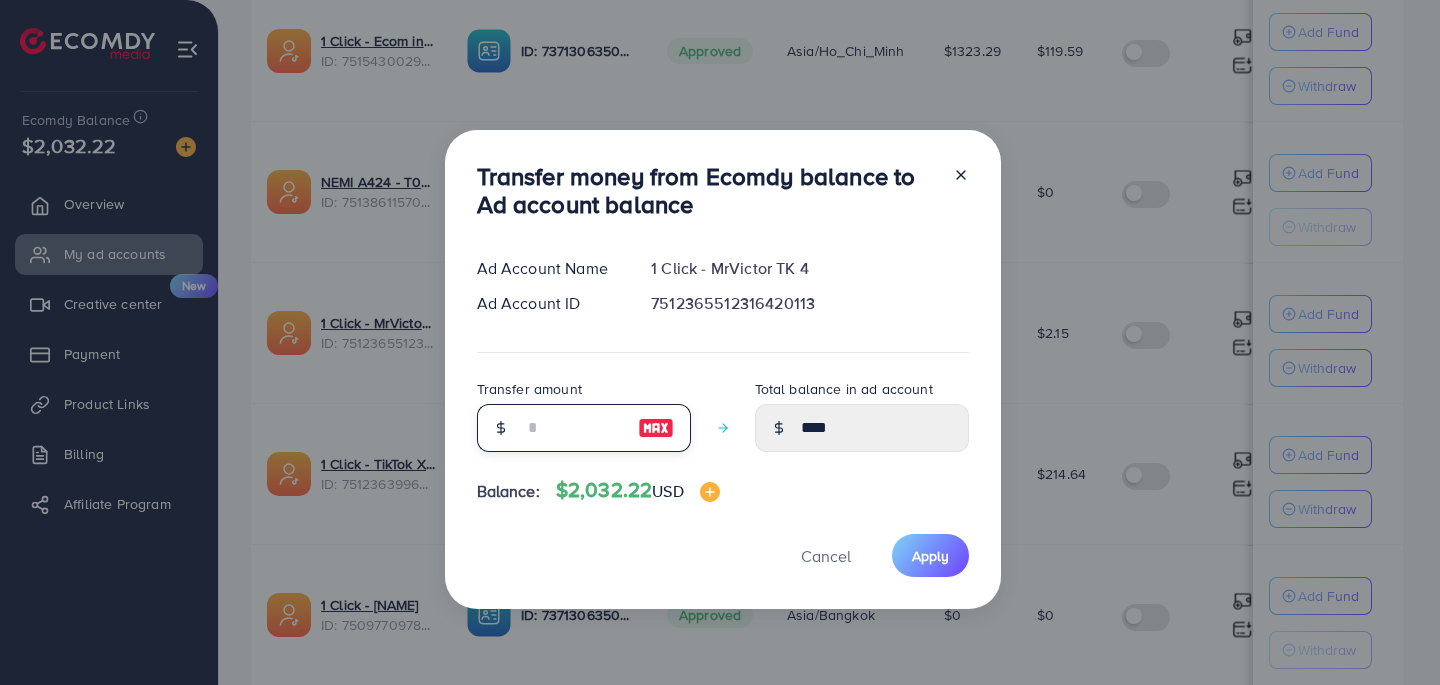 click at bounding box center [573, 428] 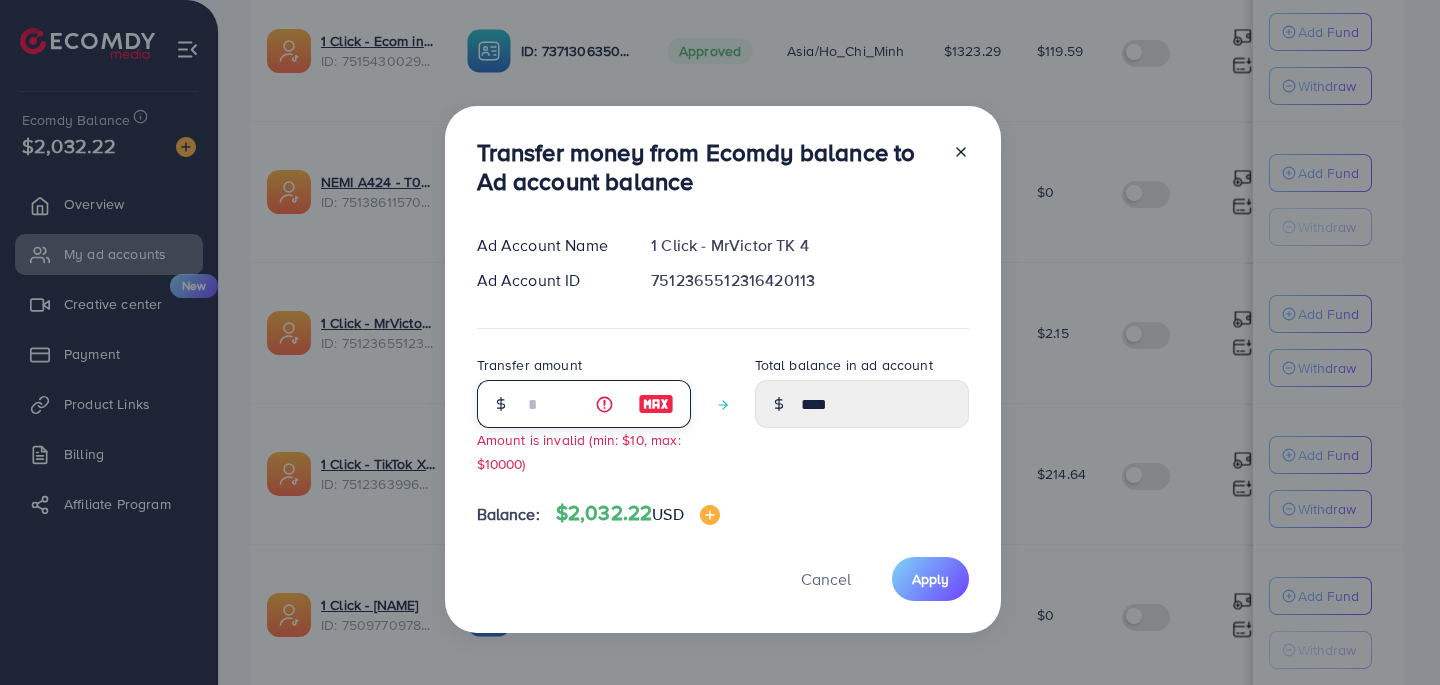 type on "**" 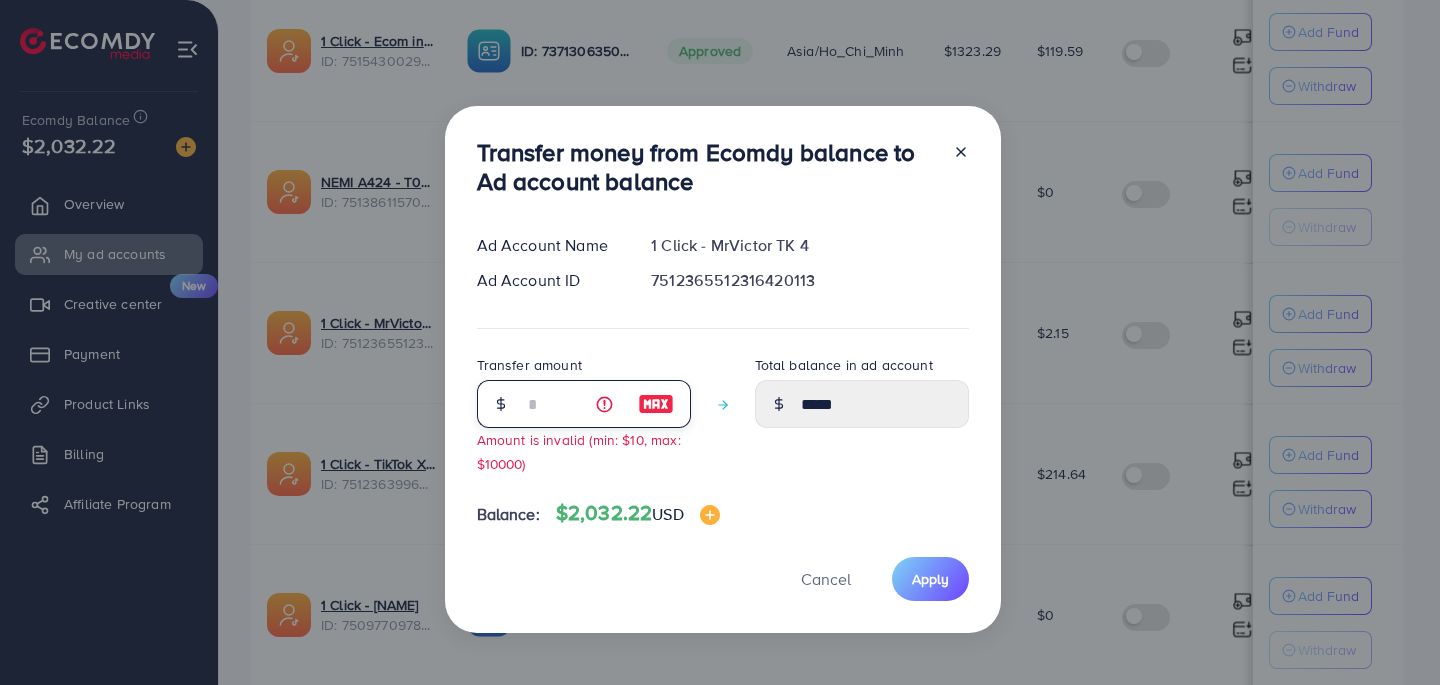 type on "***" 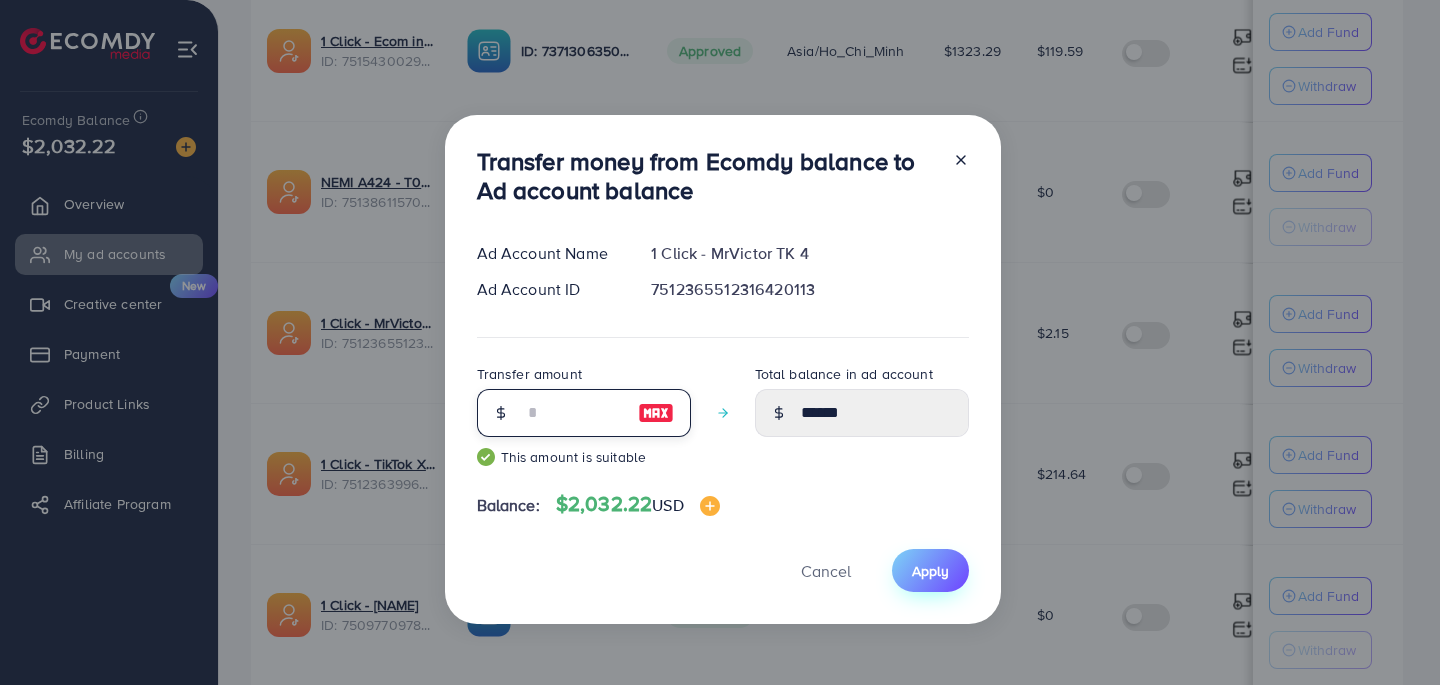 type on "***" 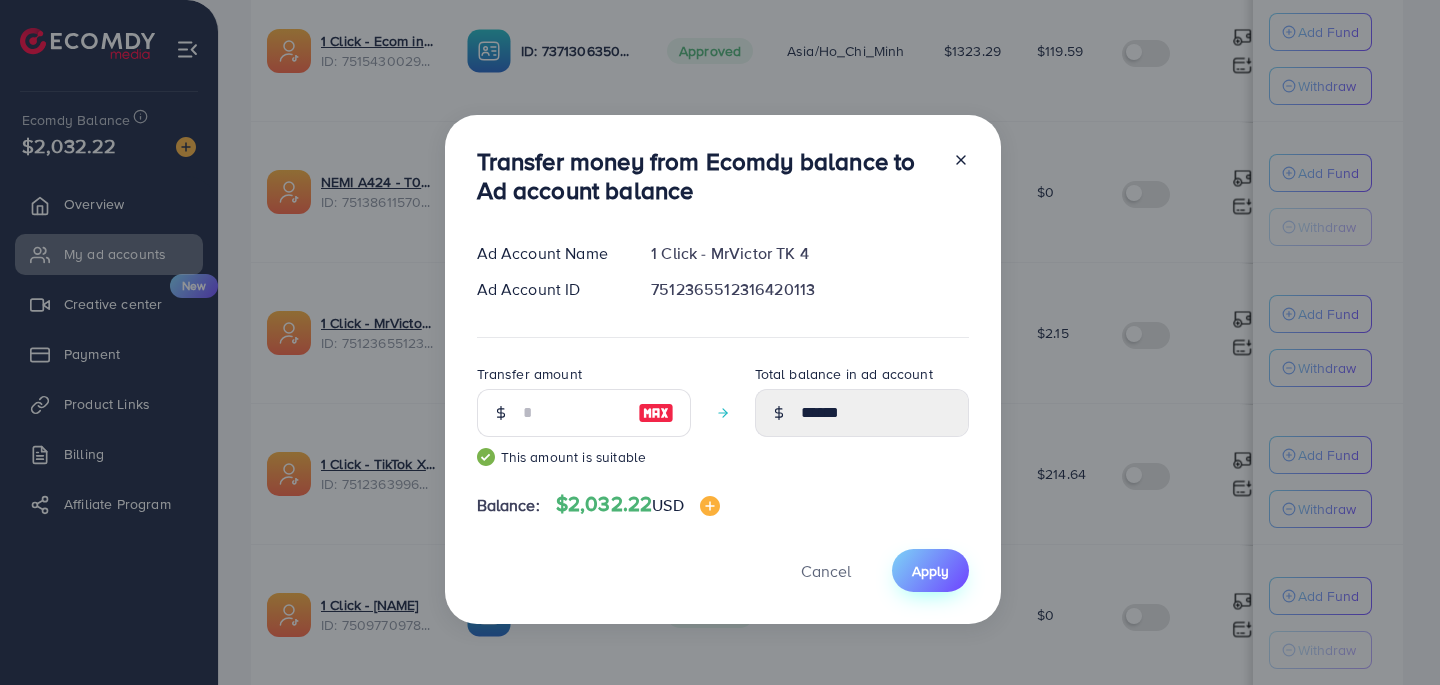 click on "Apply" at bounding box center [930, 571] 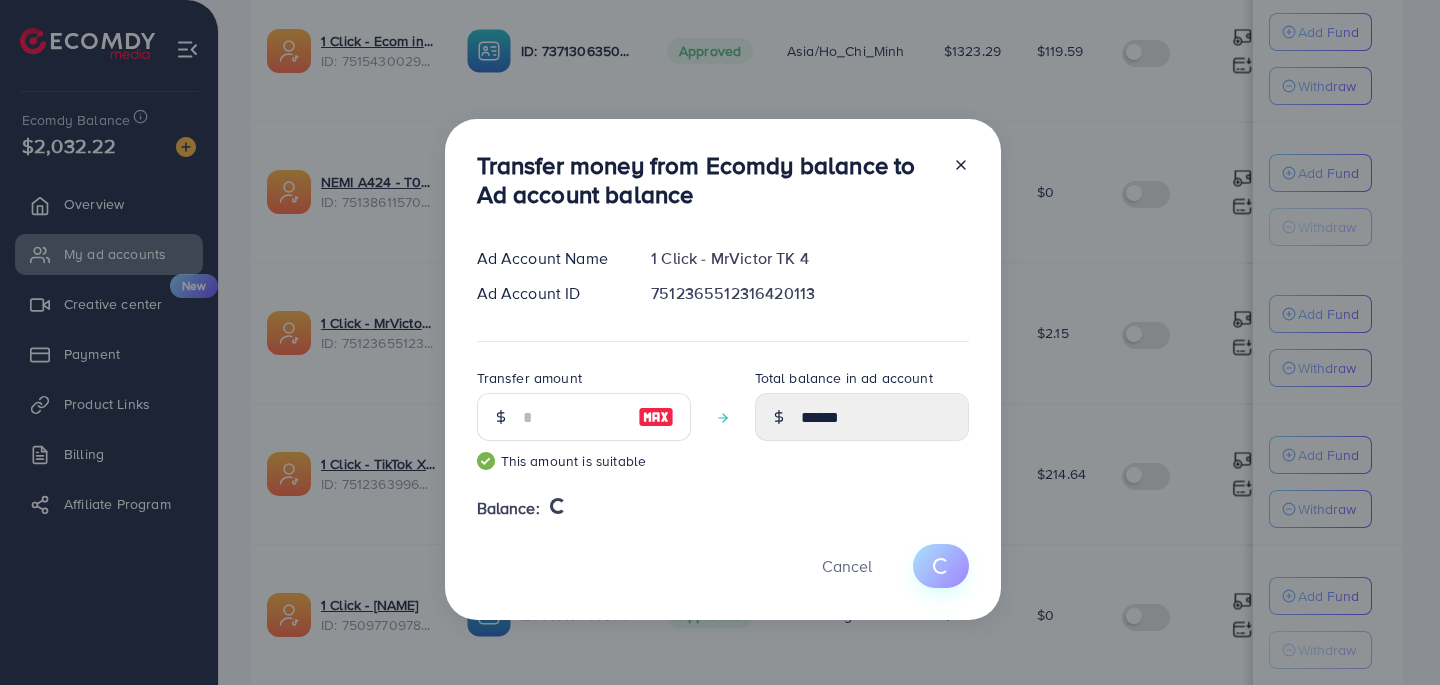 type 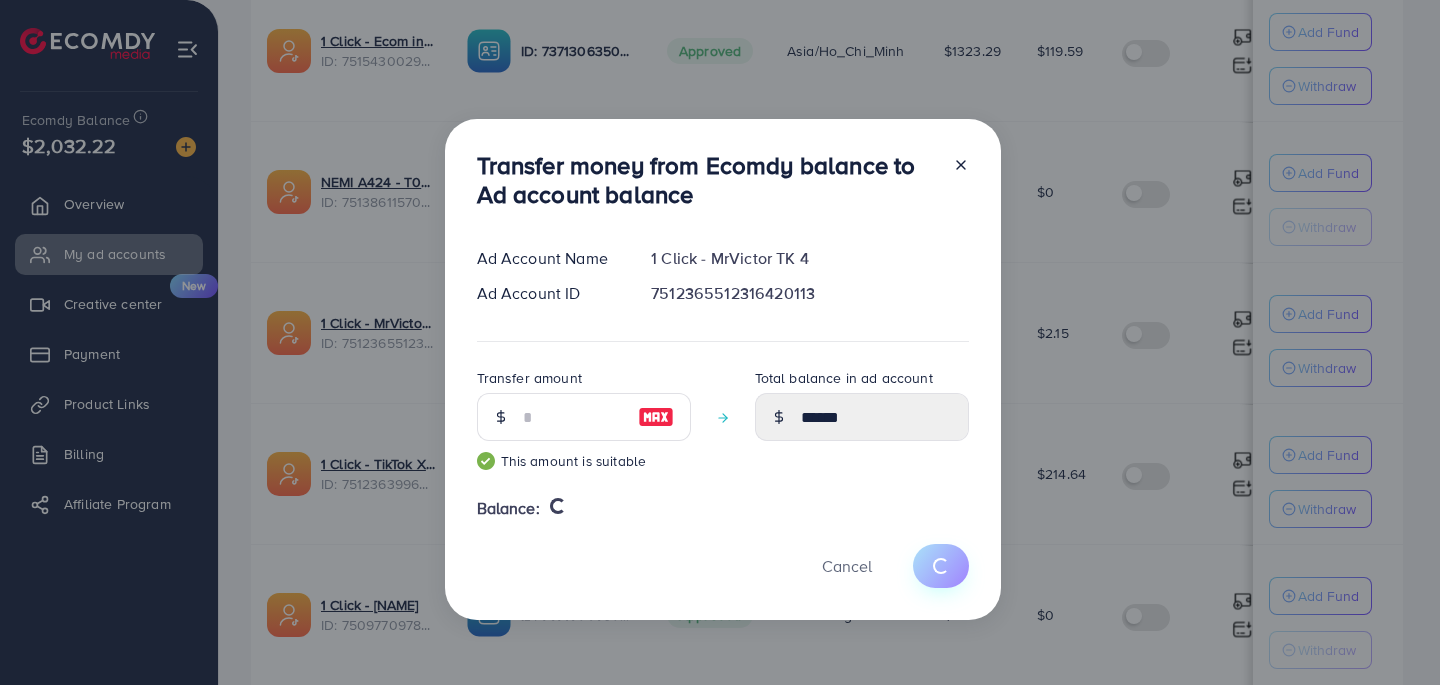 type on "****" 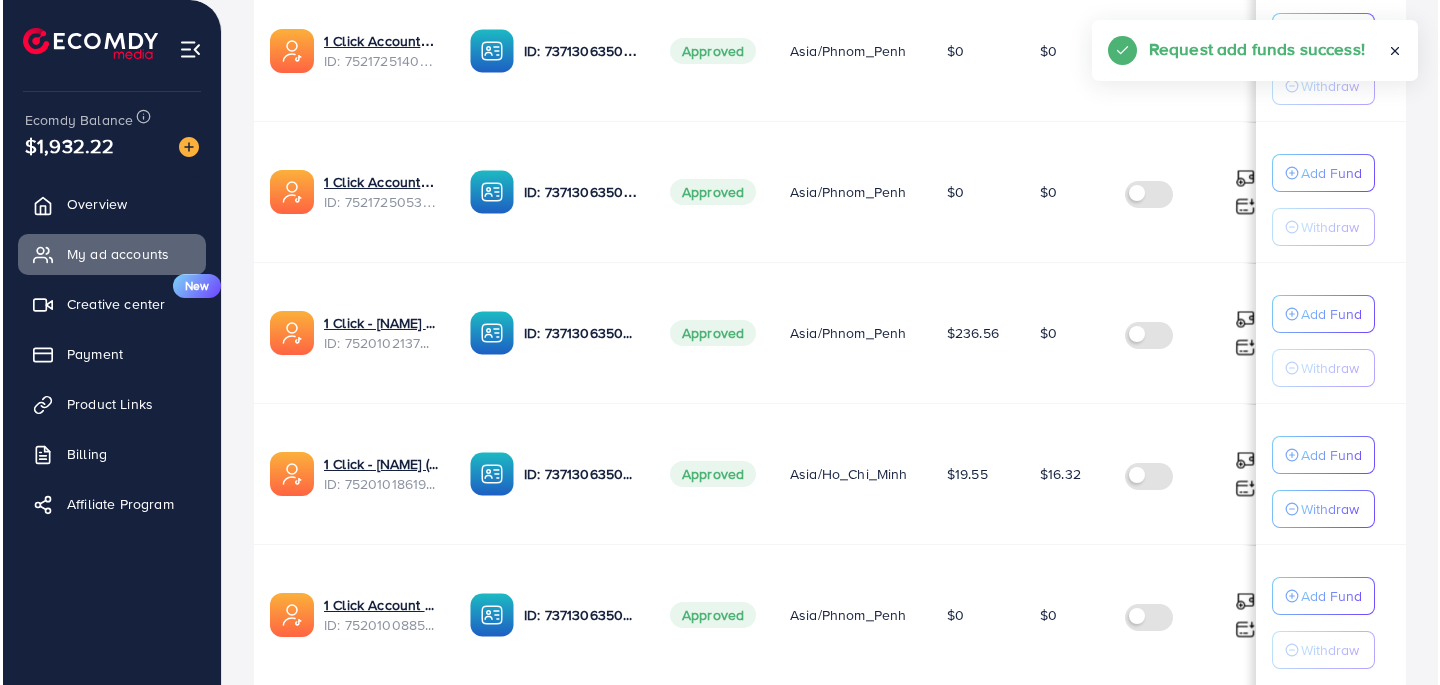 scroll, scrollTop: 9662, scrollLeft: 0, axis: vertical 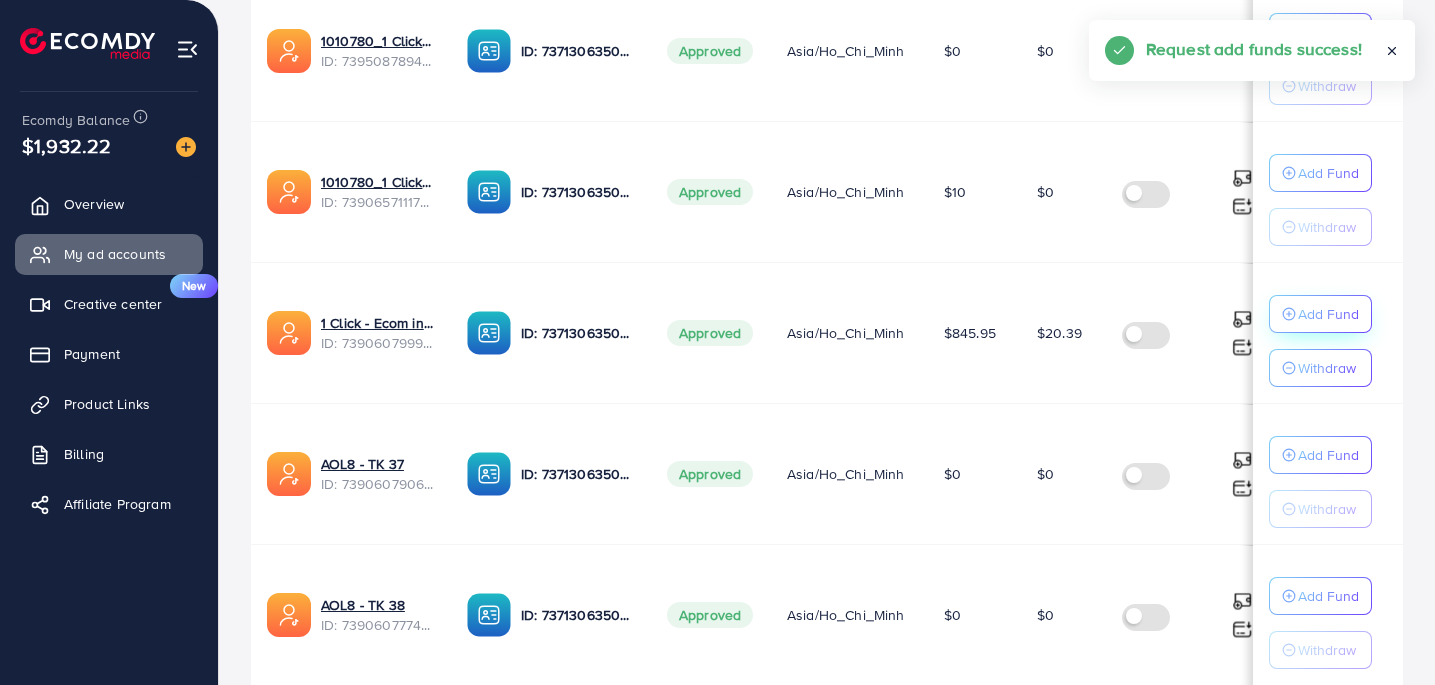 click on "Add Fund" at bounding box center [1328, -9133] 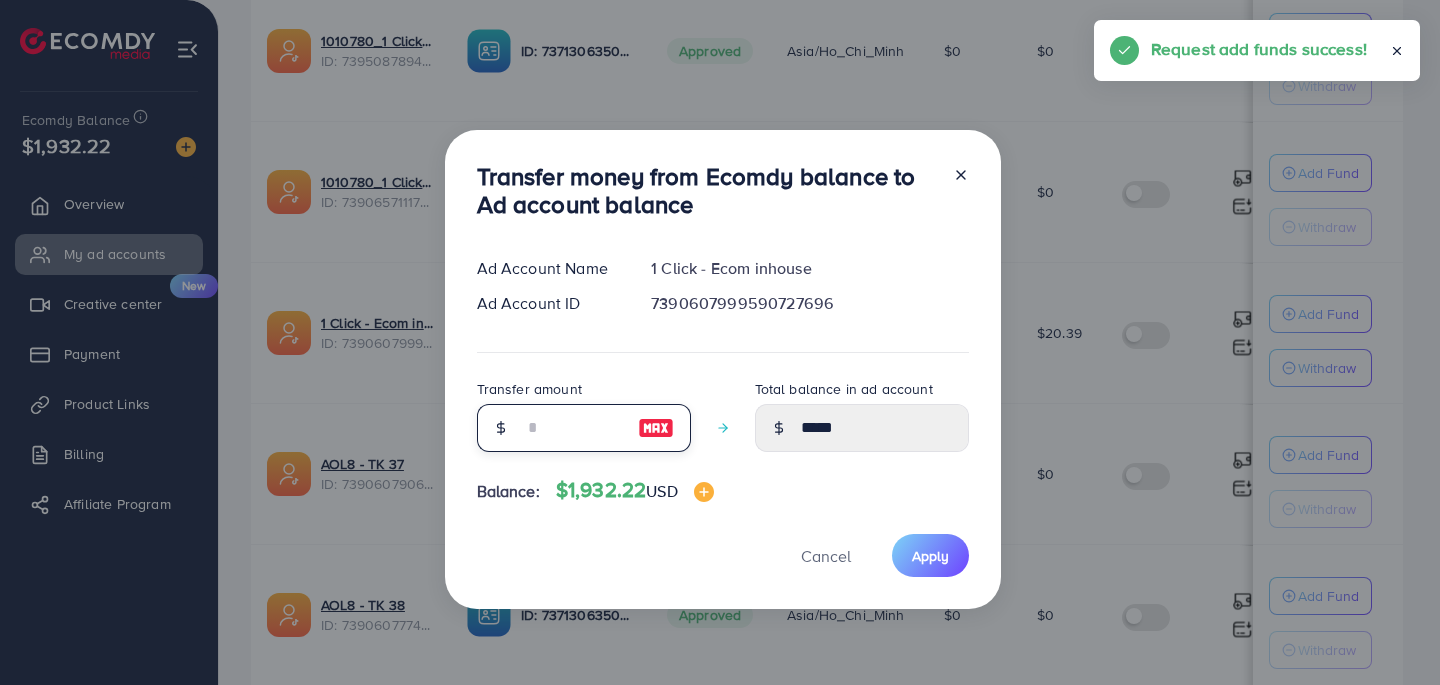 click at bounding box center (573, 428) 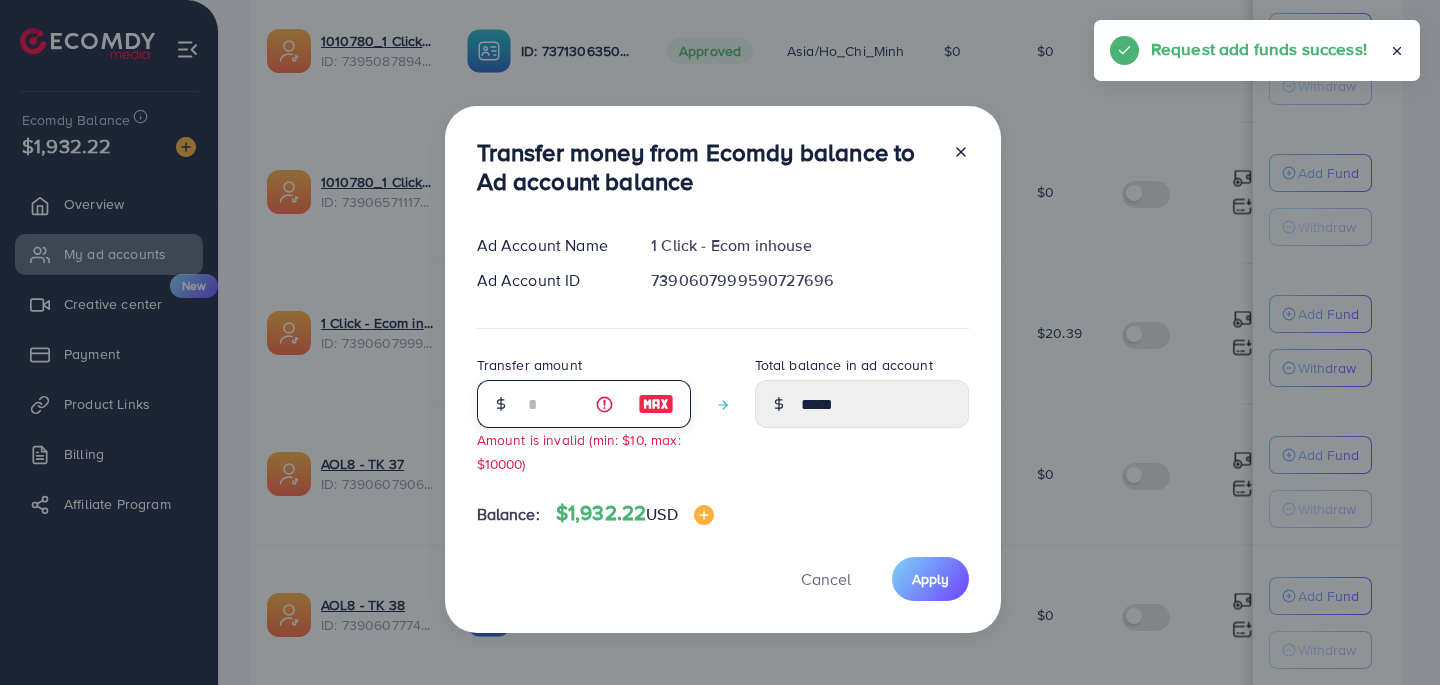 type on "*****" 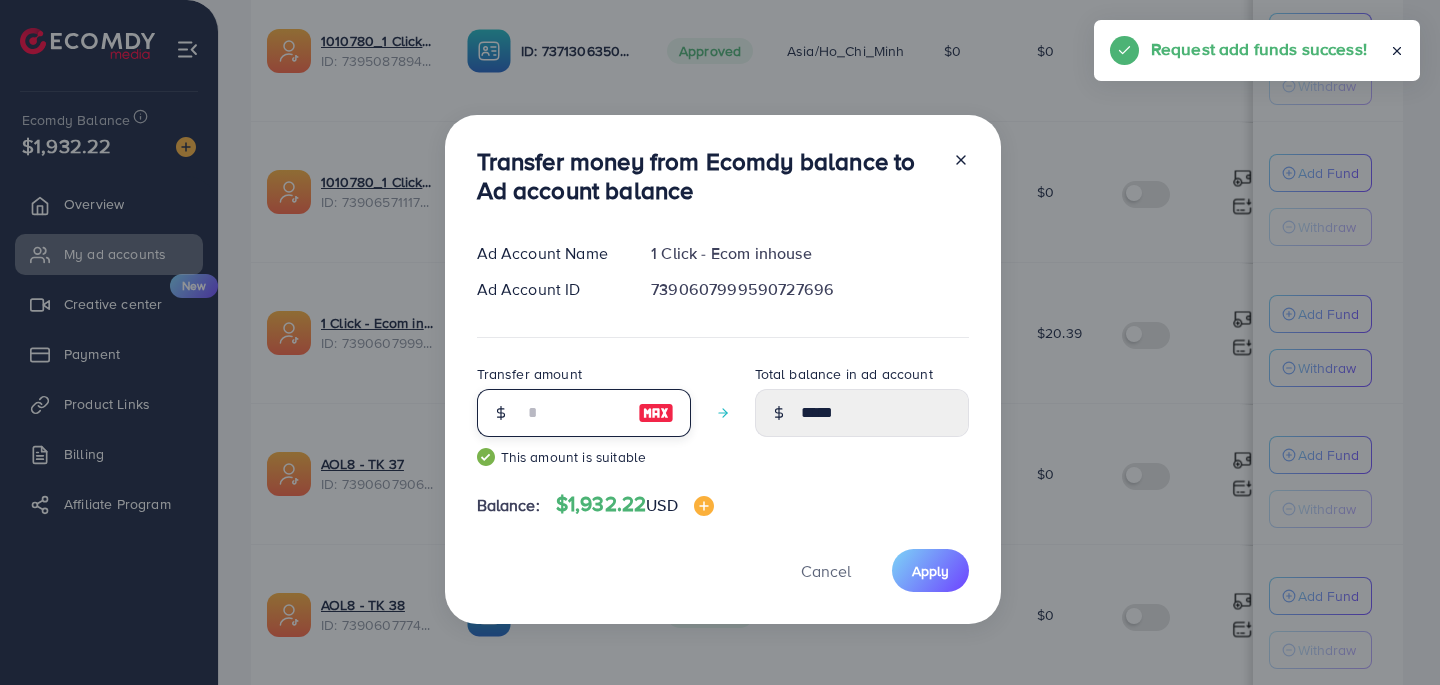 type on "******" 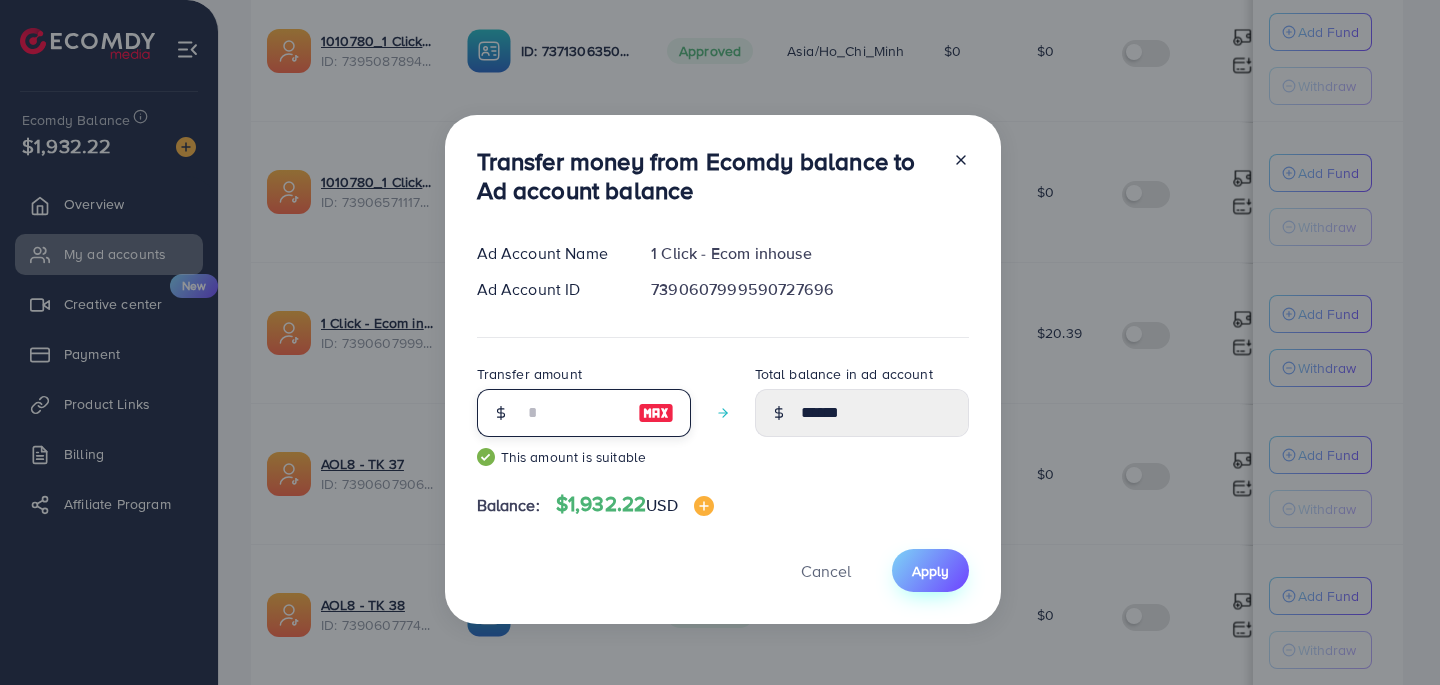 type on "***" 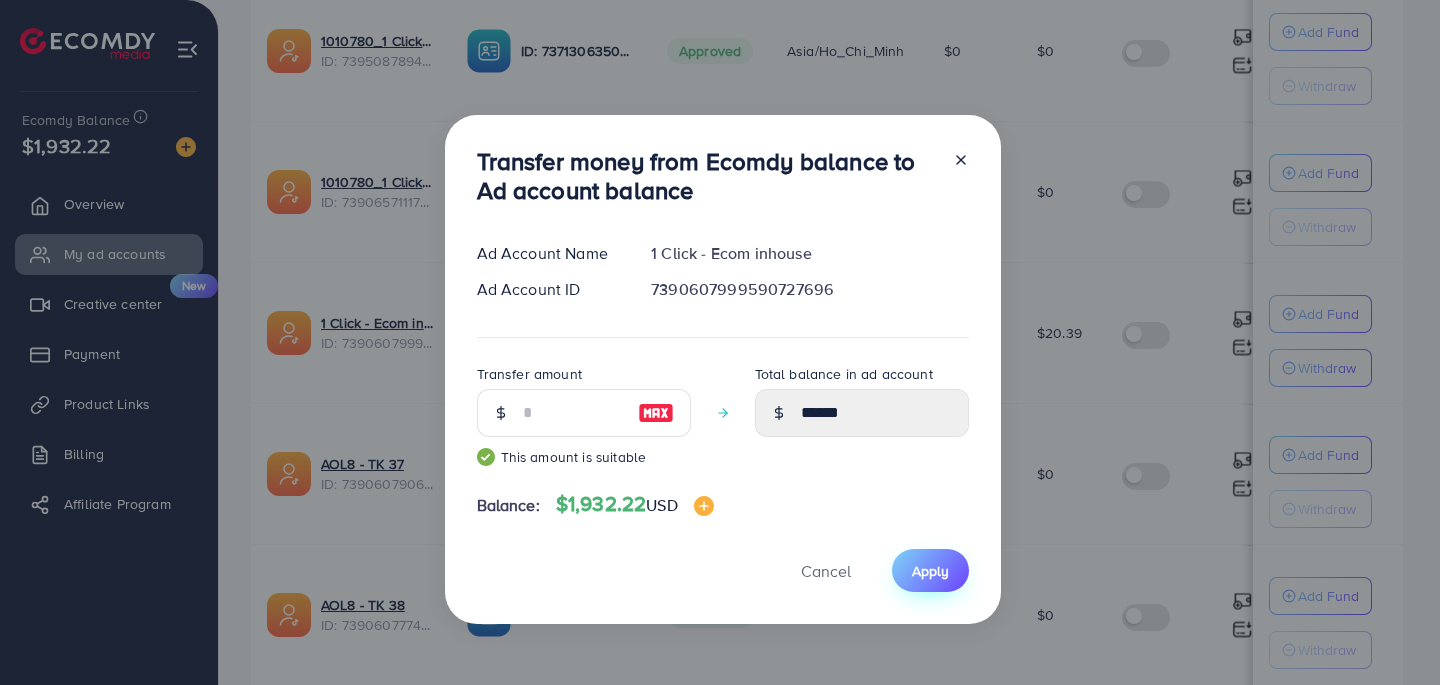 click on "Apply" at bounding box center (930, 570) 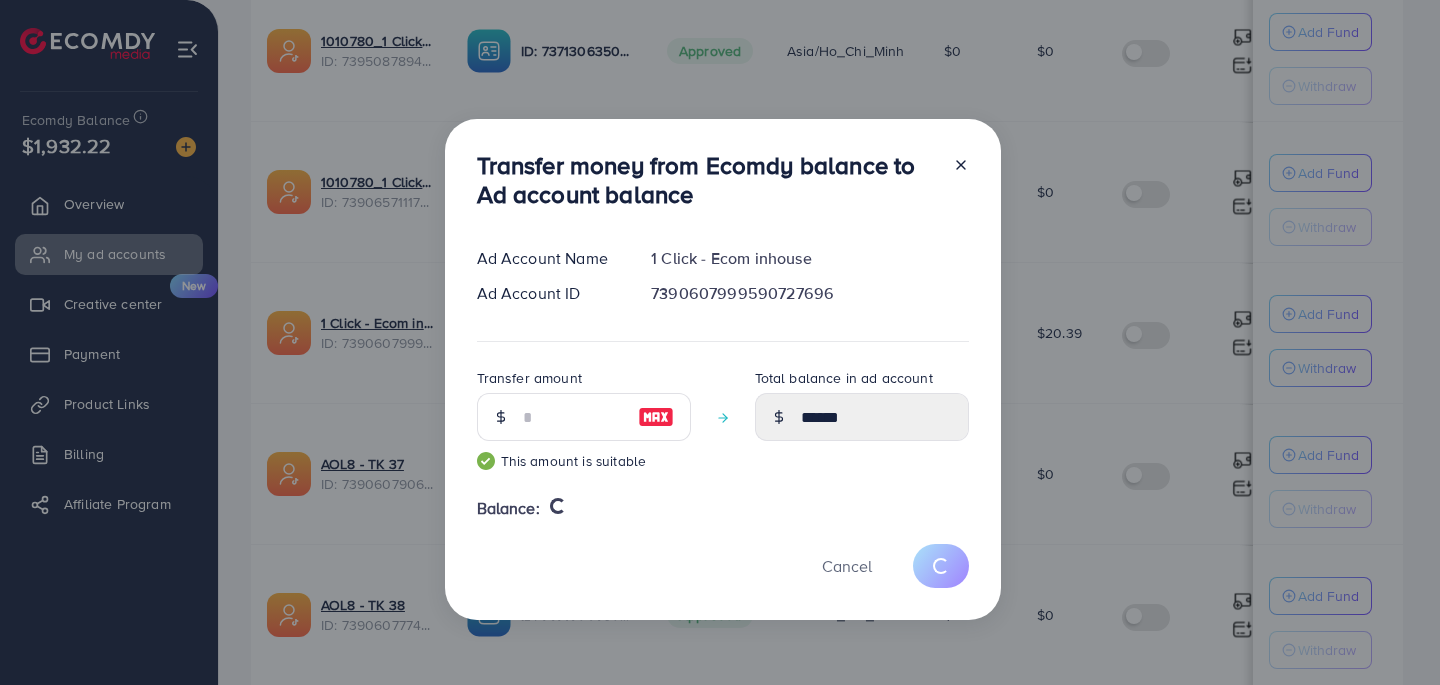 type 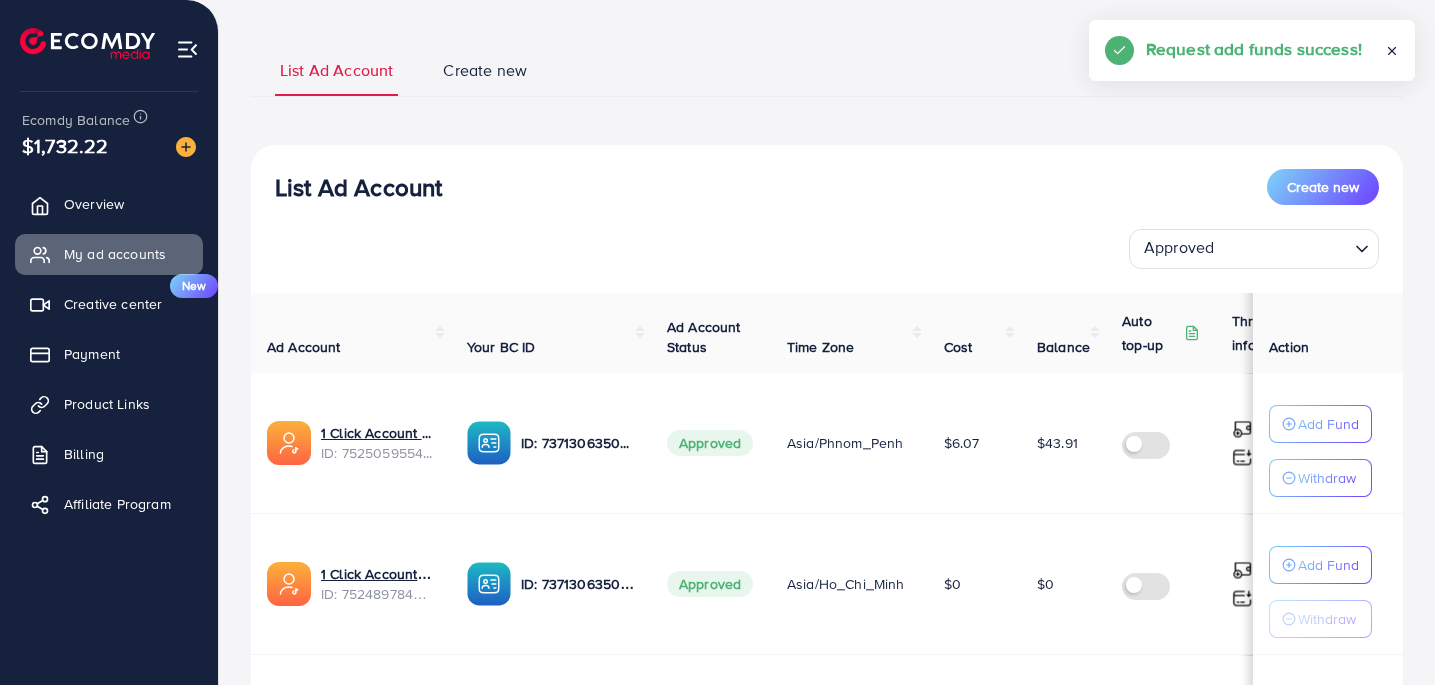 scroll, scrollTop: 0, scrollLeft: 0, axis: both 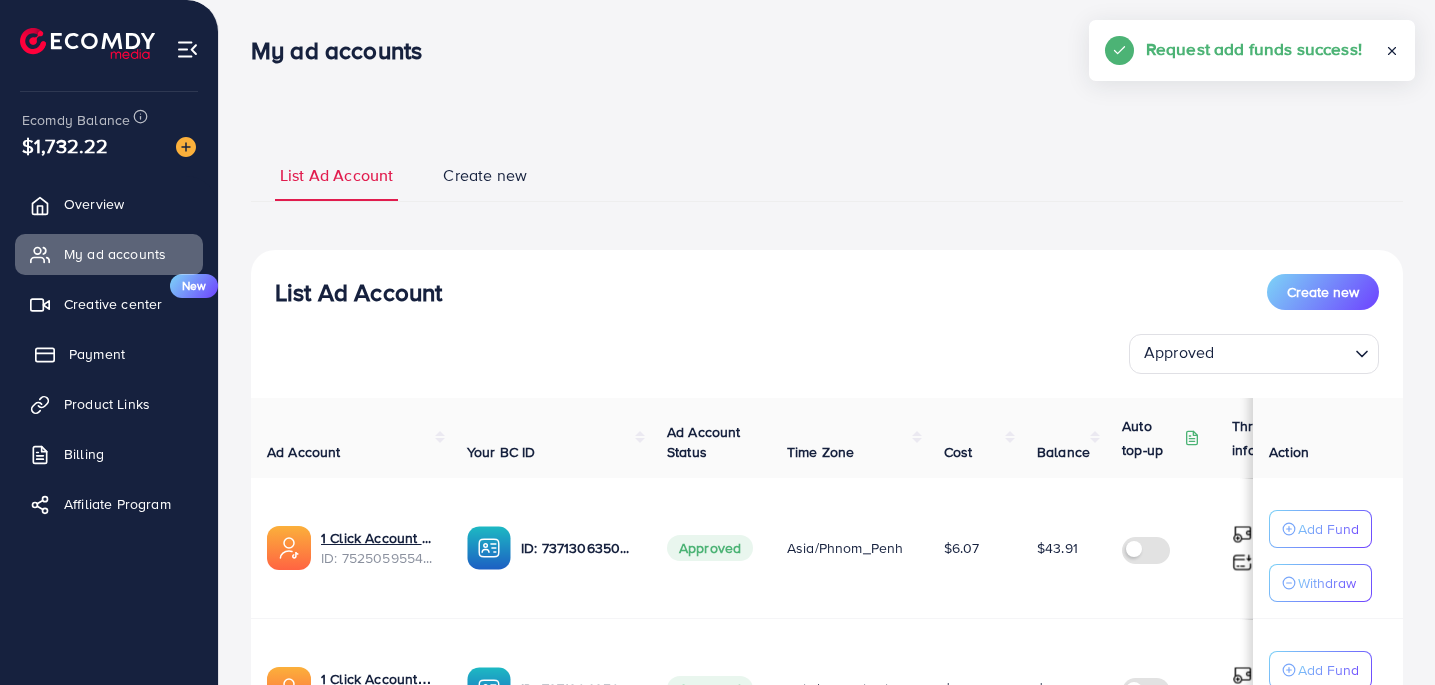 click on "Payment" at bounding box center [109, 354] 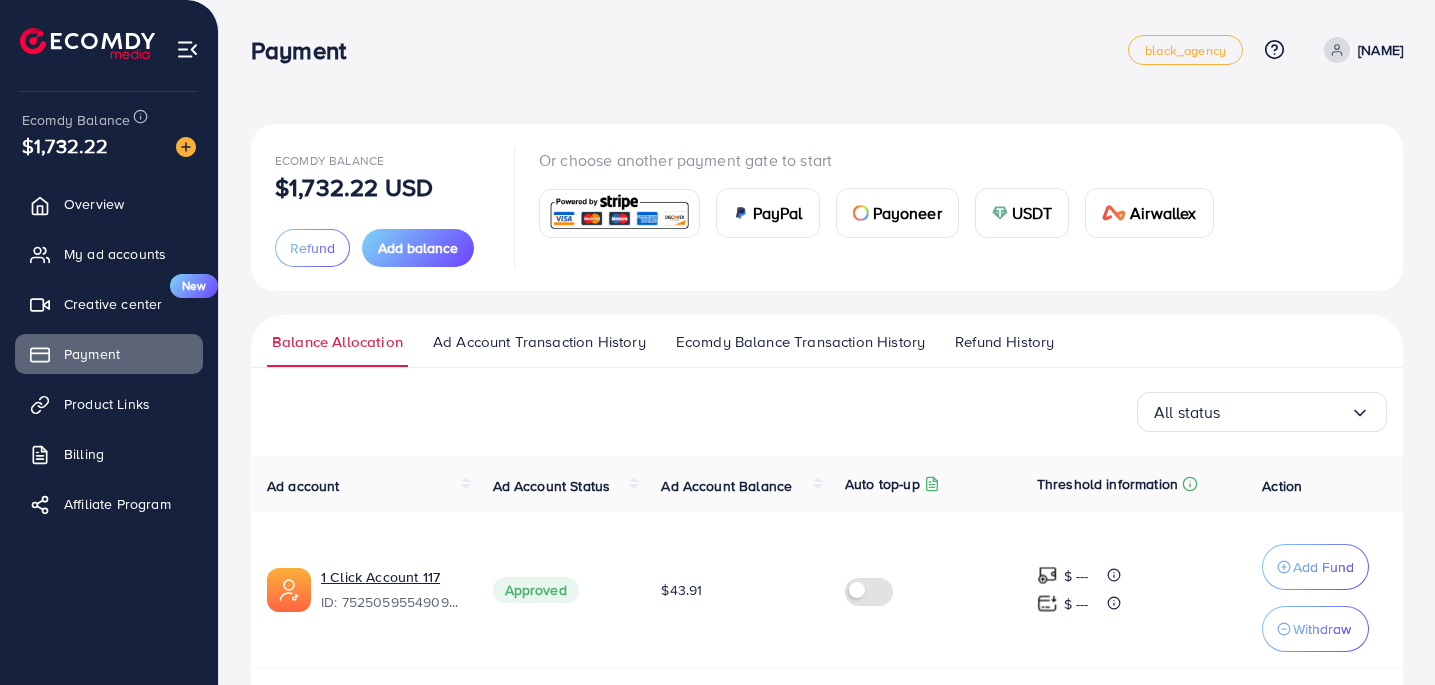 click on "Ad Account Transaction History" at bounding box center [539, 342] 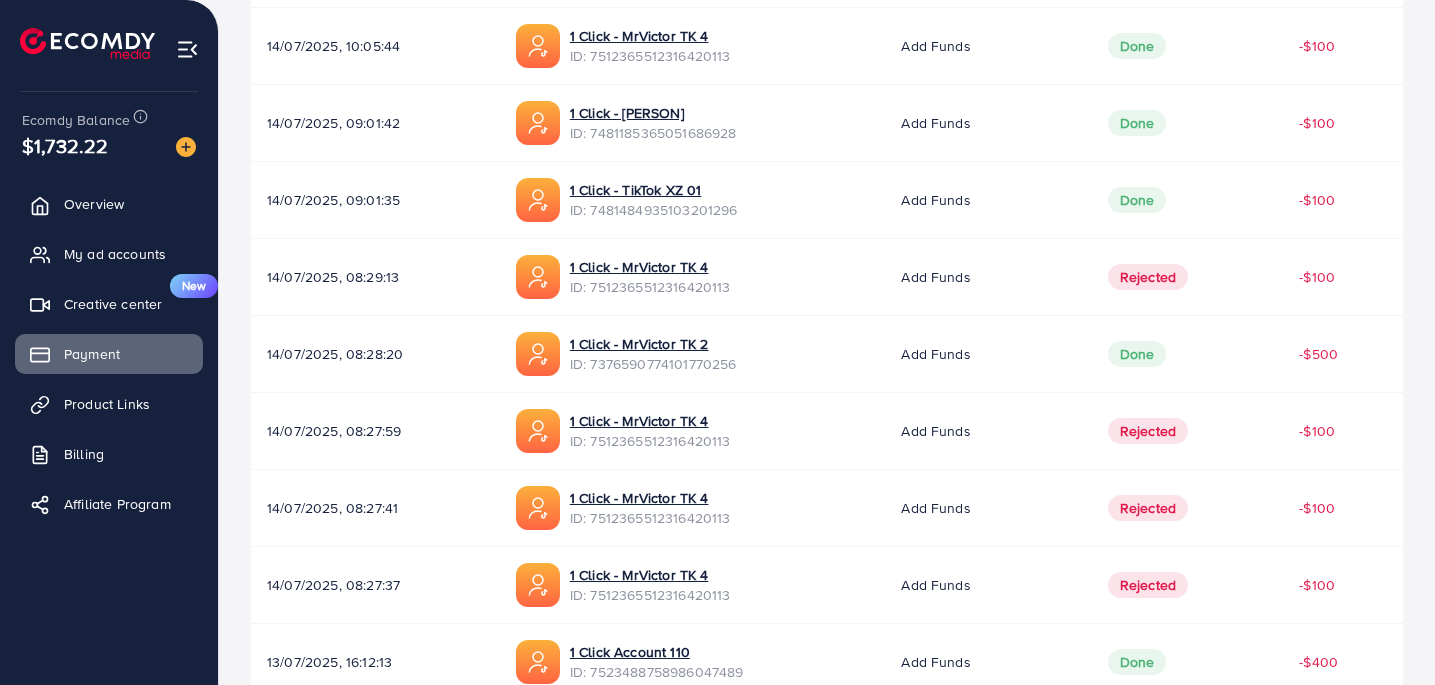 scroll, scrollTop: 139, scrollLeft: 0, axis: vertical 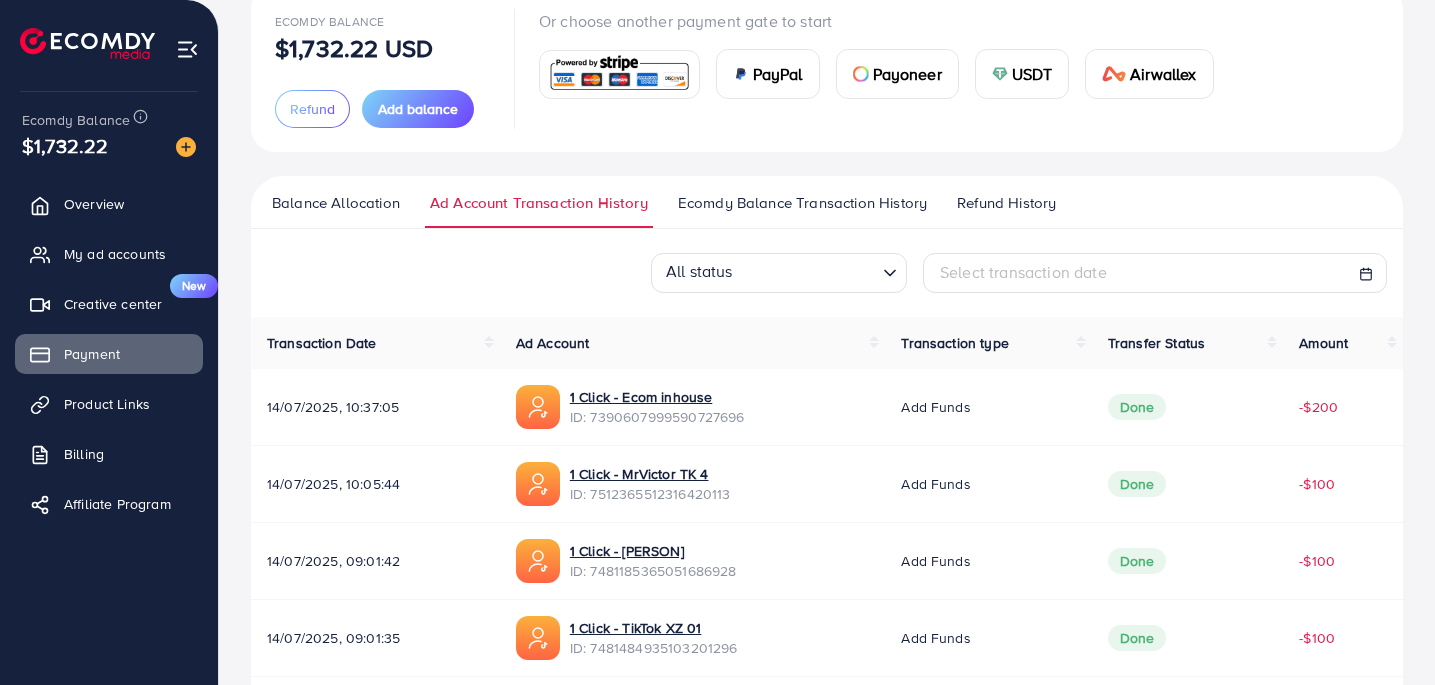 click on "Select transaction date" at bounding box center [1155, 272] 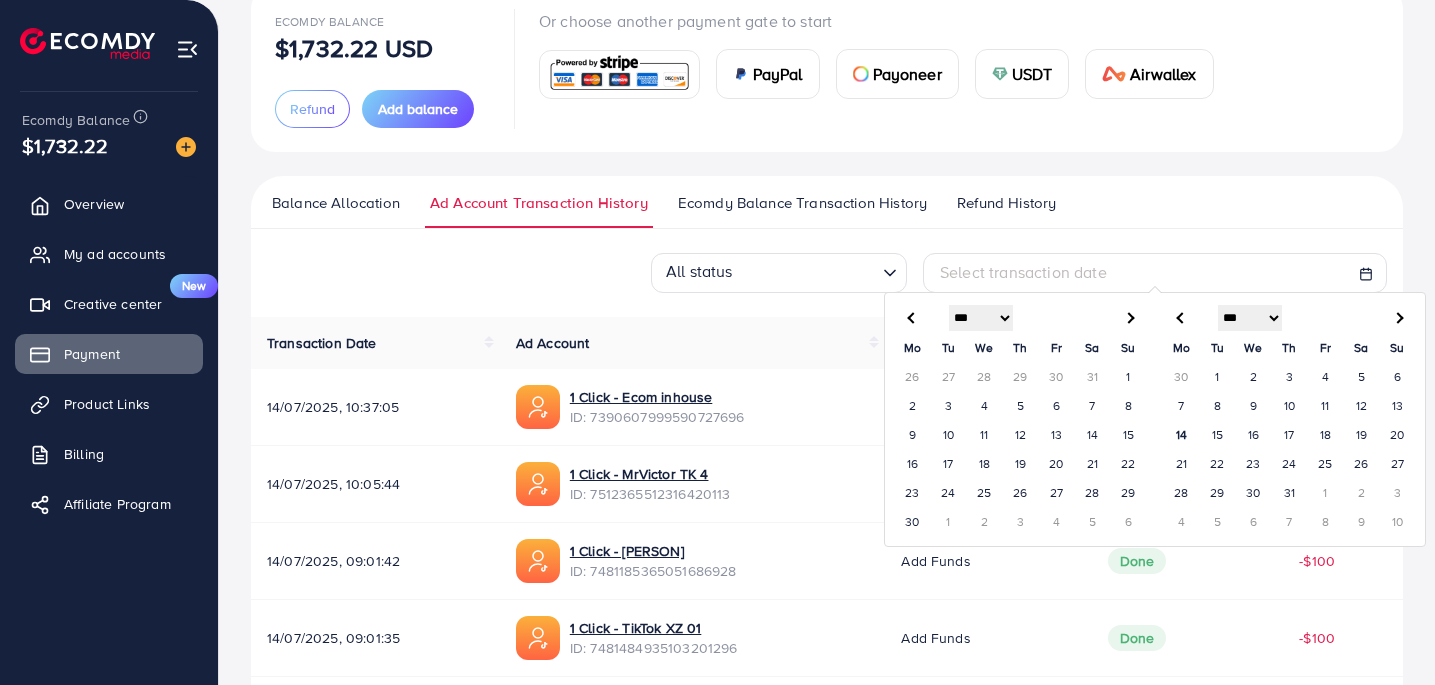 click on "9" at bounding box center [1254, 405] 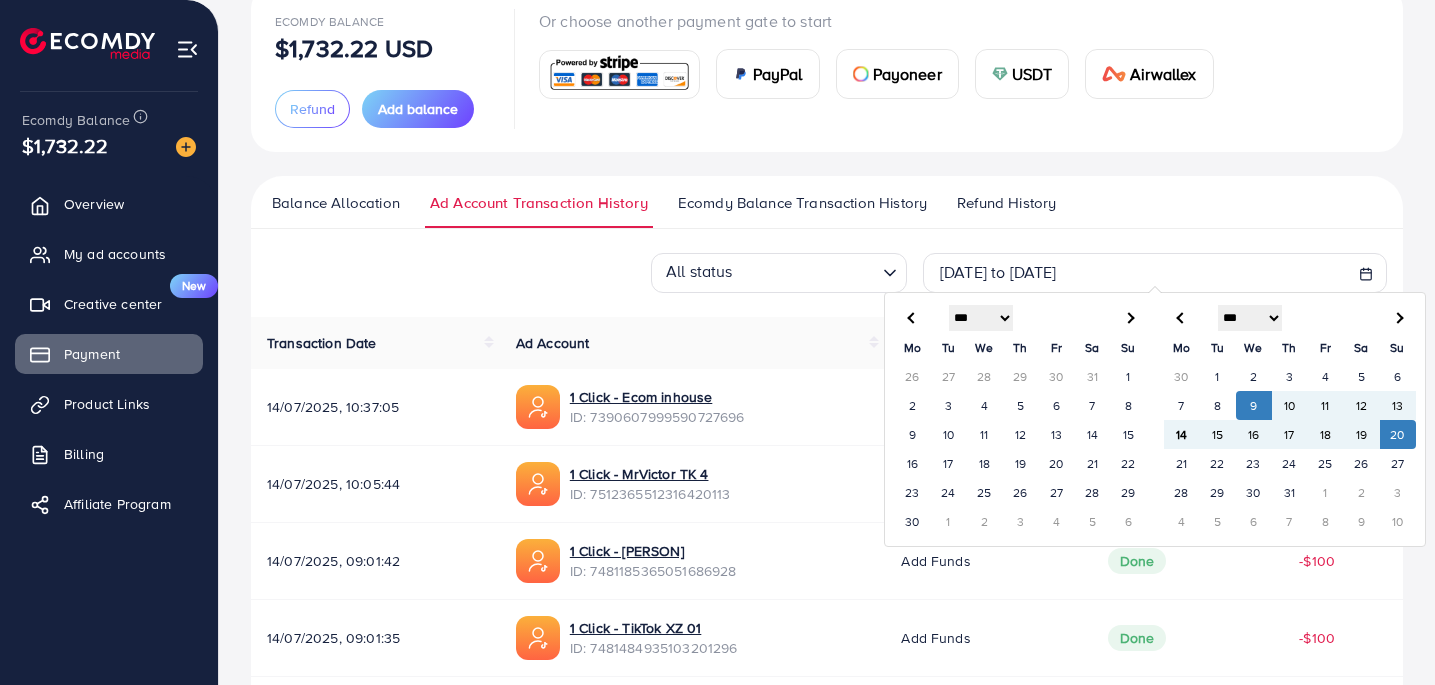 click on "20" at bounding box center (1398, 434) 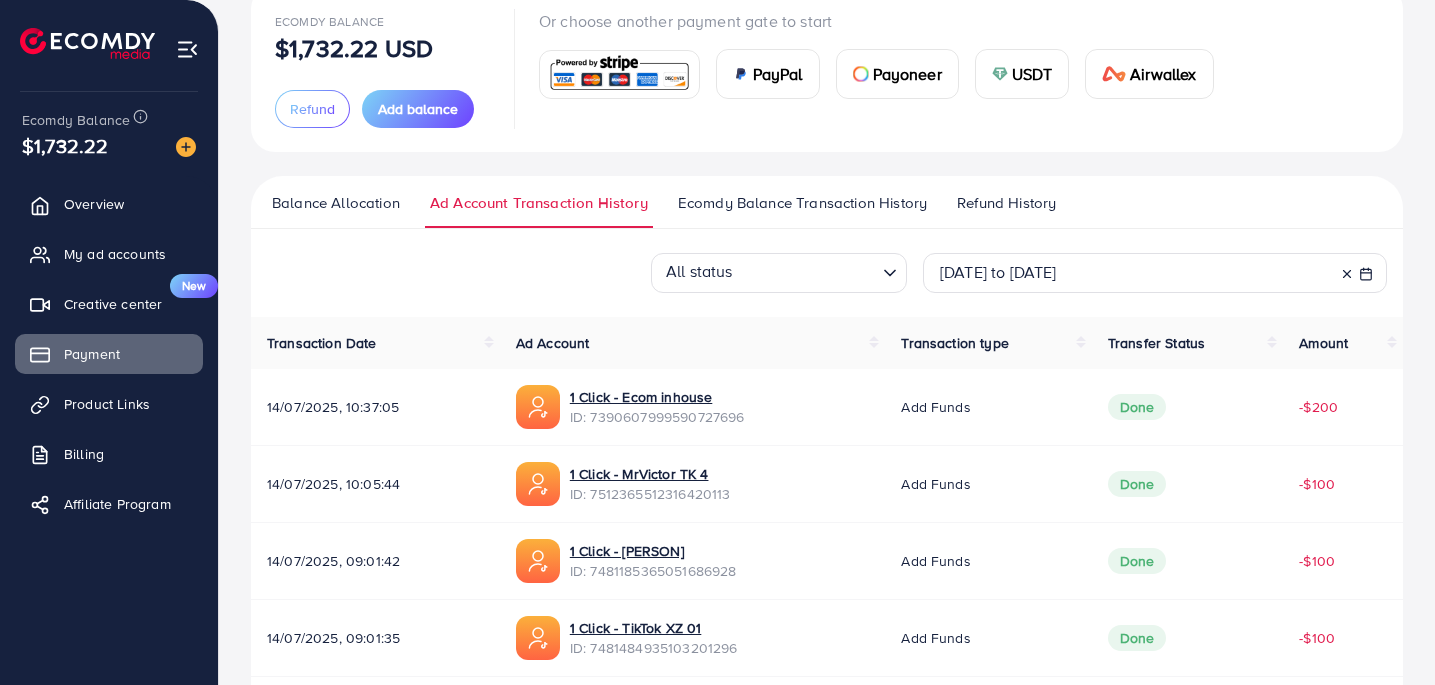 scroll, scrollTop: 694, scrollLeft: 0, axis: vertical 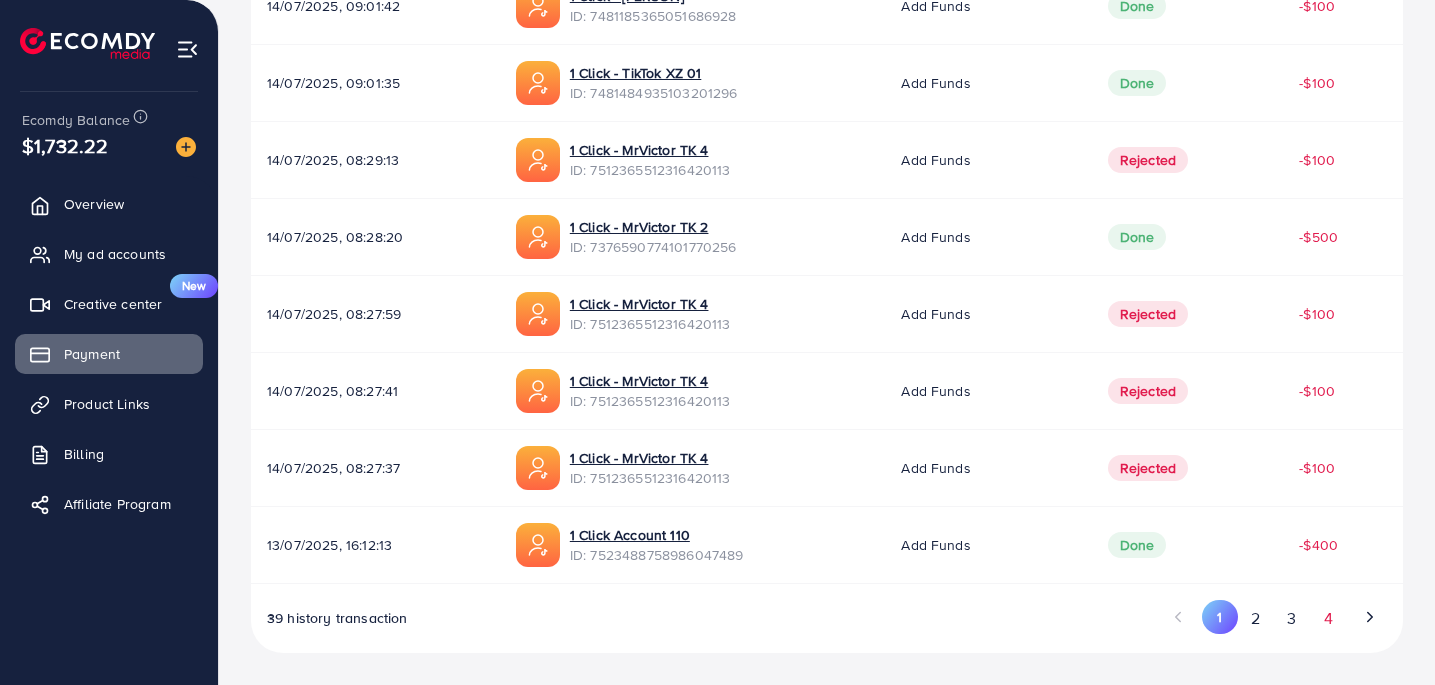 click on "4" at bounding box center (1328, 618) 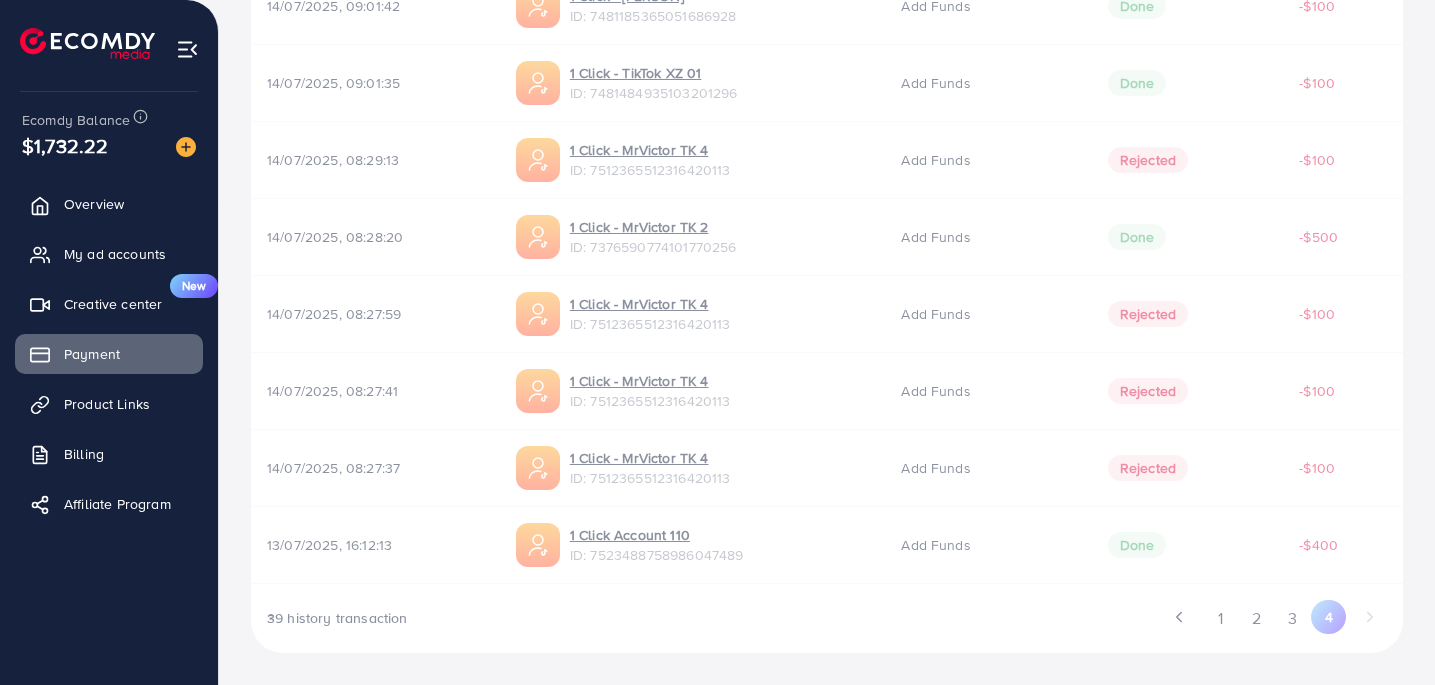 scroll, scrollTop: 617, scrollLeft: 0, axis: vertical 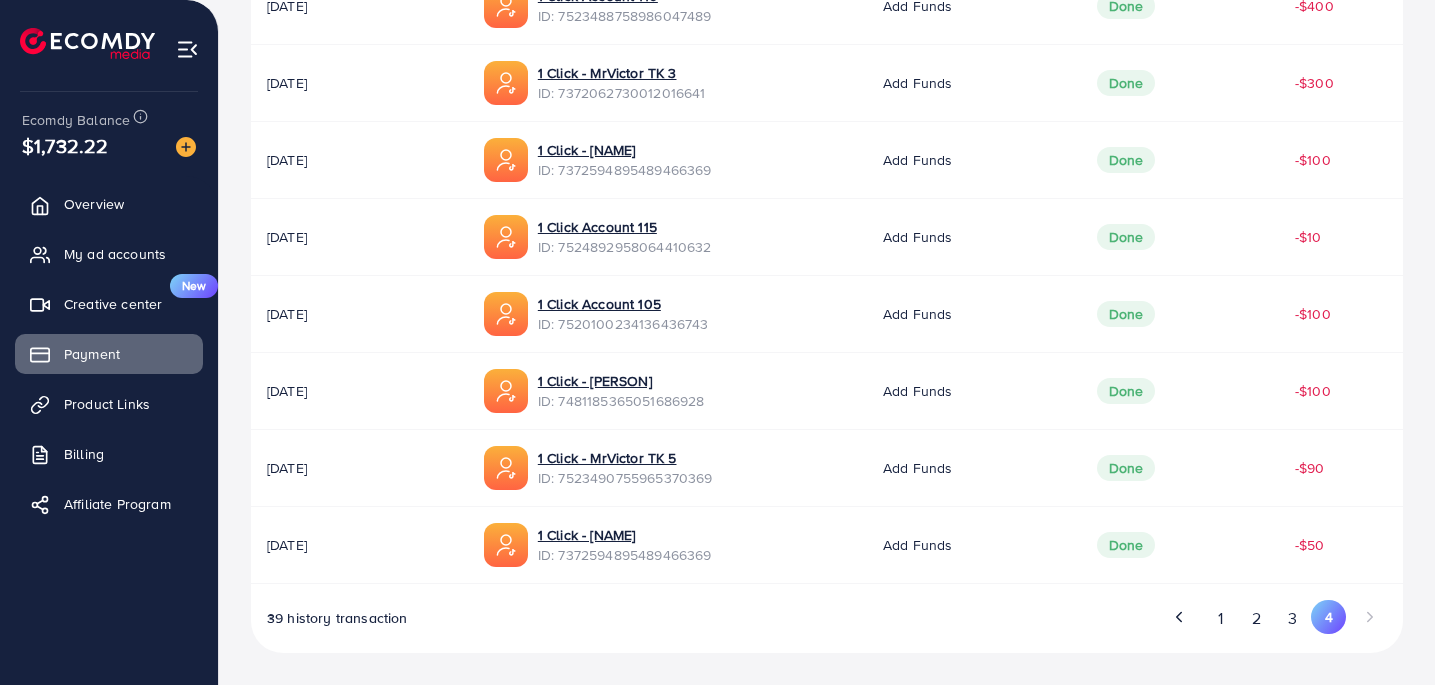 drag, startPoint x: 597, startPoint y: 376, endPoint x: 575, endPoint y: 314, distance: 65.78754 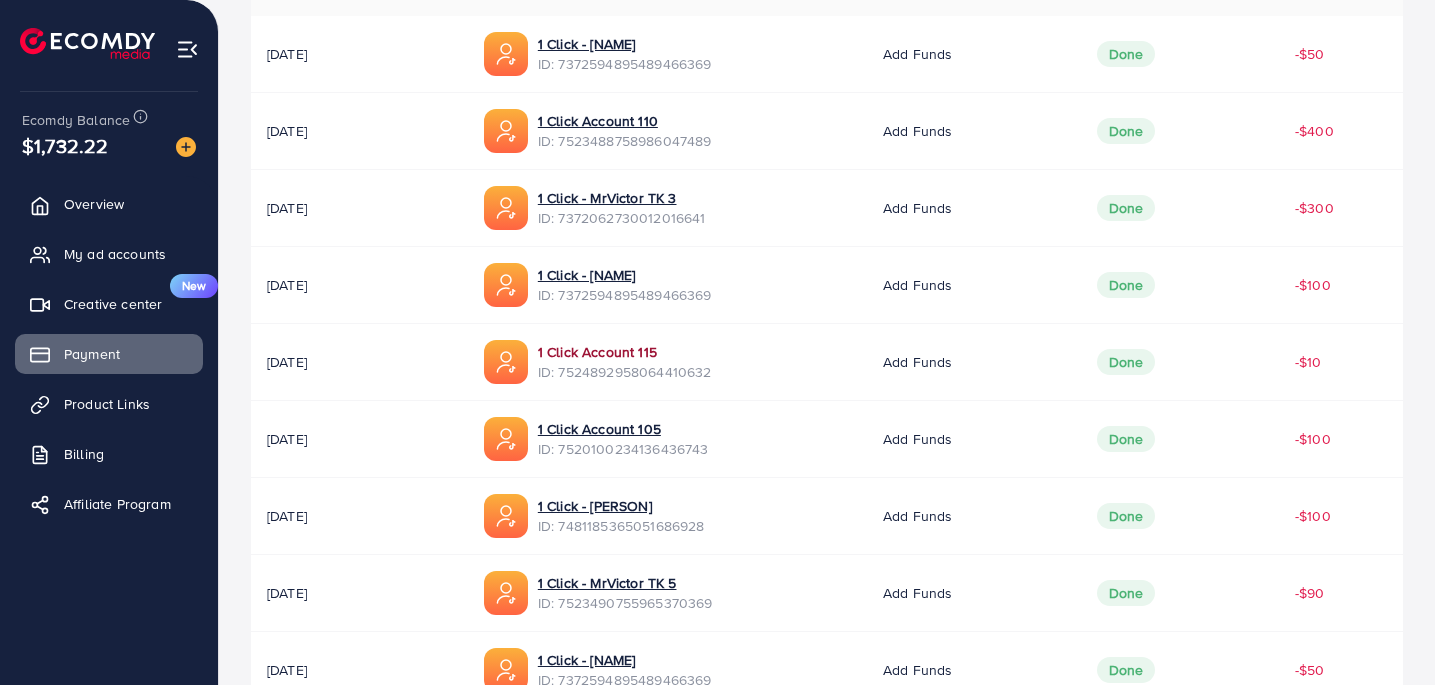 scroll, scrollTop: 468, scrollLeft: 0, axis: vertical 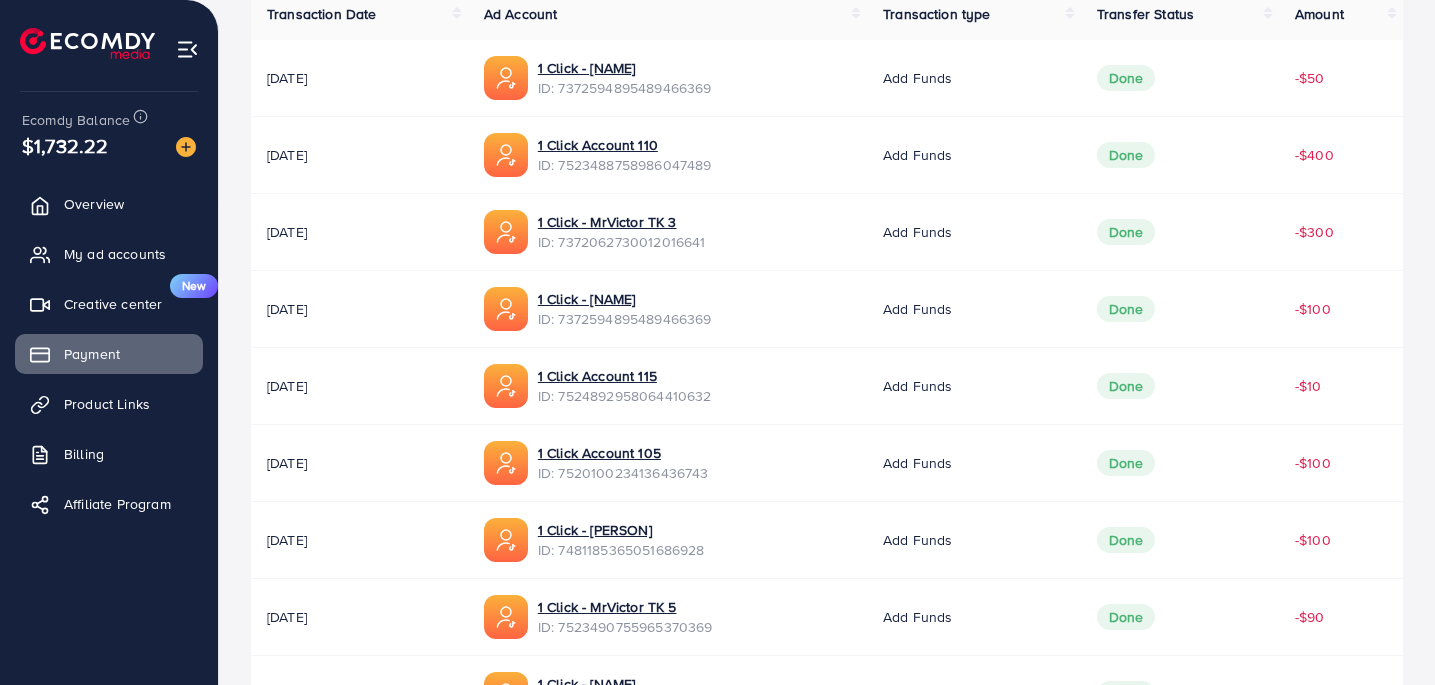 click on "ID: 7524892958064410632" at bounding box center [625, 396] 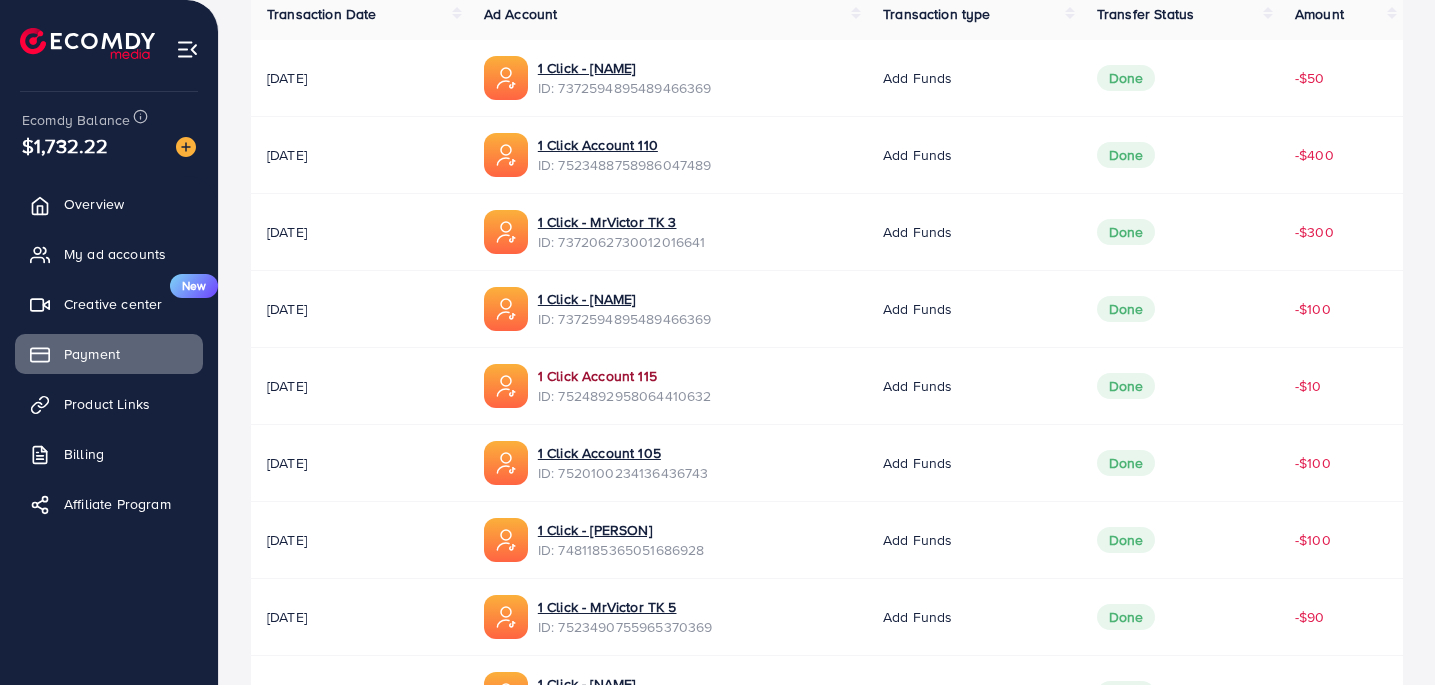 scroll, scrollTop: 412, scrollLeft: 0, axis: vertical 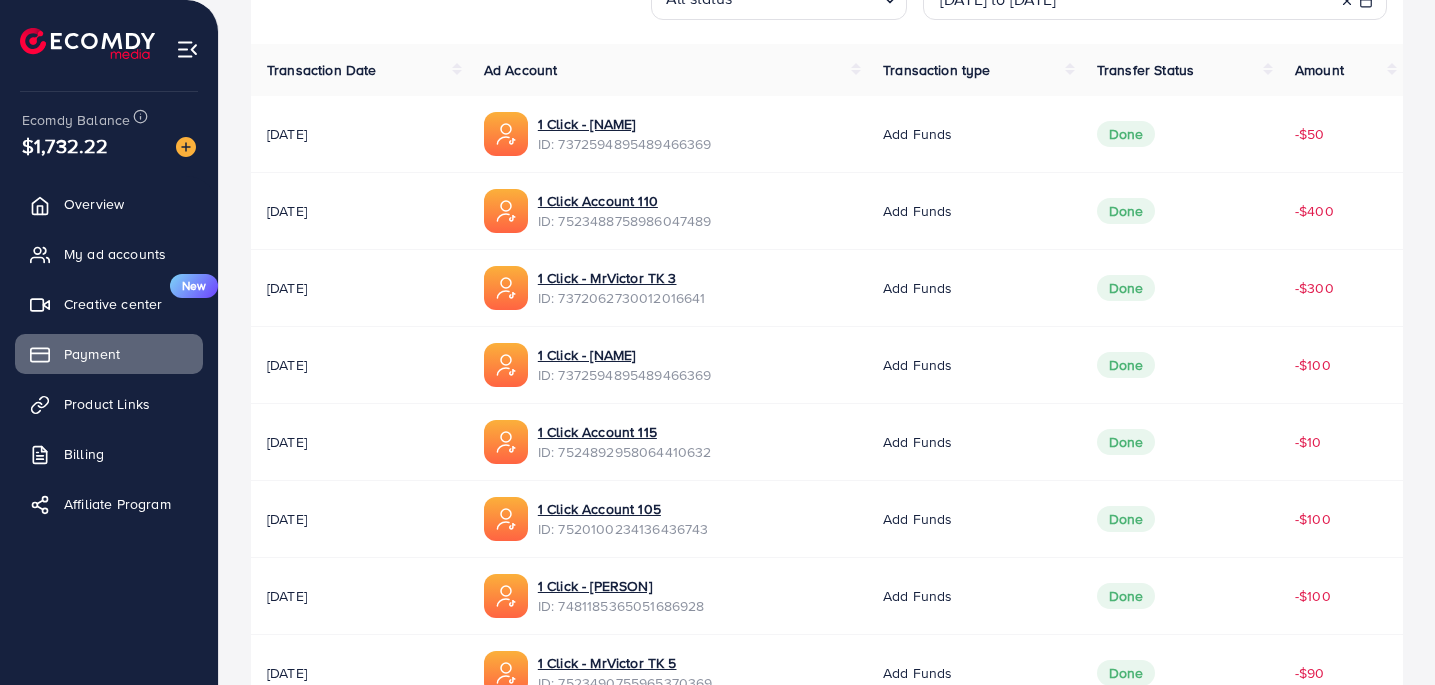 click on "ID: 7372594895489466369" at bounding box center [625, 375] 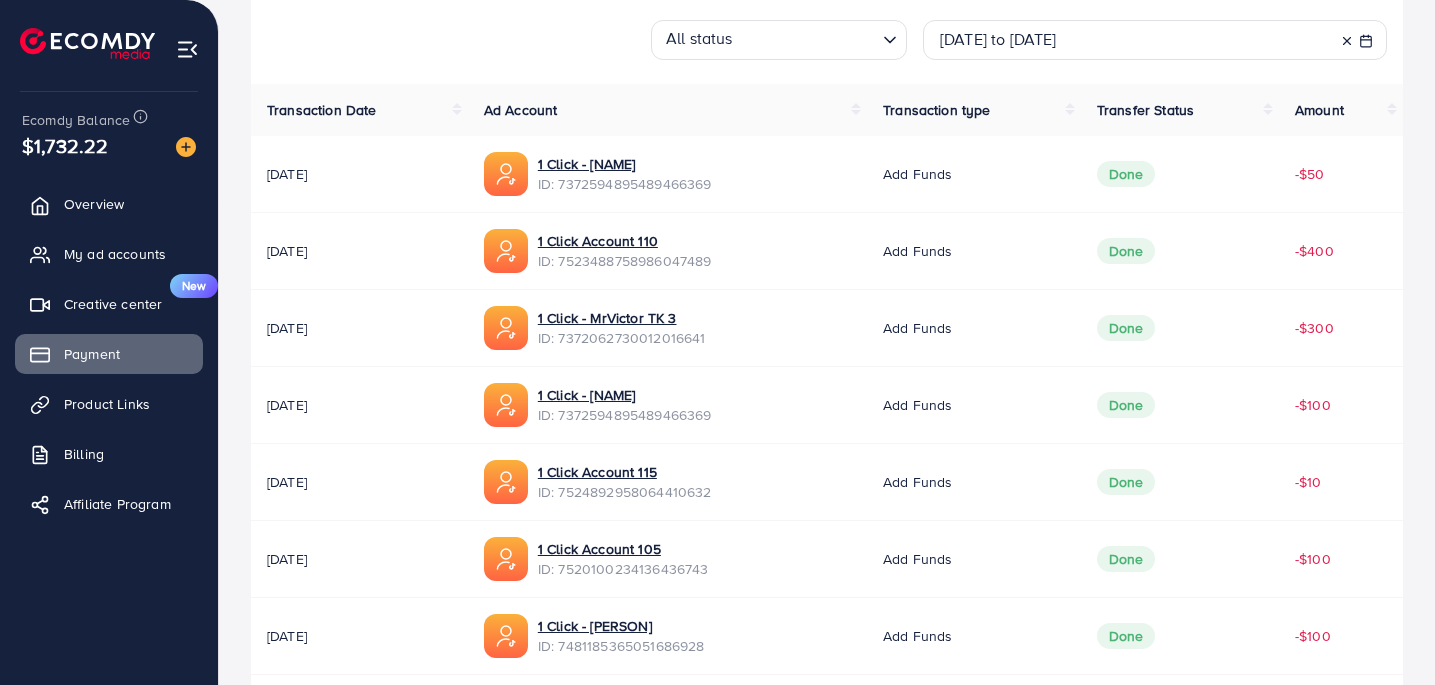 scroll, scrollTop: 369, scrollLeft: 0, axis: vertical 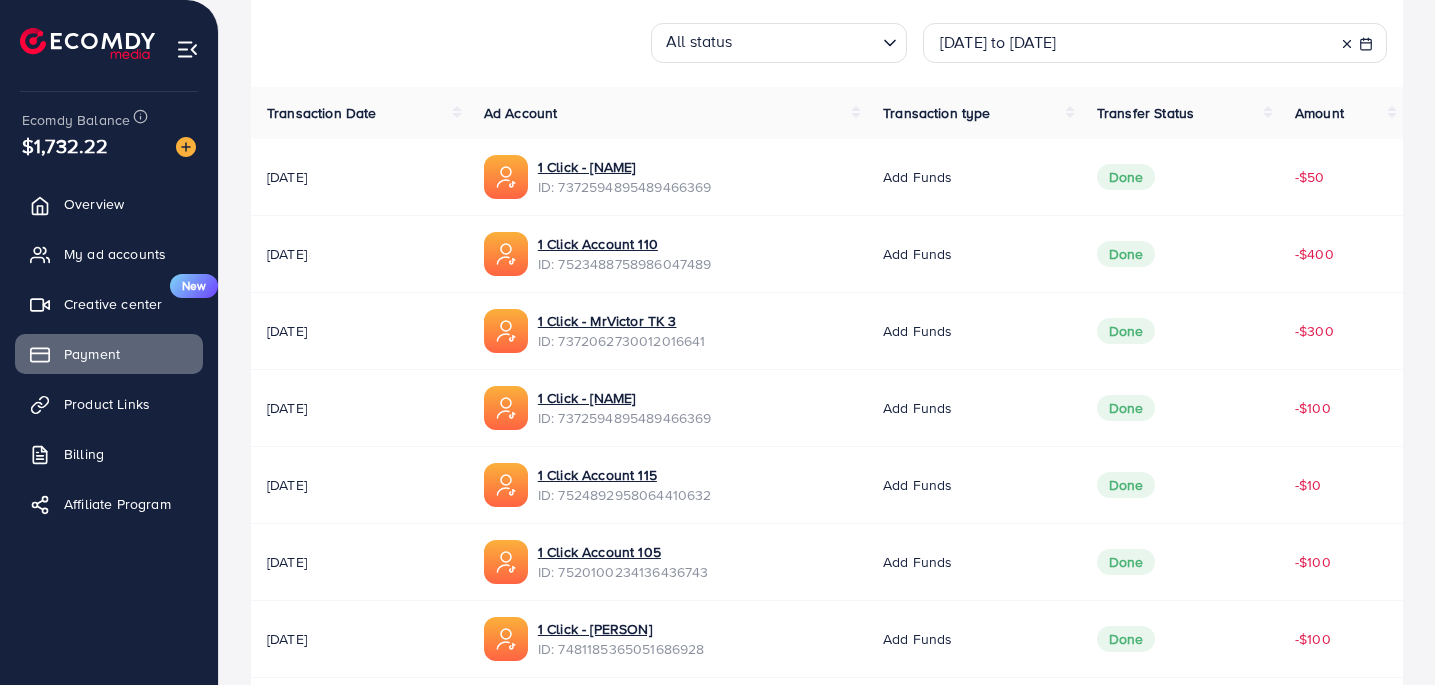 click on "ID: 7372062730012016641" at bounding box center [622, 341] 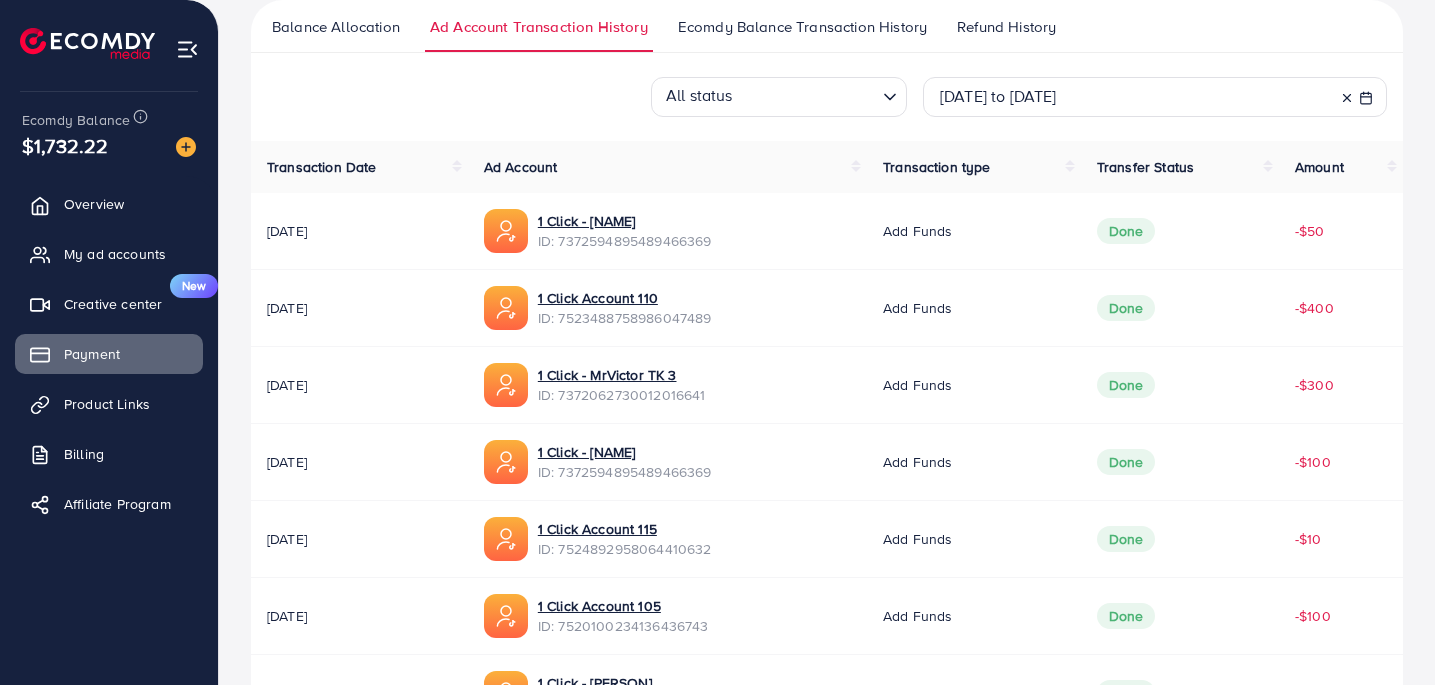 scroll, scrollTop: 310, scrollLeft: 0, axis: vertical 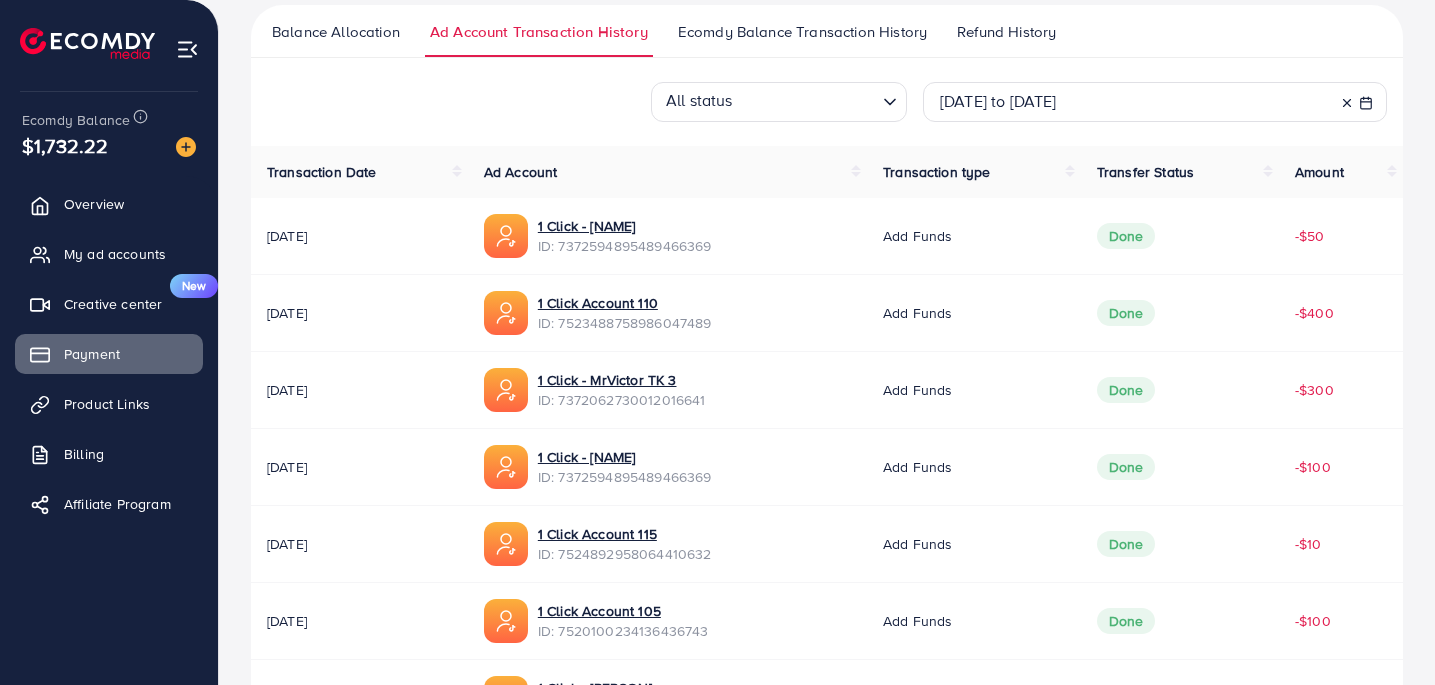 click on "ID: 7523488758986047489" at bounding box center (625, 323) 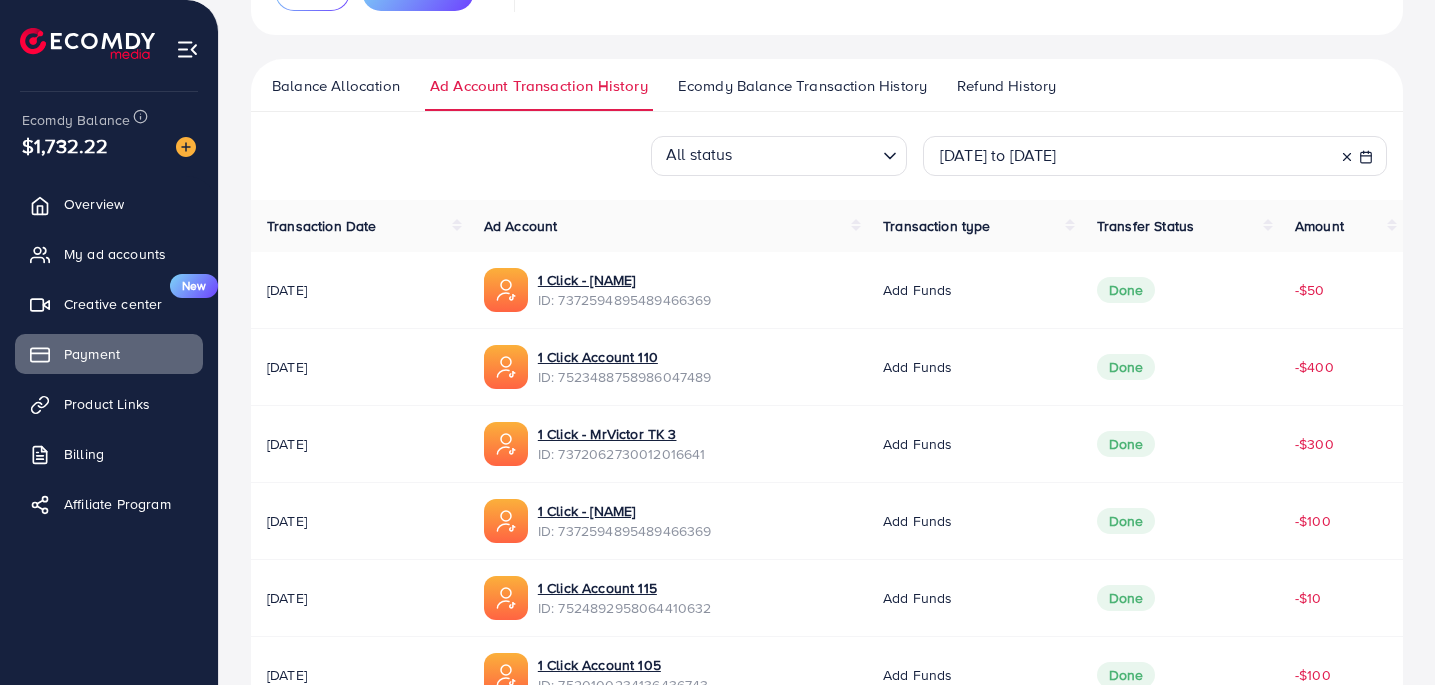 scroll, scrollTop: 252, scrollLeft: 0, axis: vertical 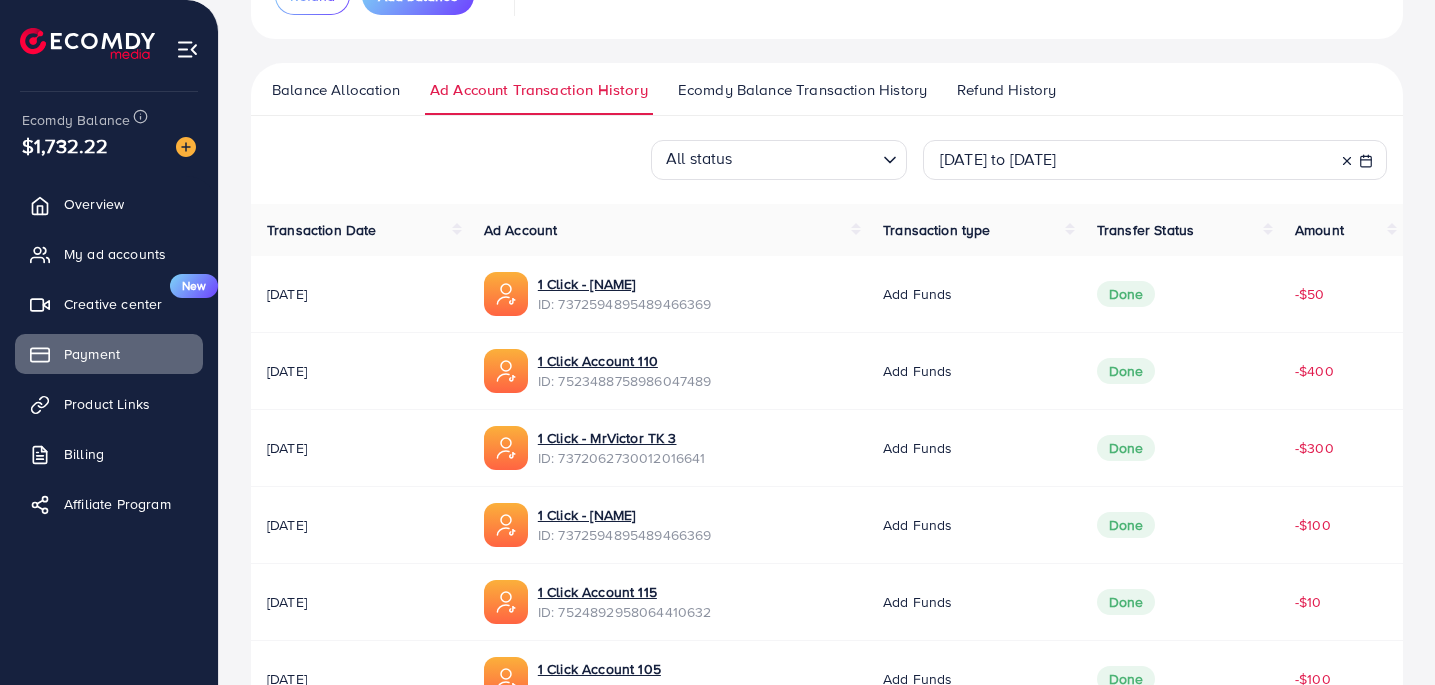 click on "ID: 7372594895489466369" at bounding box center [625, 304] 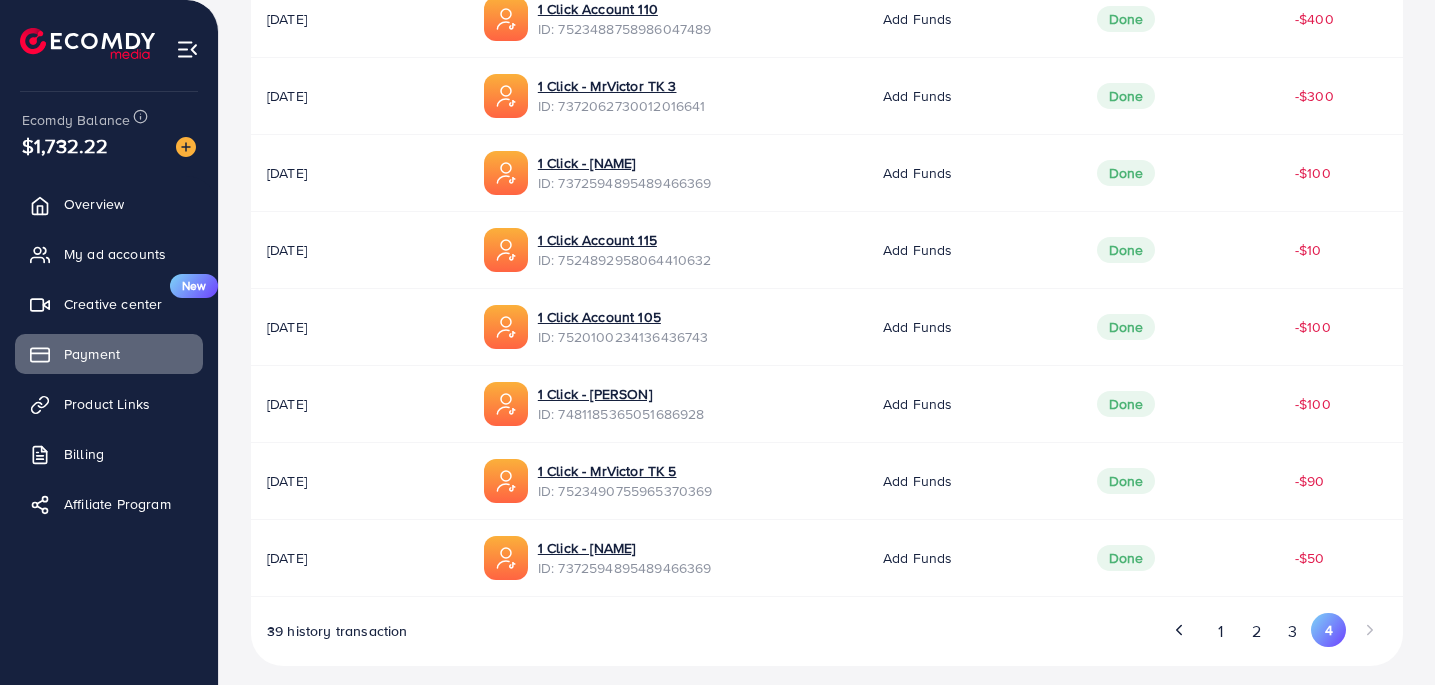 scroll, scrollTop: 617, scrollLeft: 0, axis: vertical 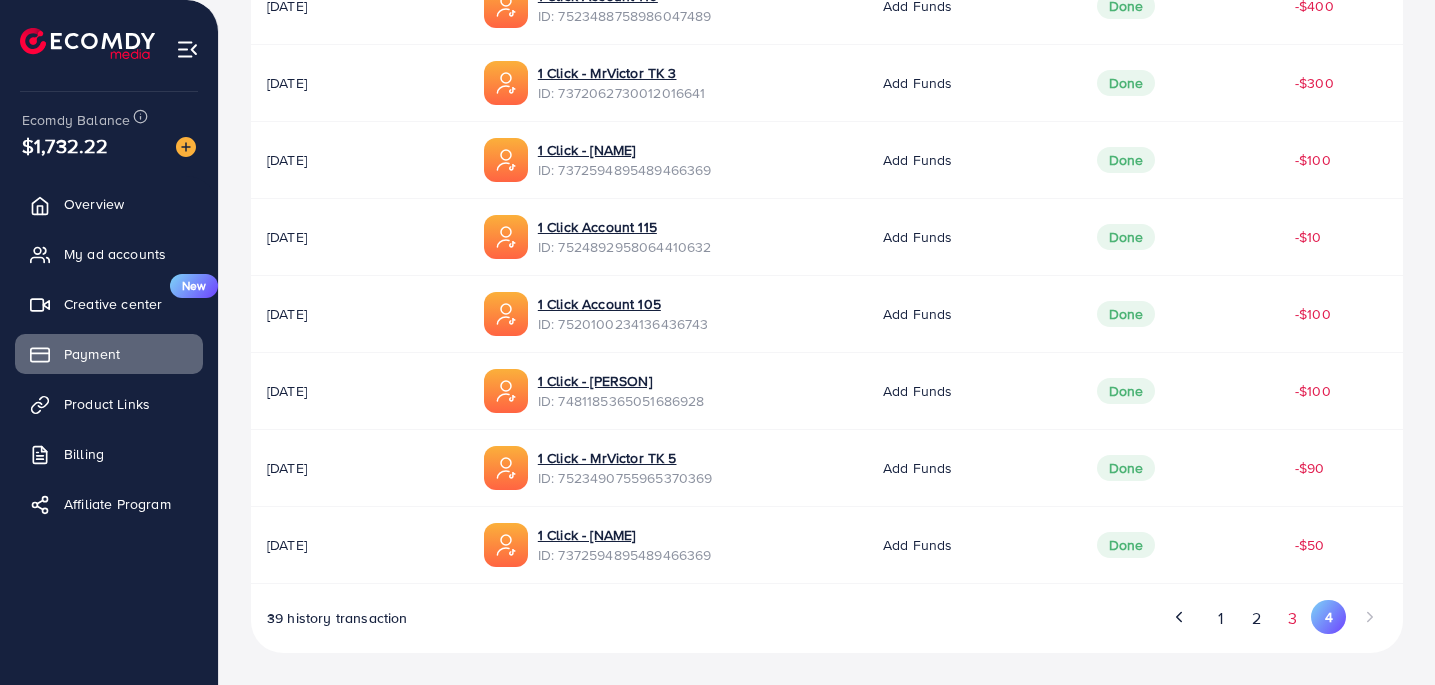 click on "3" at bounding box center [1293, 618] 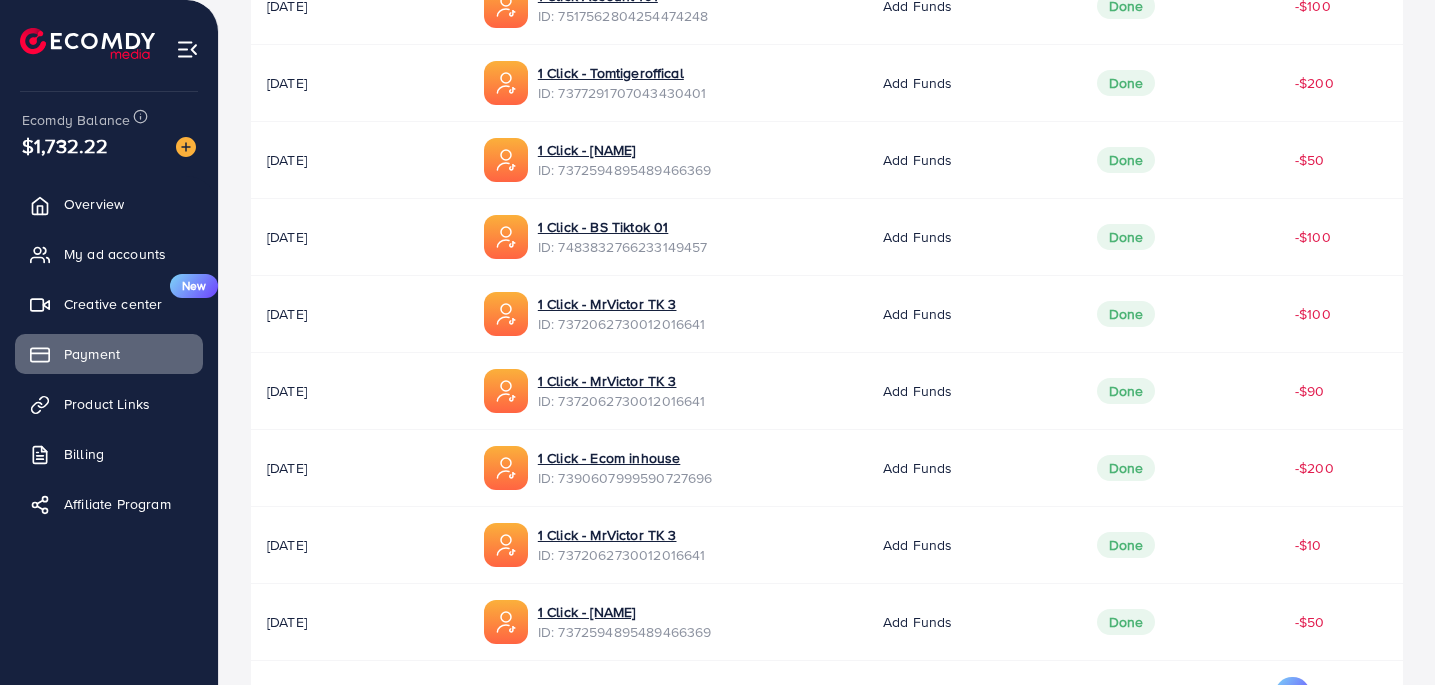 scroll, scrollTop: 694, scrollLeft: 0, axis: vertical 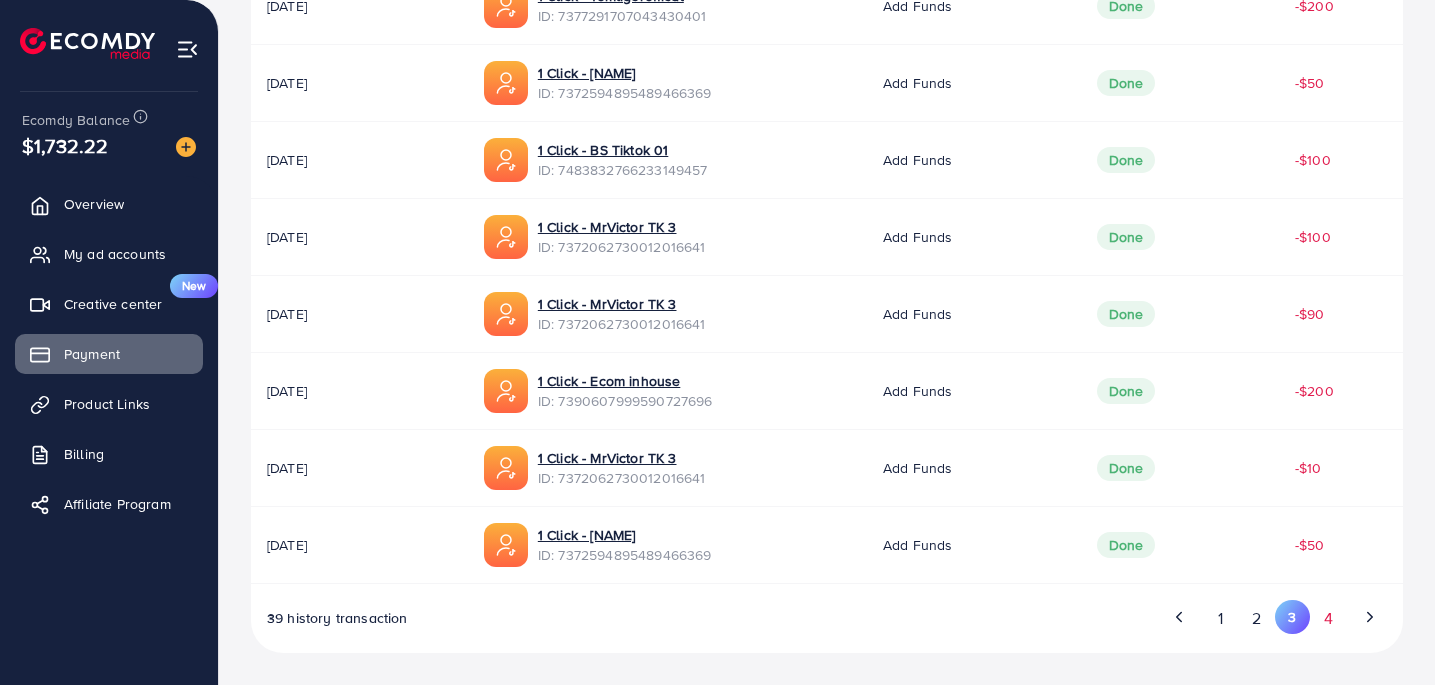 click on "4" at bounding box center [1328, 618] 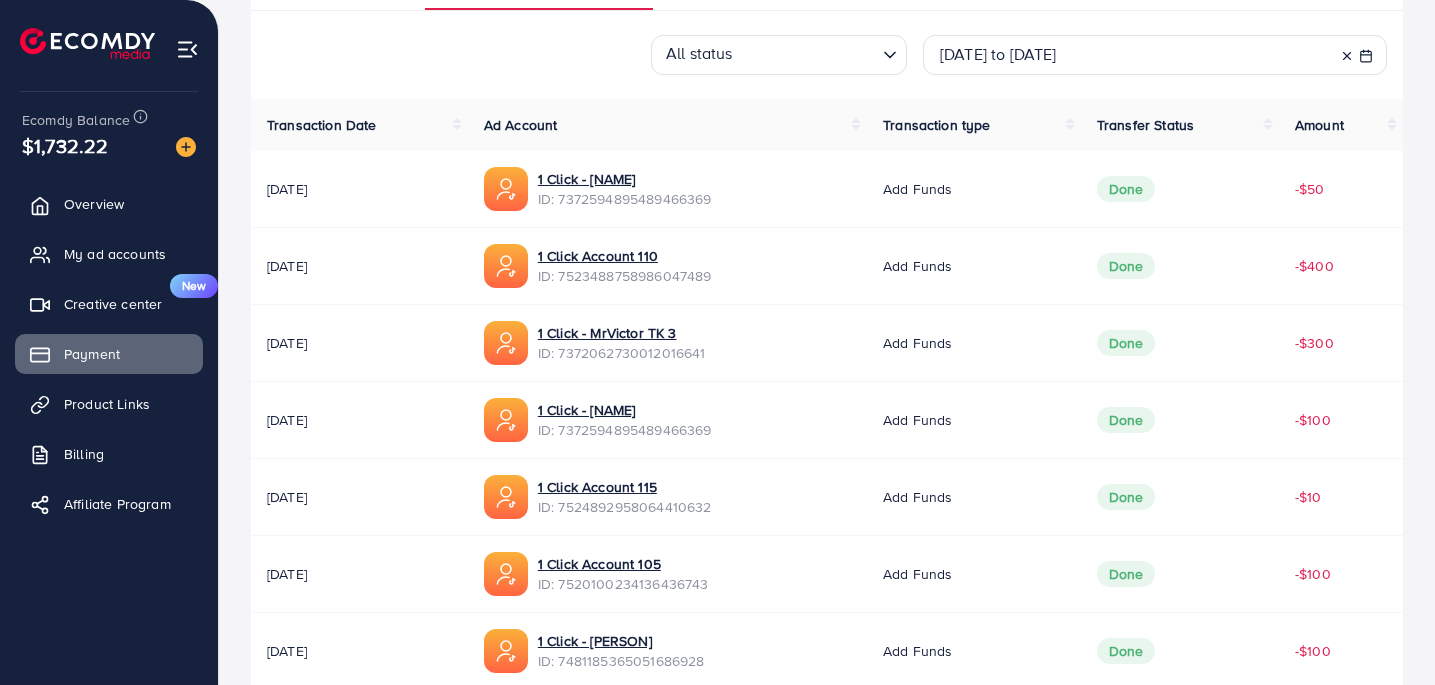 scroll, scrollTop: 617, scrollLeft: 0, axis: vertical 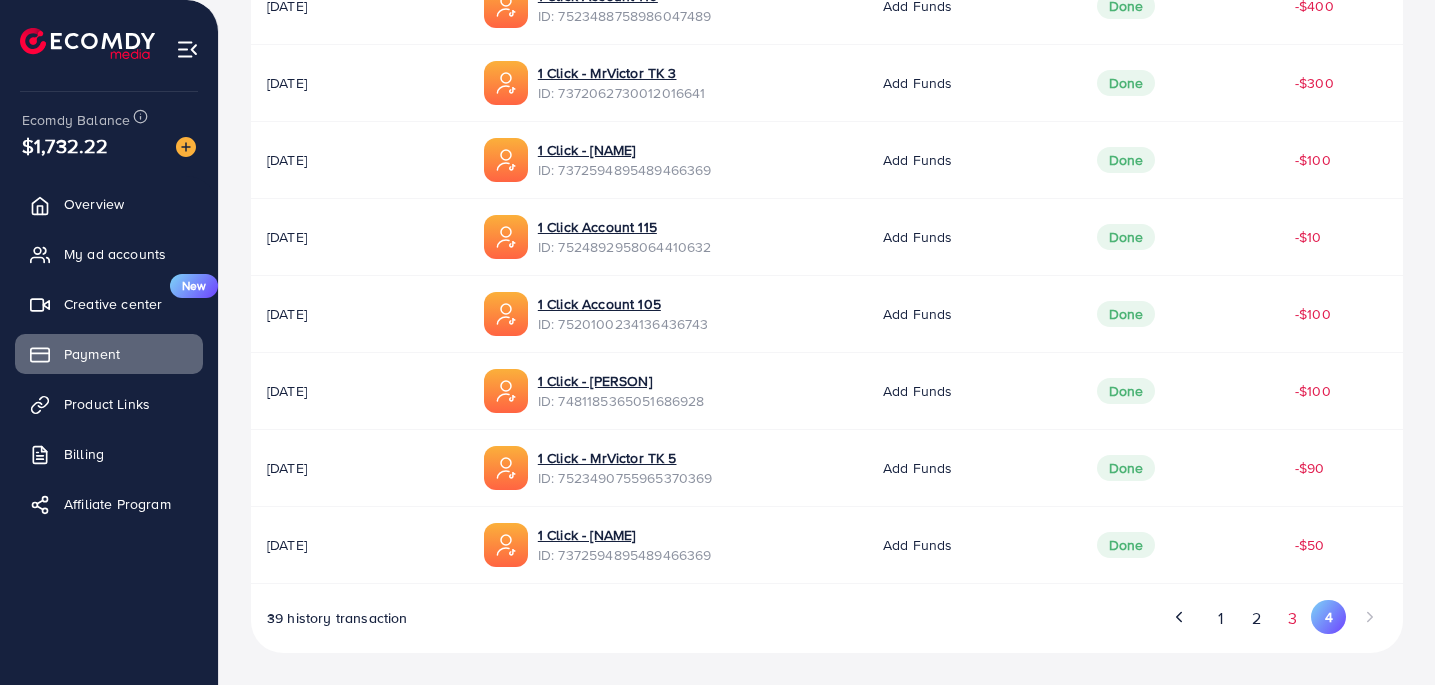 click on "3" at bounding box center [1293, 618] 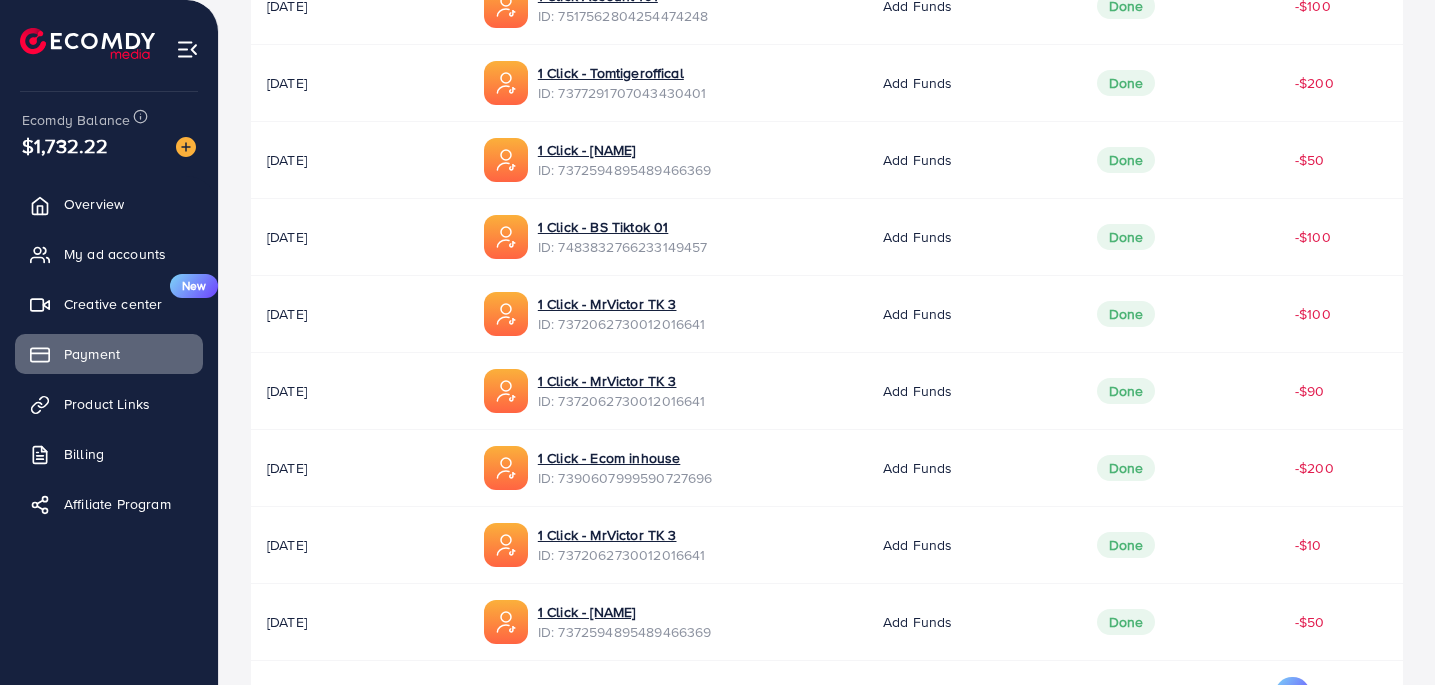 scroll, scrollTop: 694, scrollLeft: 0, axis: vertical 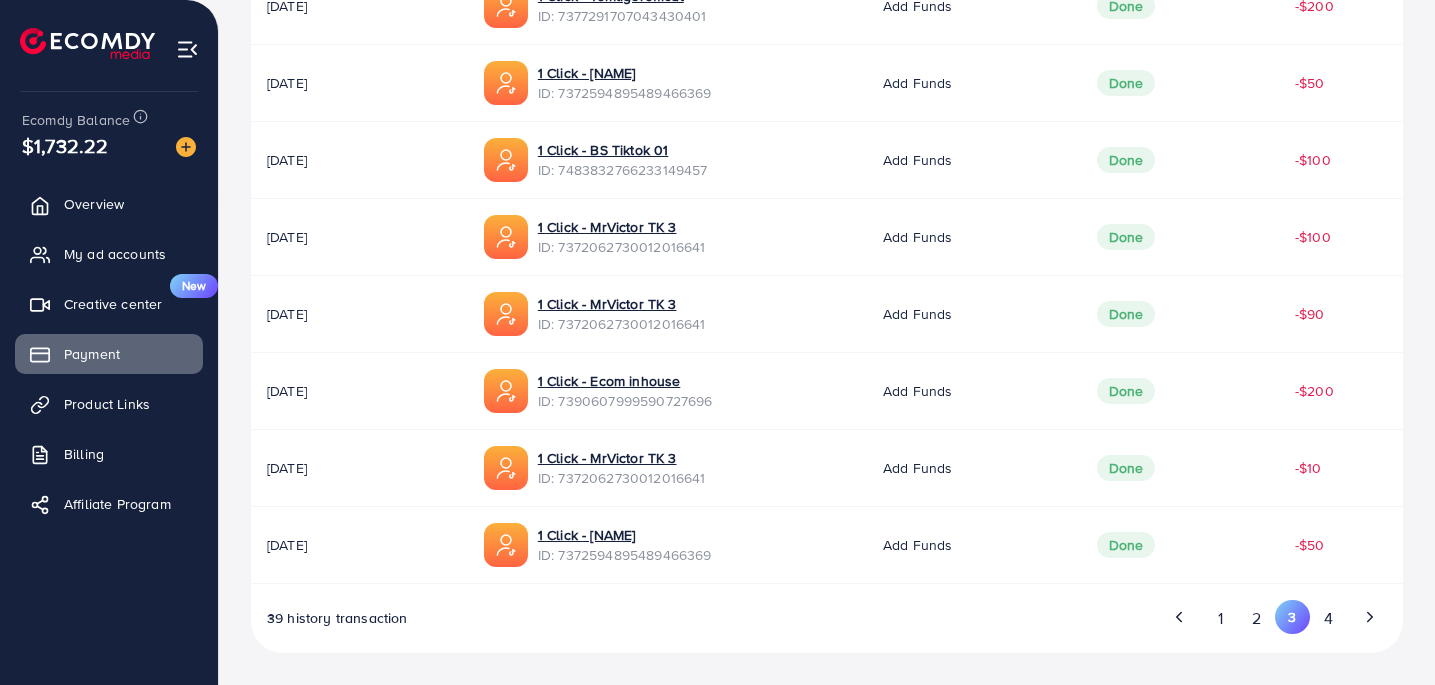 click on "ID: 7372594895489466369" at bounding box center (625, 555) 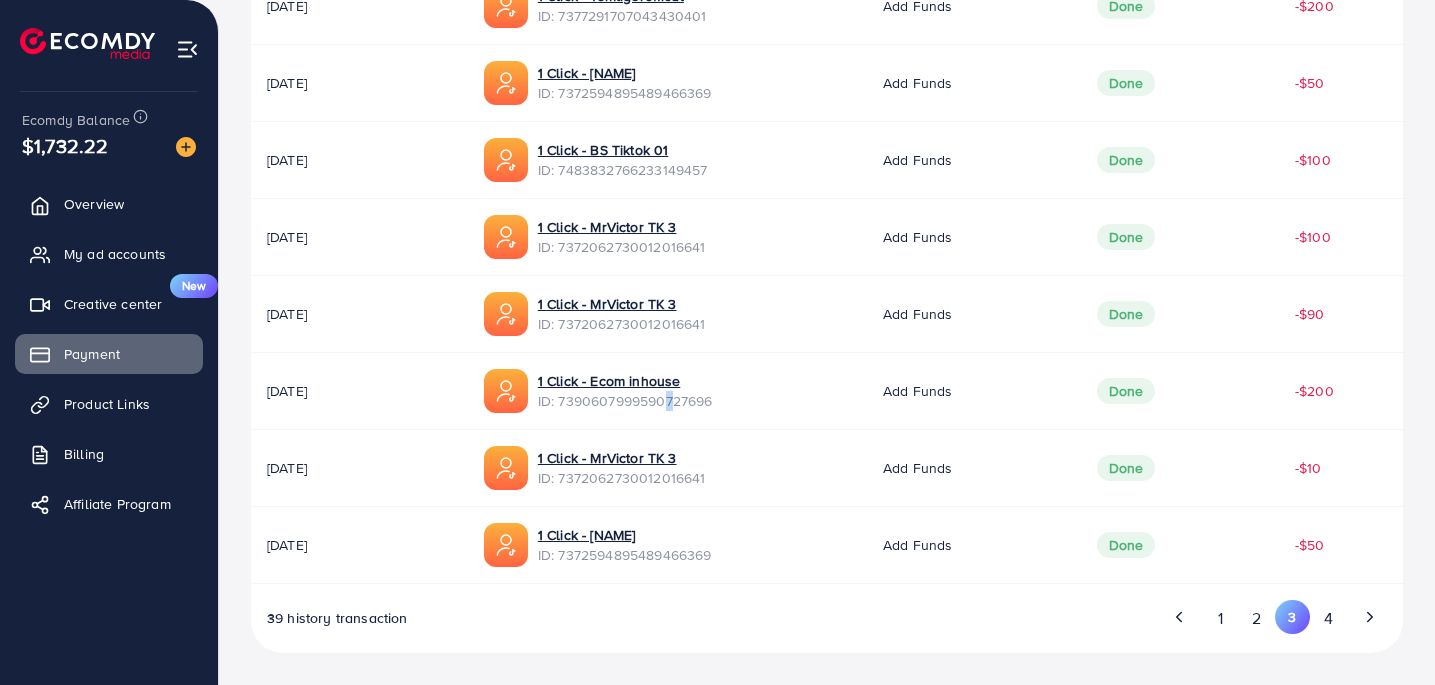 click on "ID: 7390607999590727696" at bounding box center [625, 401] 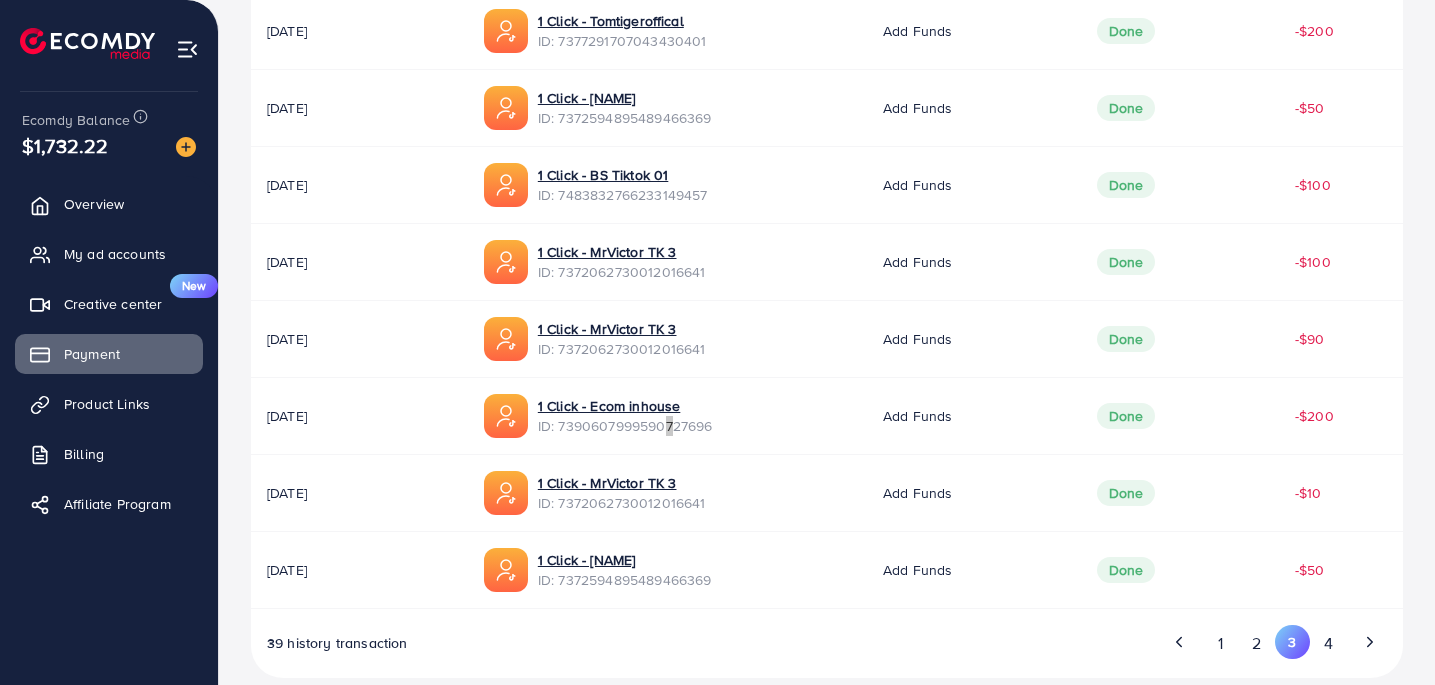 scroll, scrollTop: 666, scrollLeft: 0, axis: vertical 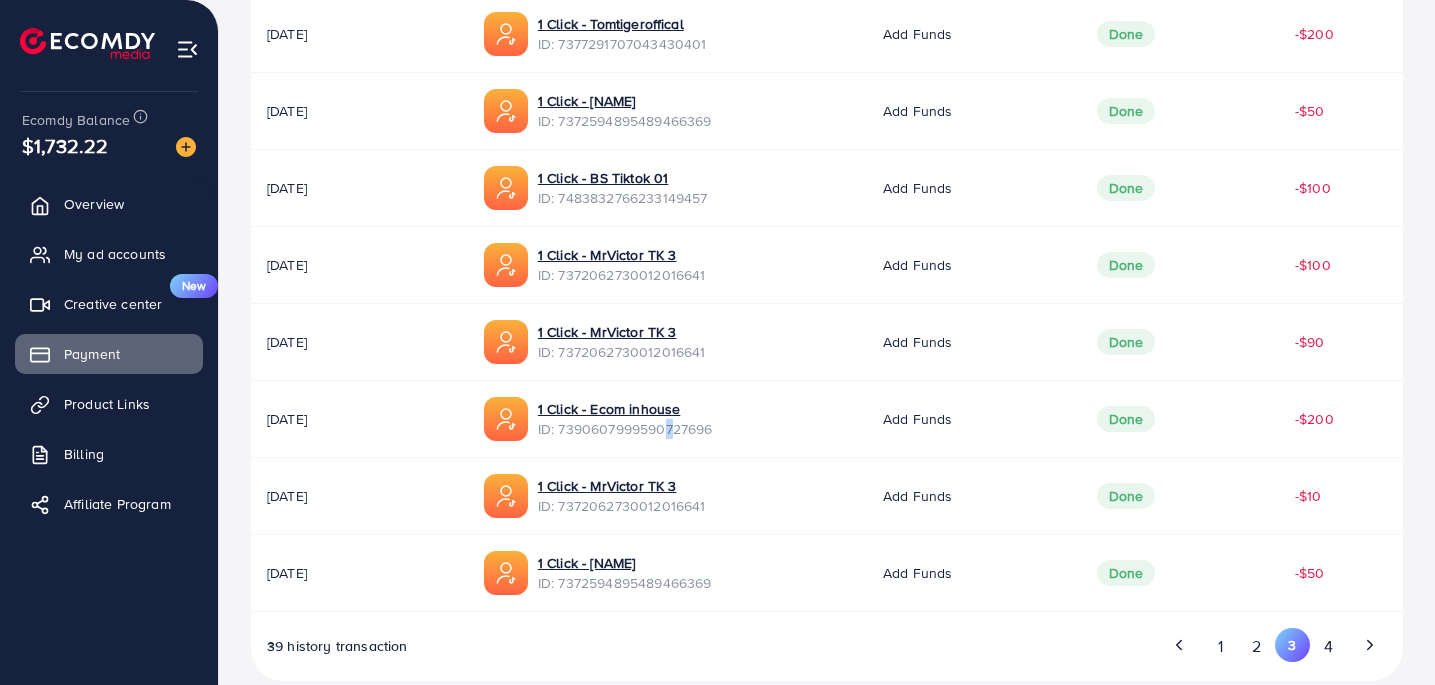 click on "ID: 7372062730012016641" at bounding box center [622, 352] 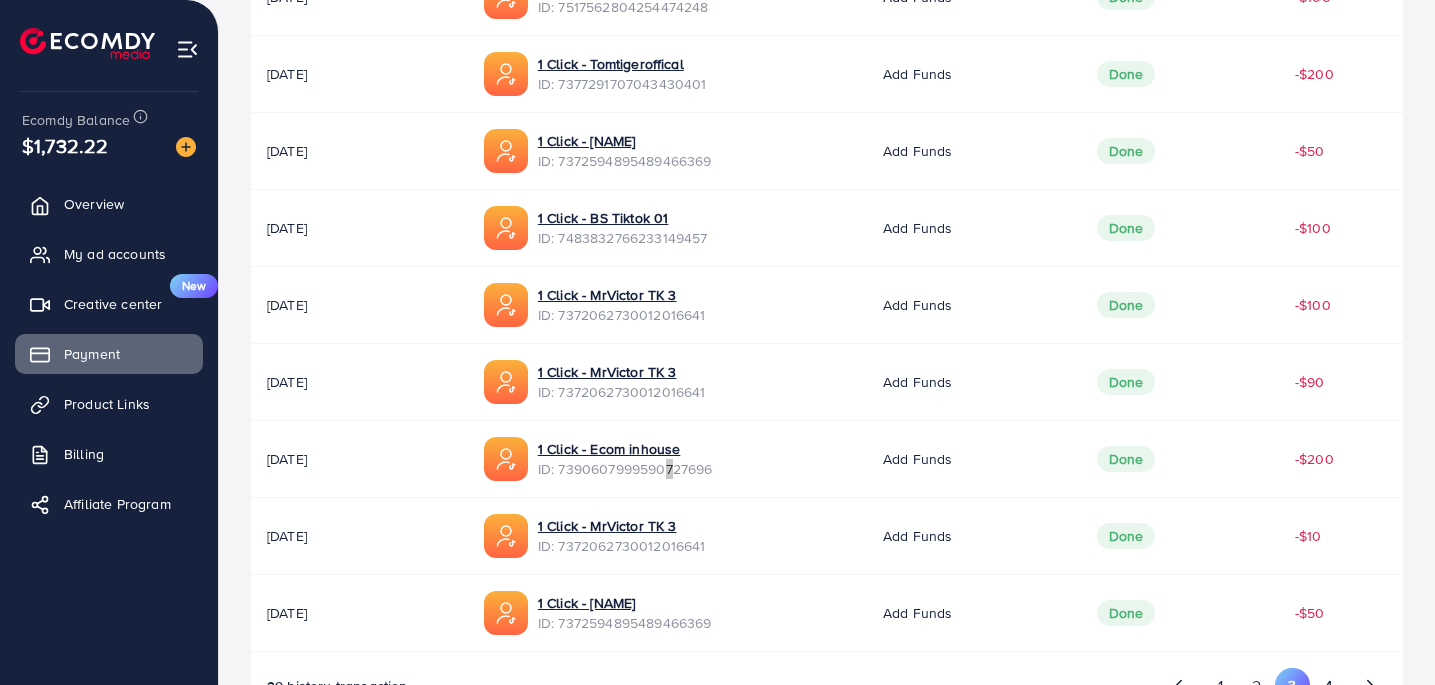 scroll, scrollTop: 612, scrollLeft: 0, axis: vertical 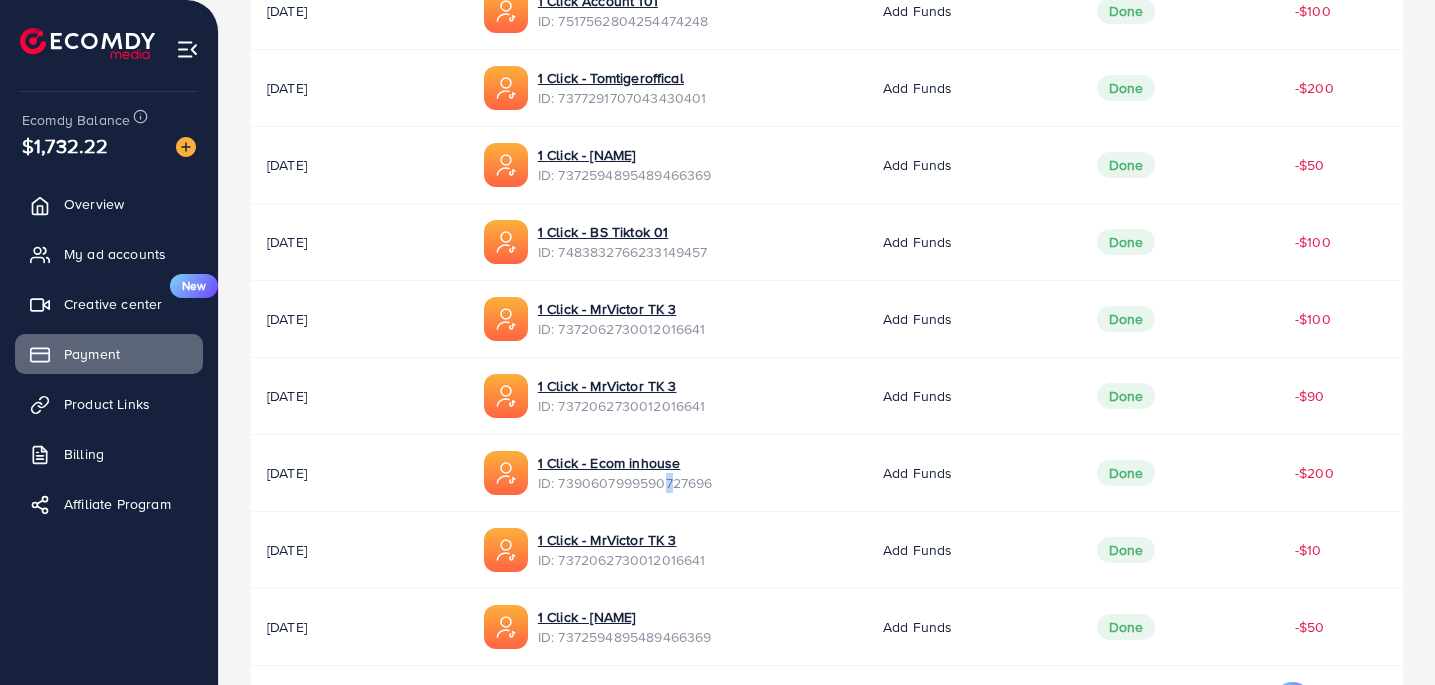 click on "ID: 7372062730012016641" at bounding box center (622, 329) 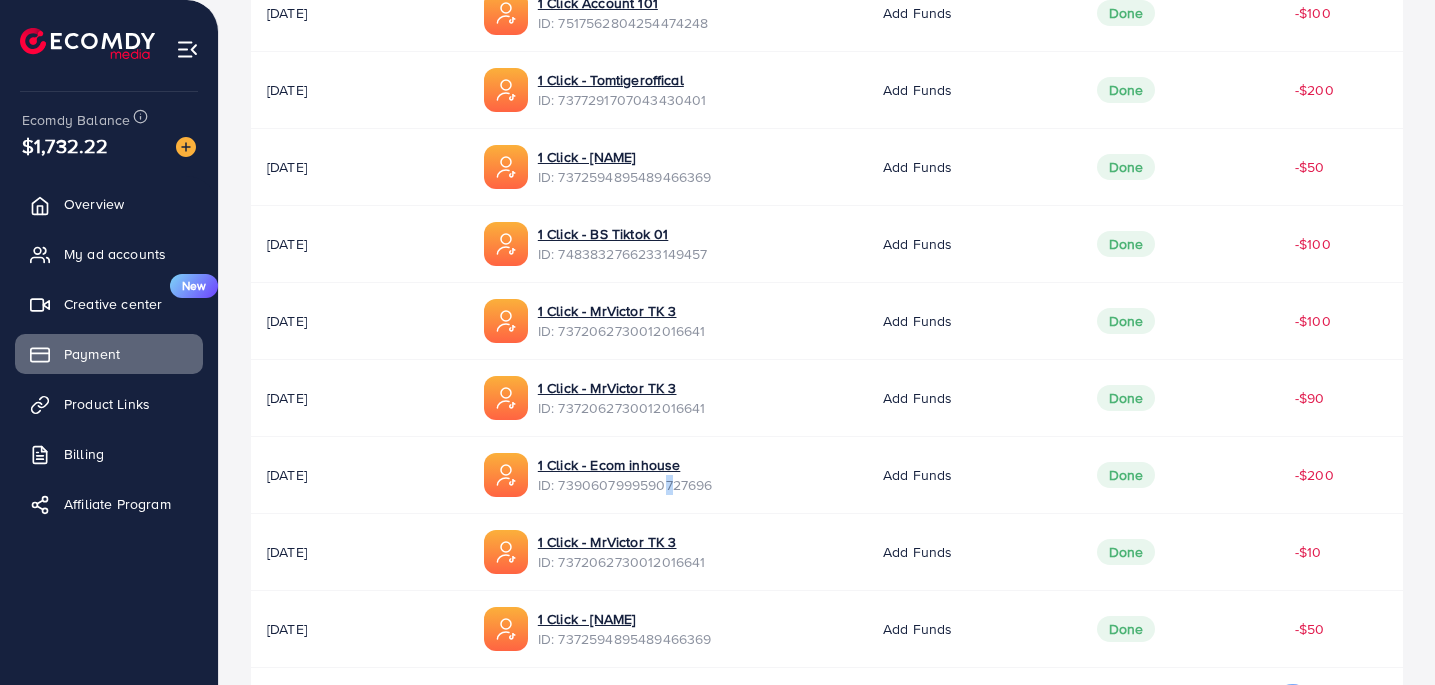 click on "ID: 7483832766233149457" at bounding box center (623, 254) 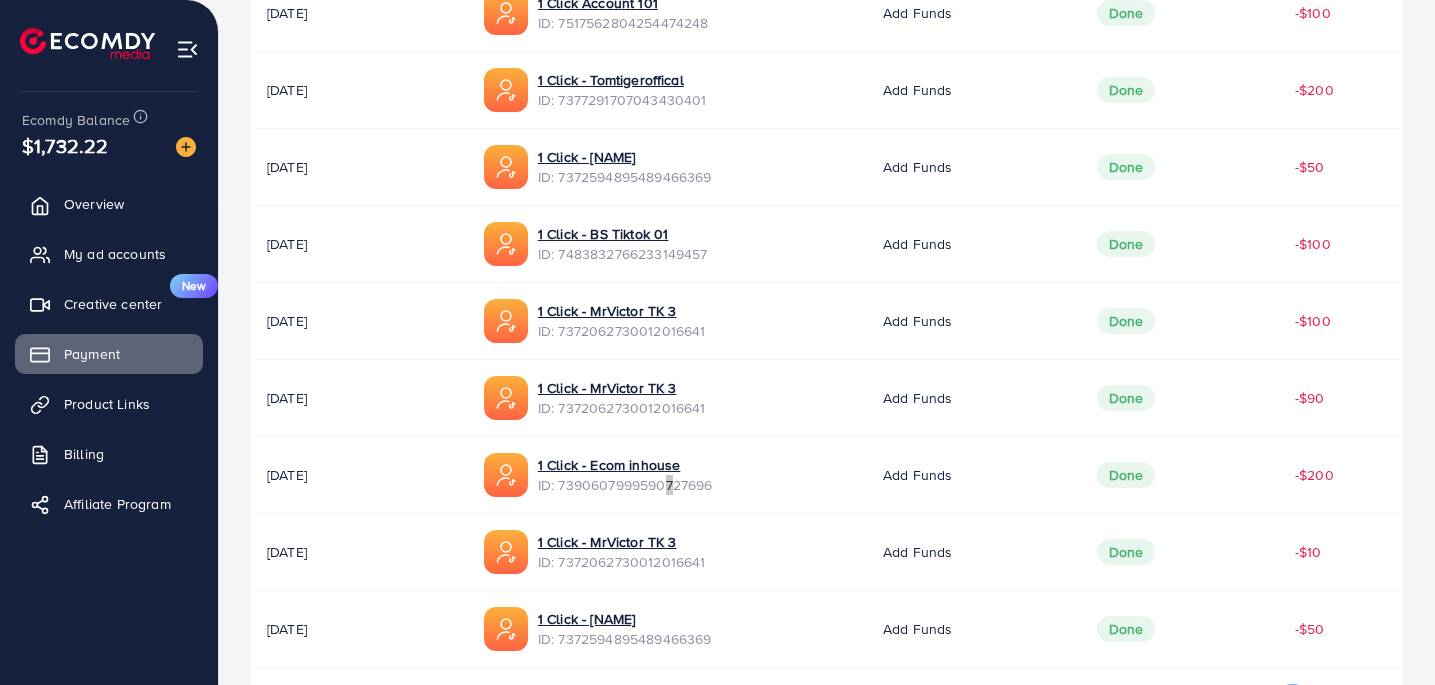 scroll, scrollTop: 581, scrollLeft: 0, axis: vertical 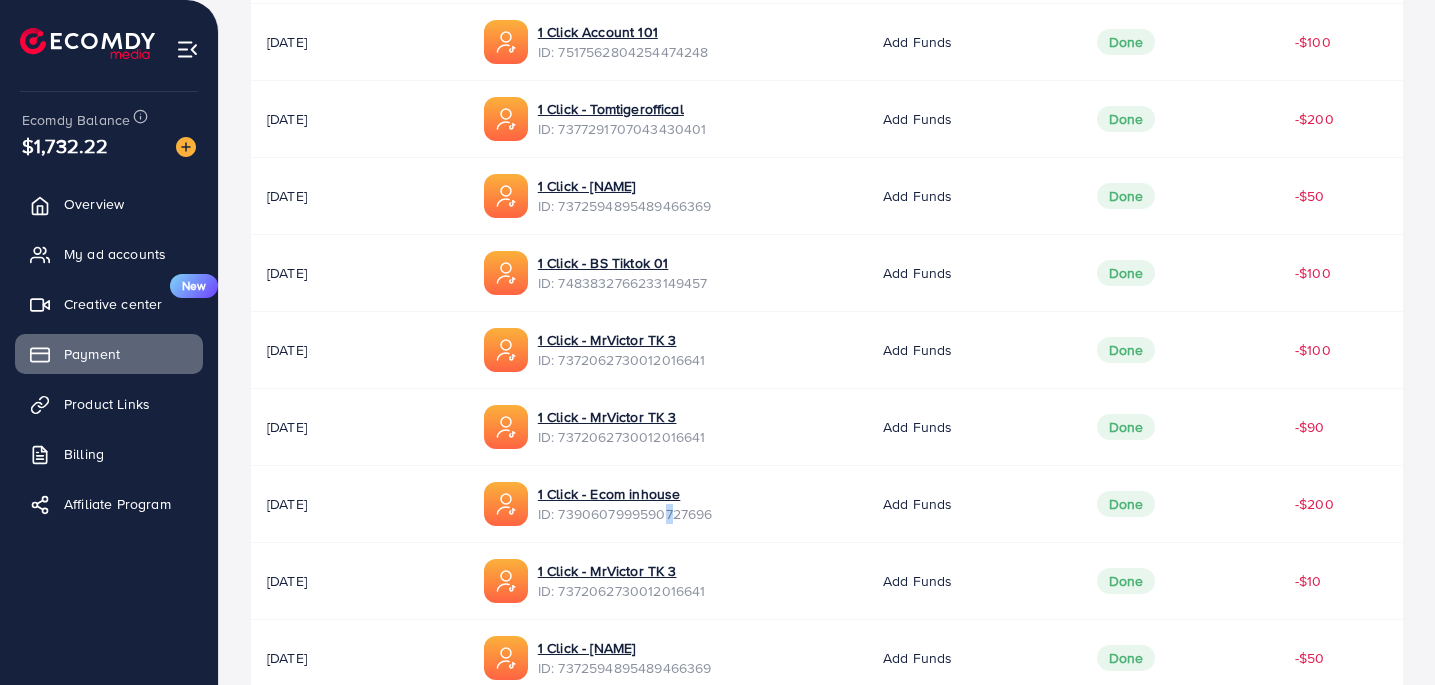 click on "ID: 7372594895489466369" at bounding box center [625, 206] 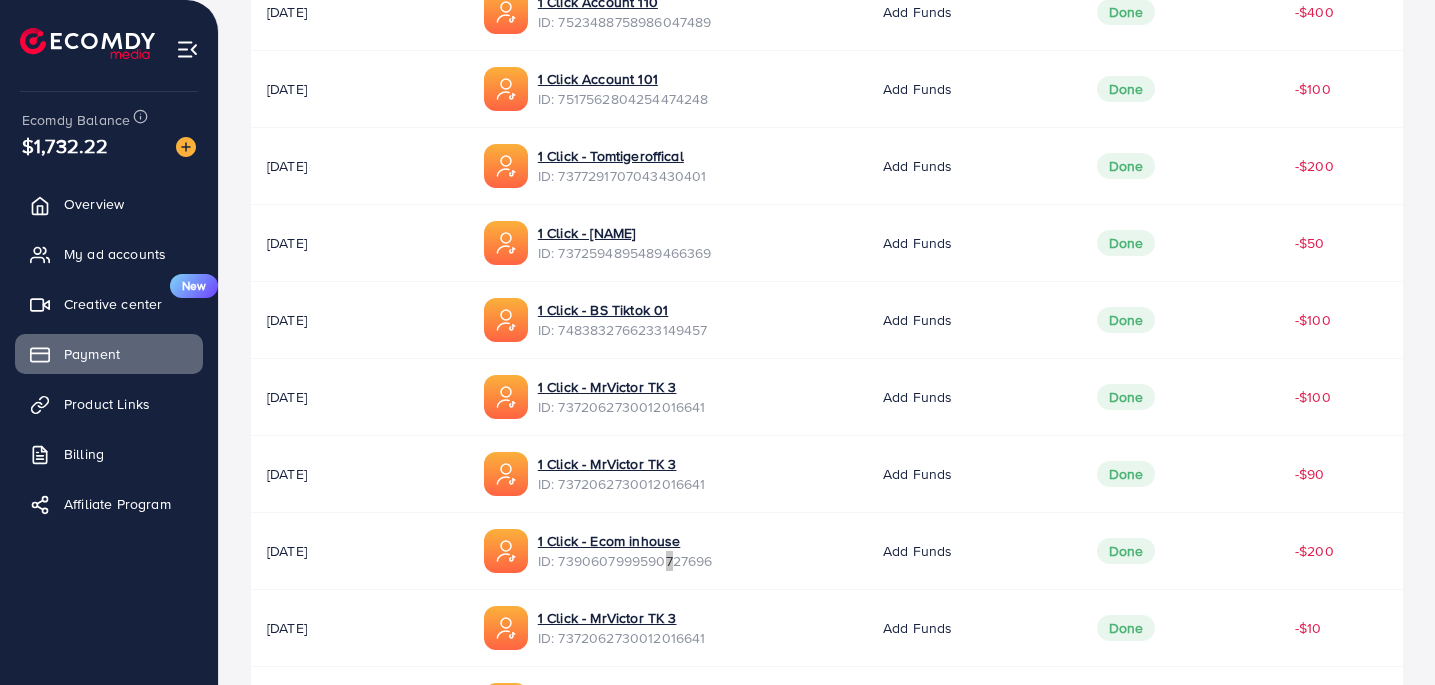 scroll, scrollTop: 533, scrollLeft: 0, axis: vertical 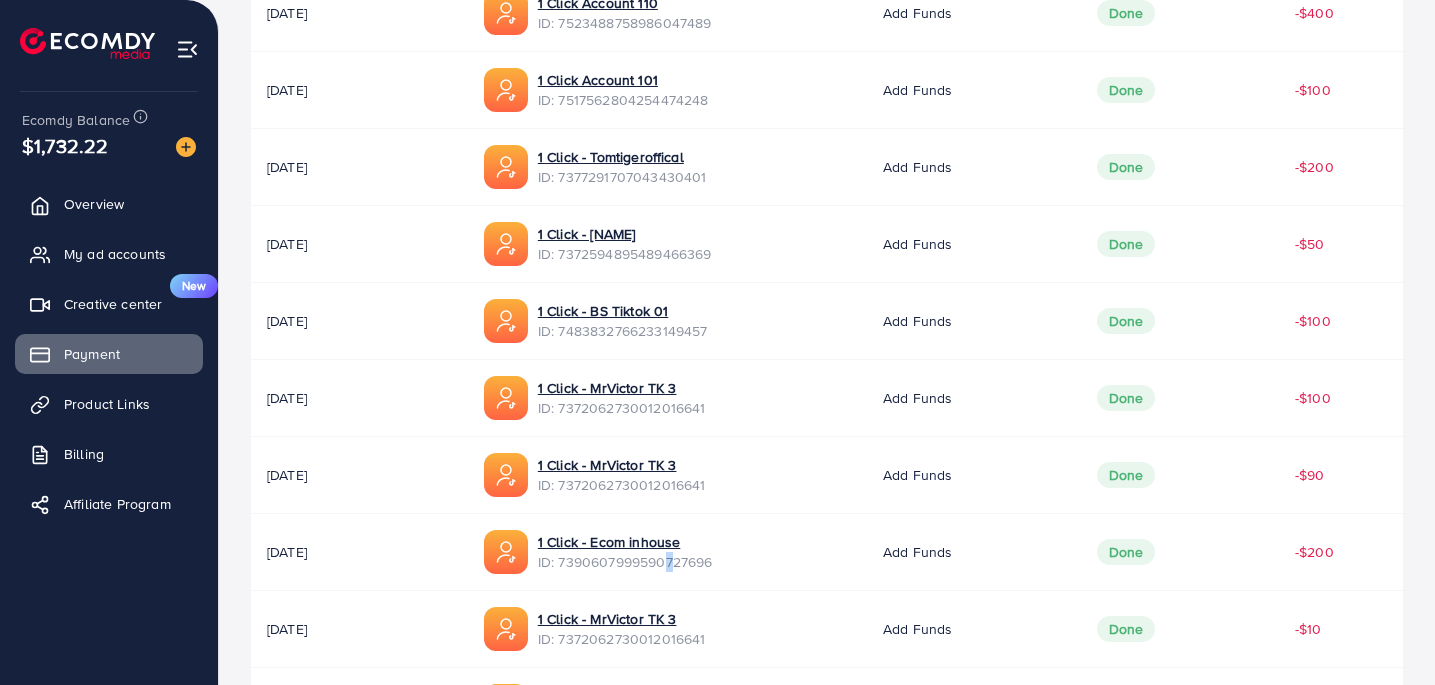 click on "ID: 7377291707043430401" at bounding box center [622, 177] 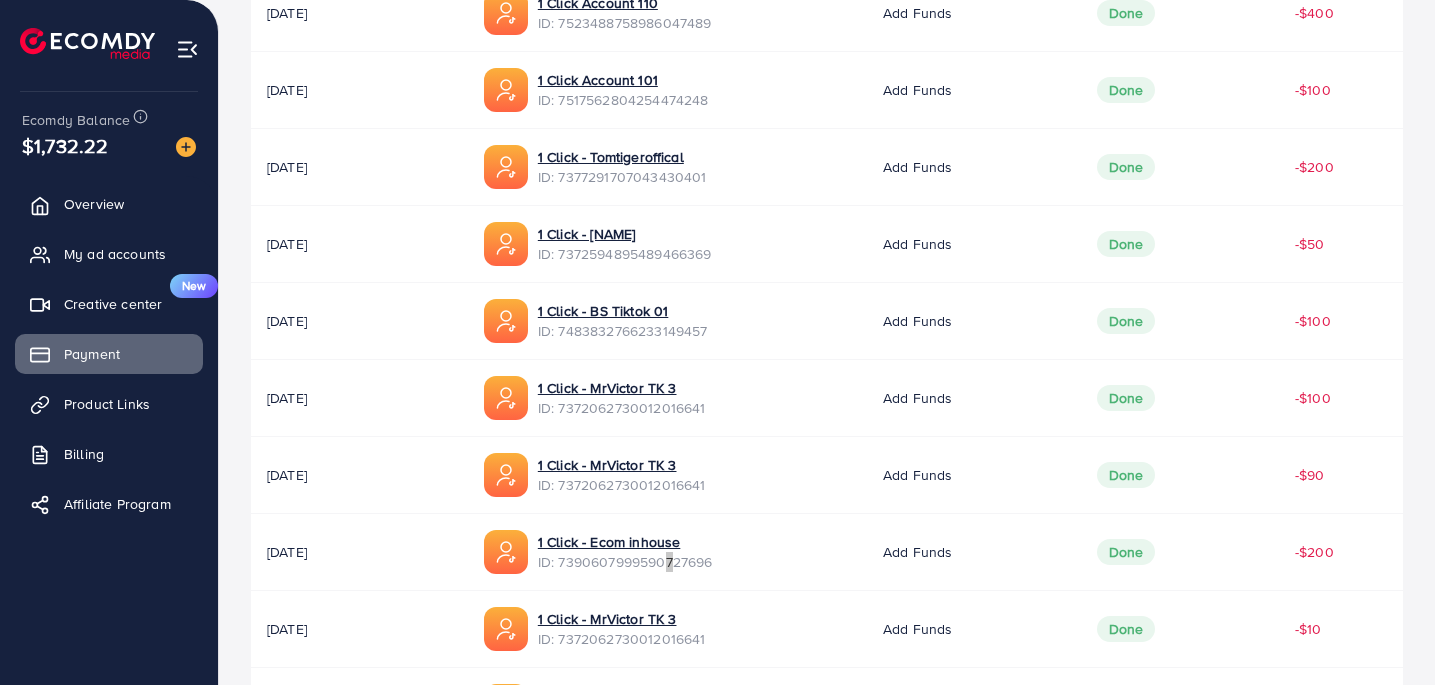 scroll, scrollTop: 482, scrollLeft: 0, axis: vertical 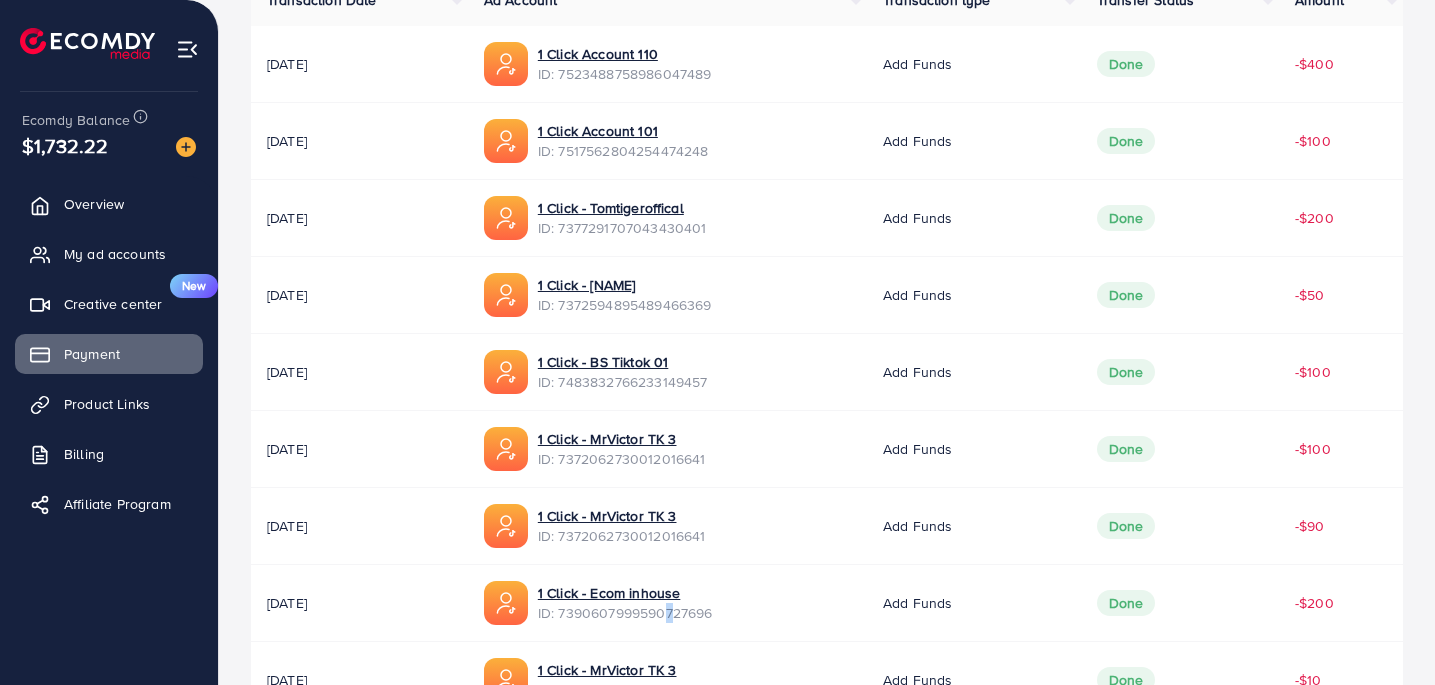 click on "ID: 7517562804254474248" at bounding box center (623, 151) 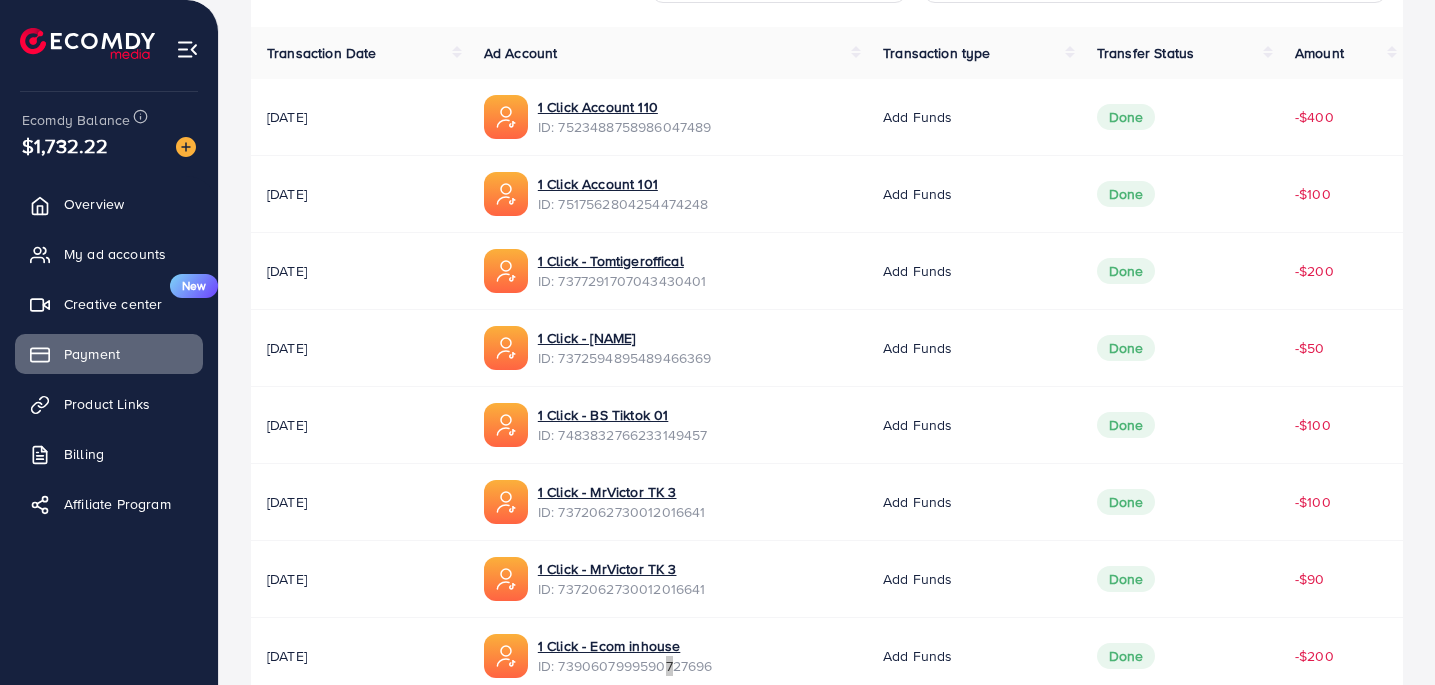 scroll, scrollTop: 424, scrollLeft: 0, axis: vertical 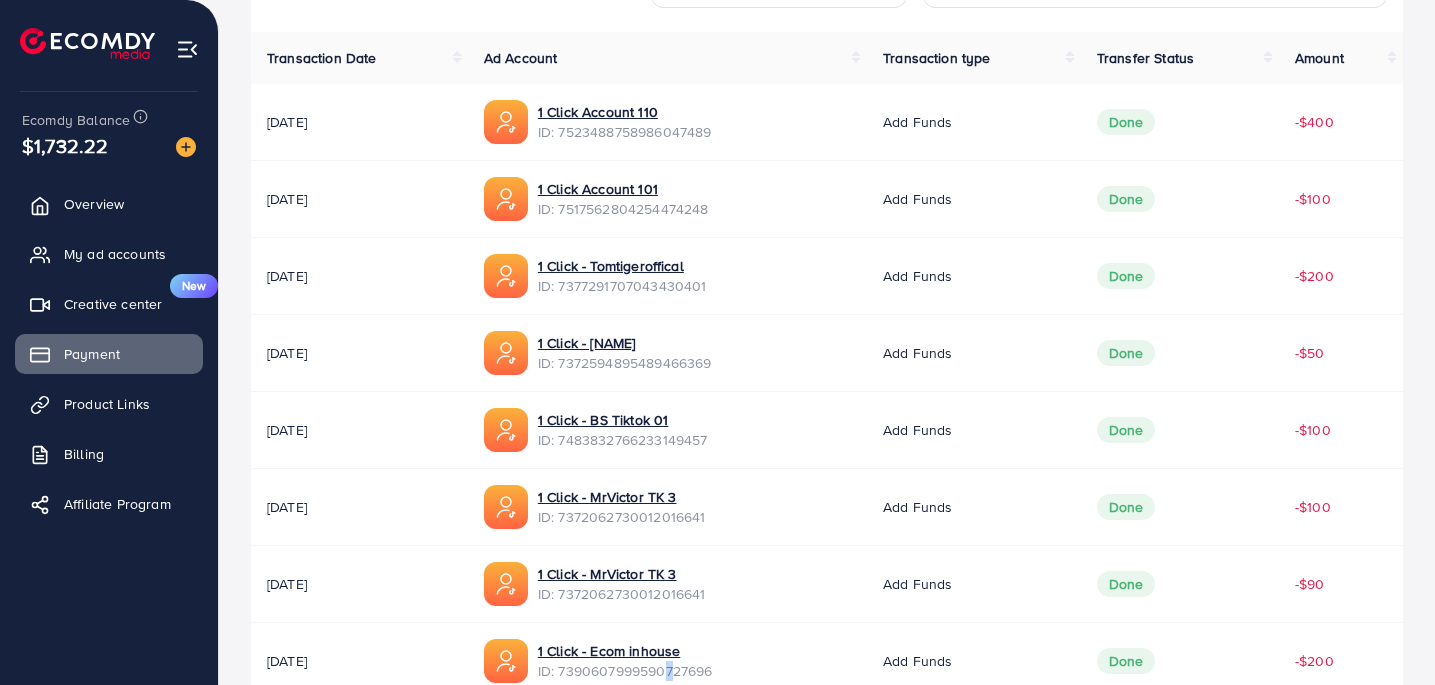 click on "ID: 7523488758986047489" at bounding box center [625, 132] 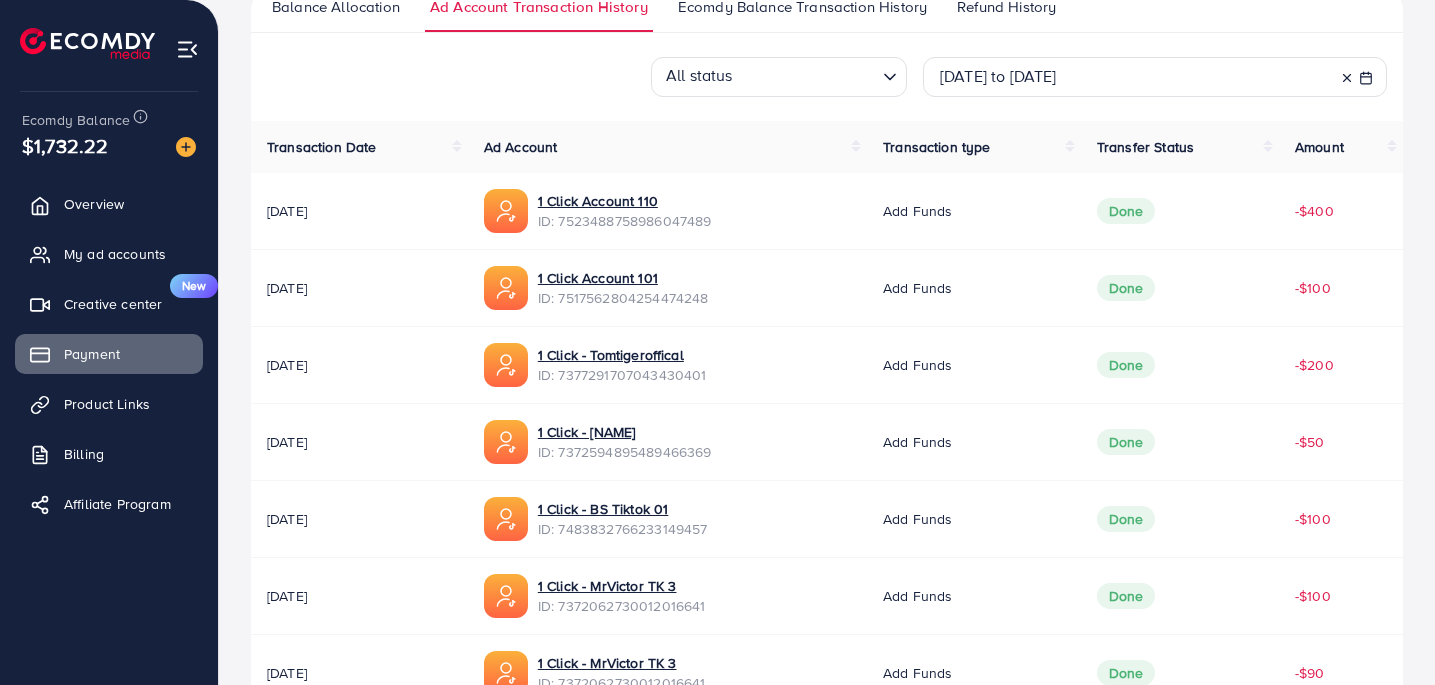 scroll, scrollTop: 694, scrollLeft: 0, axis: vertical 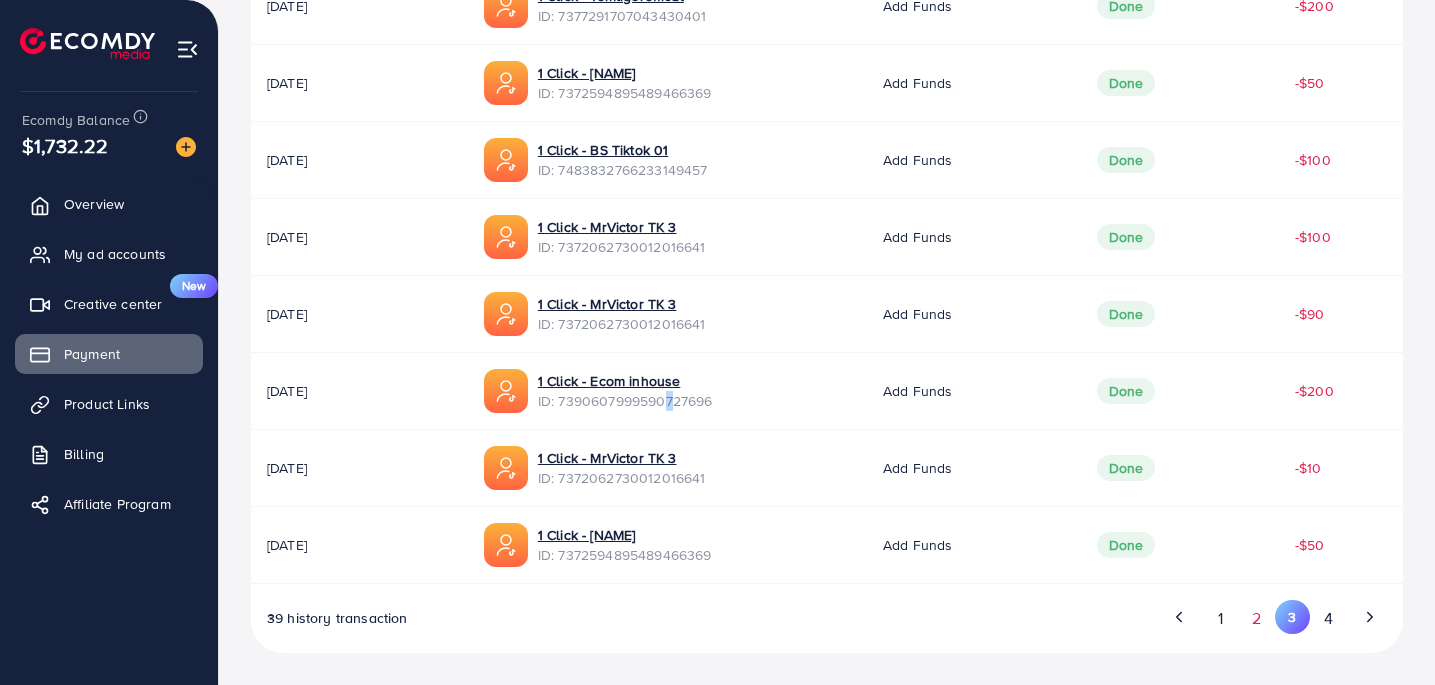 click on "2" at bounding box center (1257, 618) 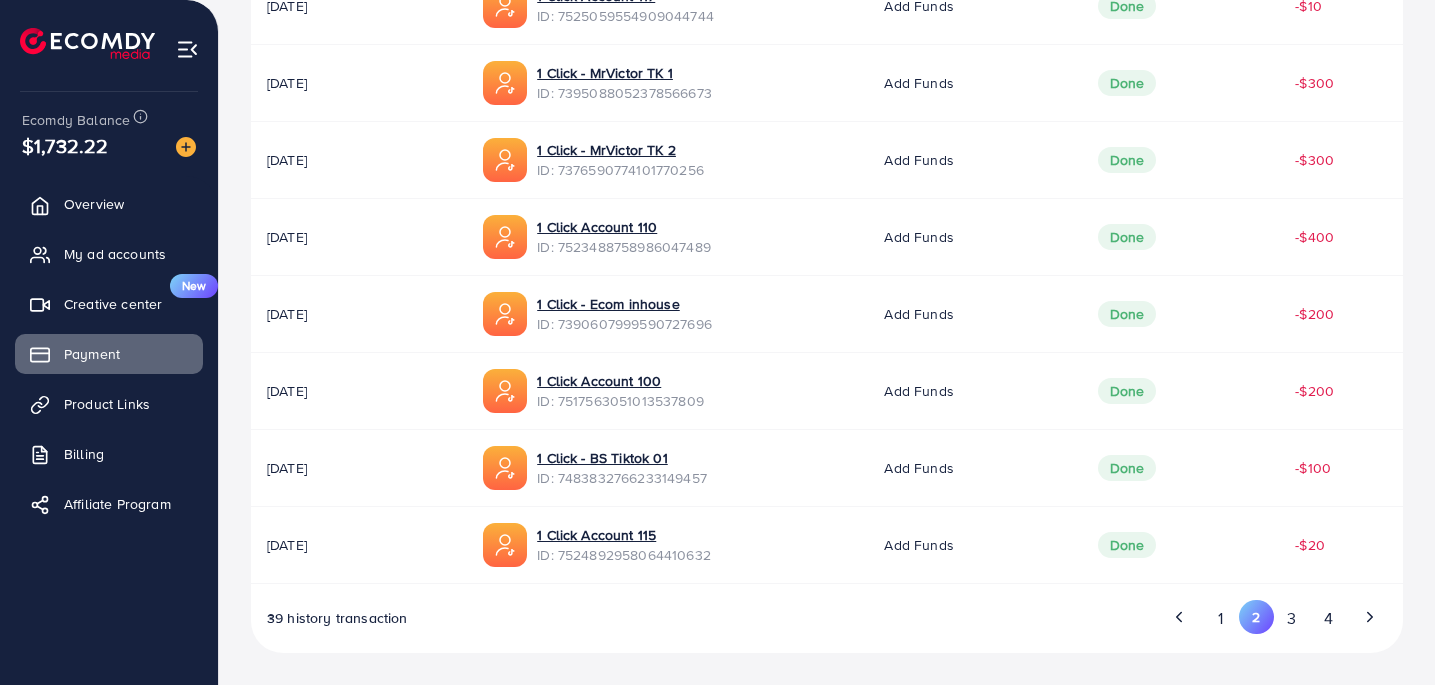 click on "ID: 7524892958064410632" at bounding box center (624, 555) 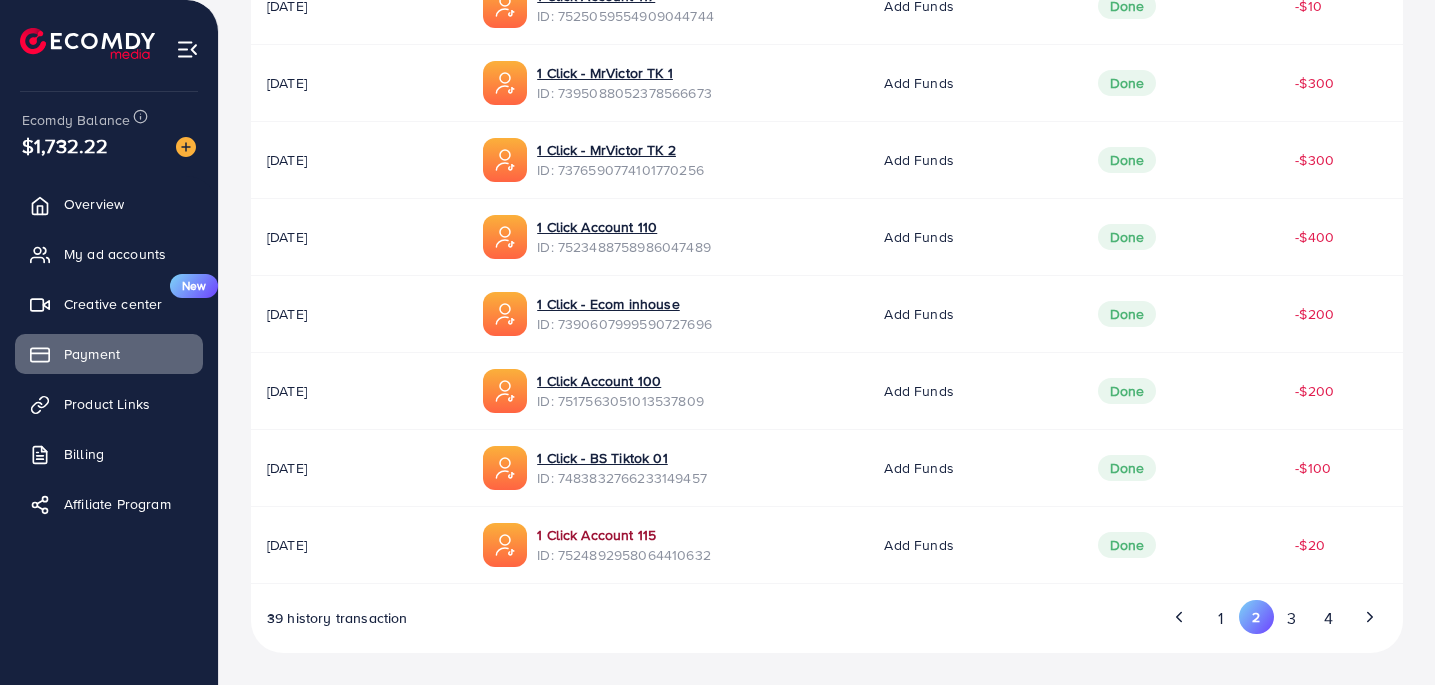 scroll, scrollTop: 691, scrollLeft: 0, axis: vertical 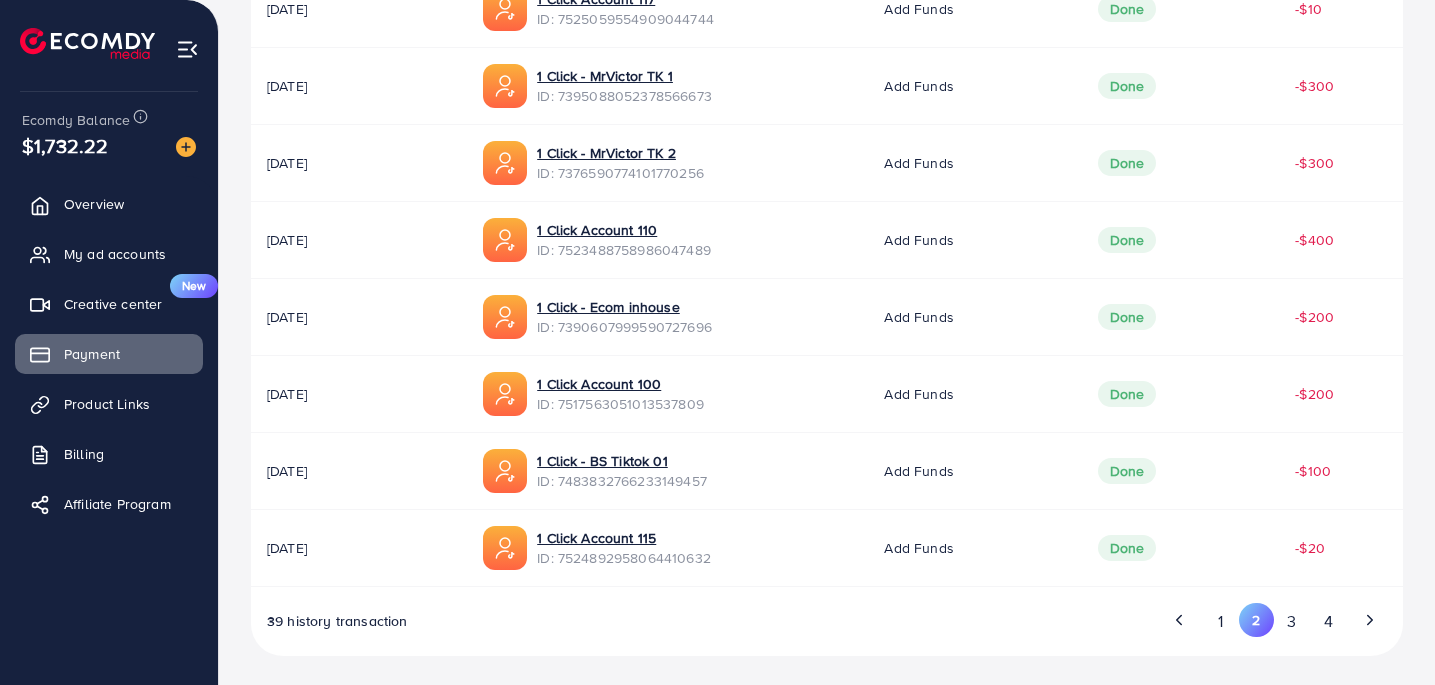 click on "ID: 7517563051013537809" at bounding box center (620, 404) 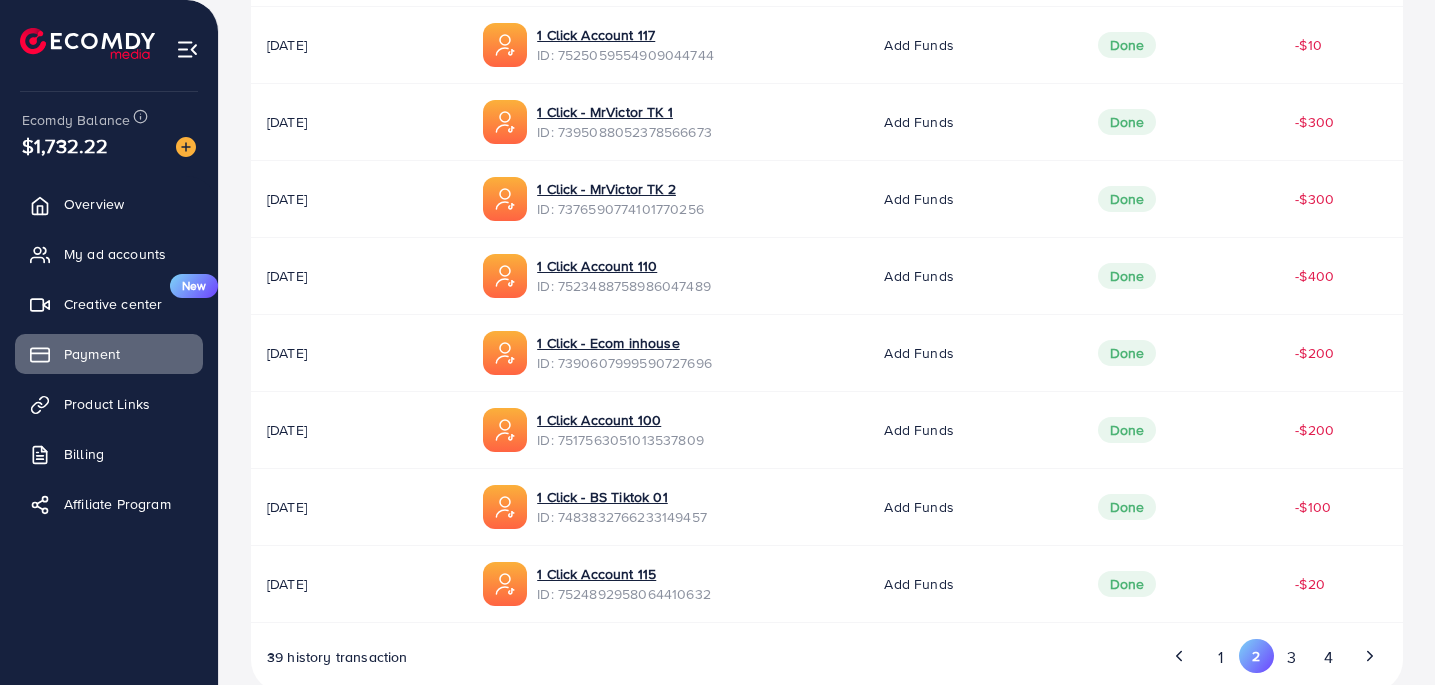 scroll, scrollTop: 638, scrollLeft: 0, axis: vertical 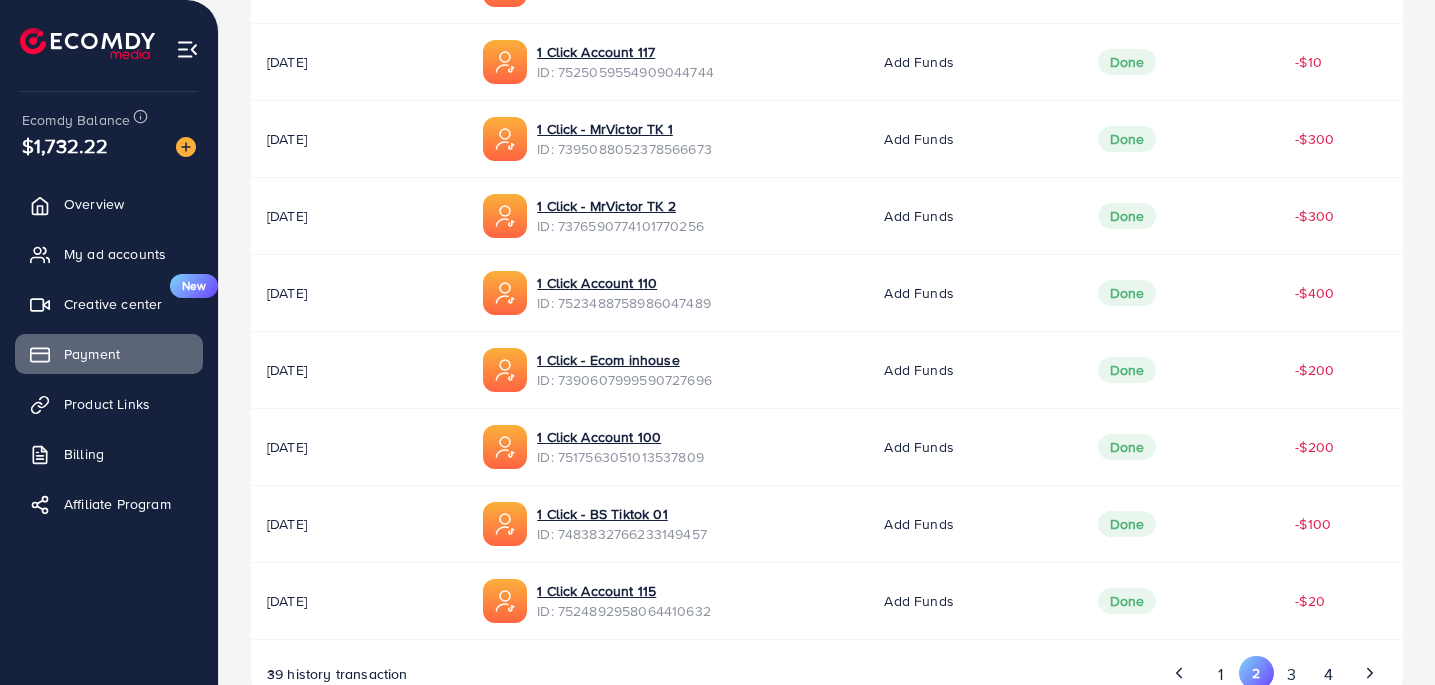 click on "ID: 7376590774101770256" at bounding box center [620, 226] 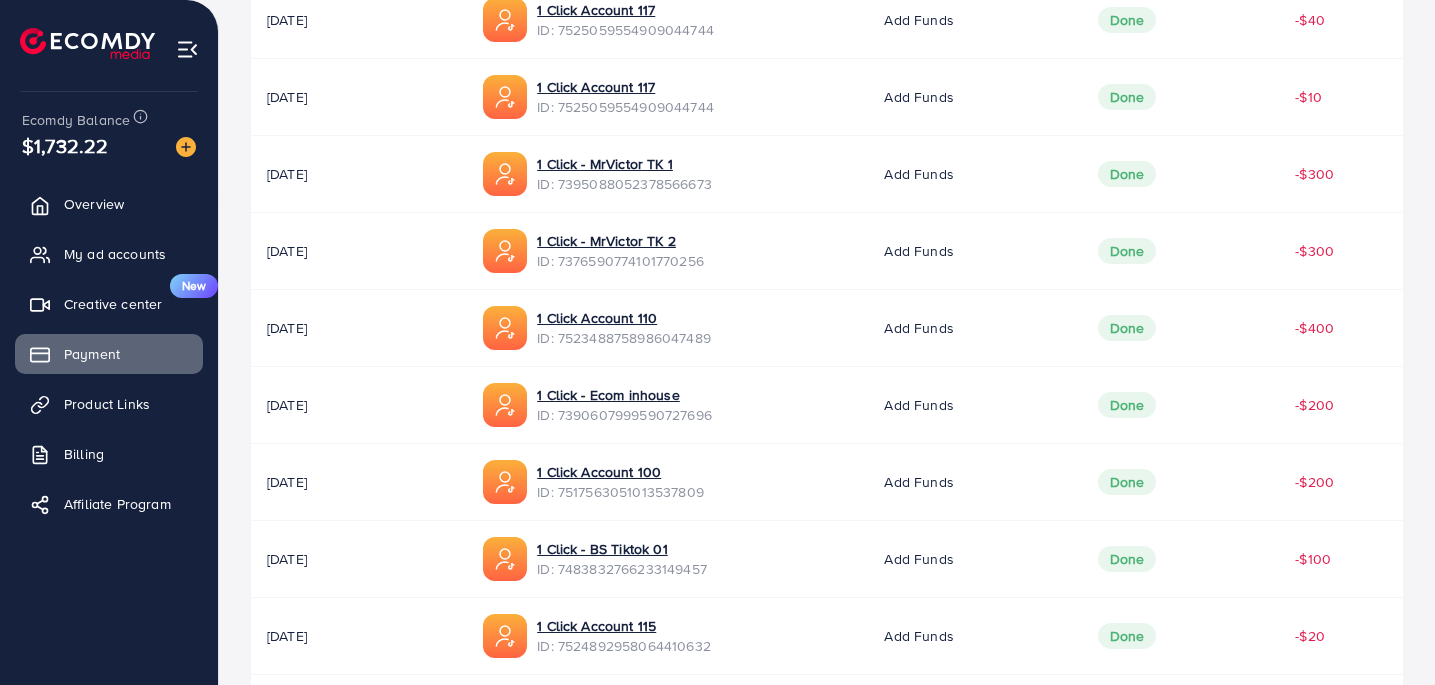 scroll, scrollTop: 600, scrollLeft: 0, axis: vertical 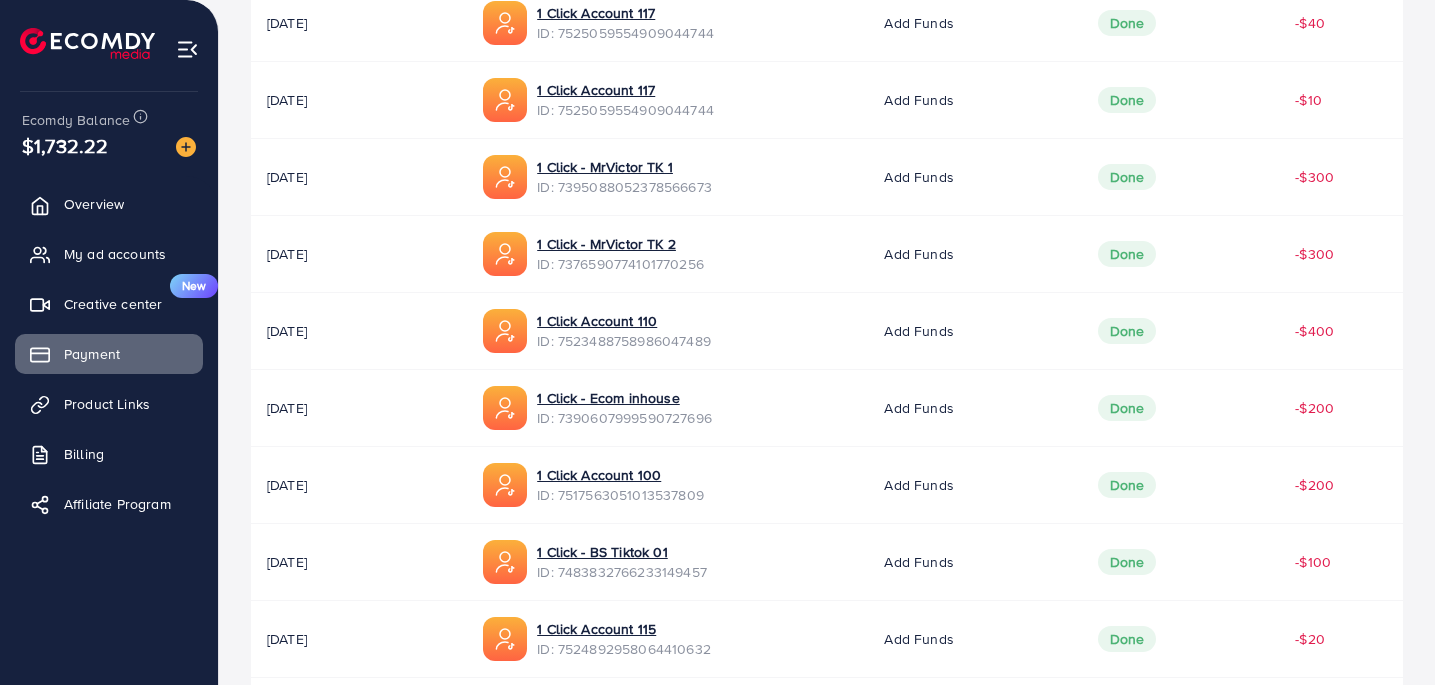 click on "ID: 7395088052378566673" at bounding box center [624, 187] 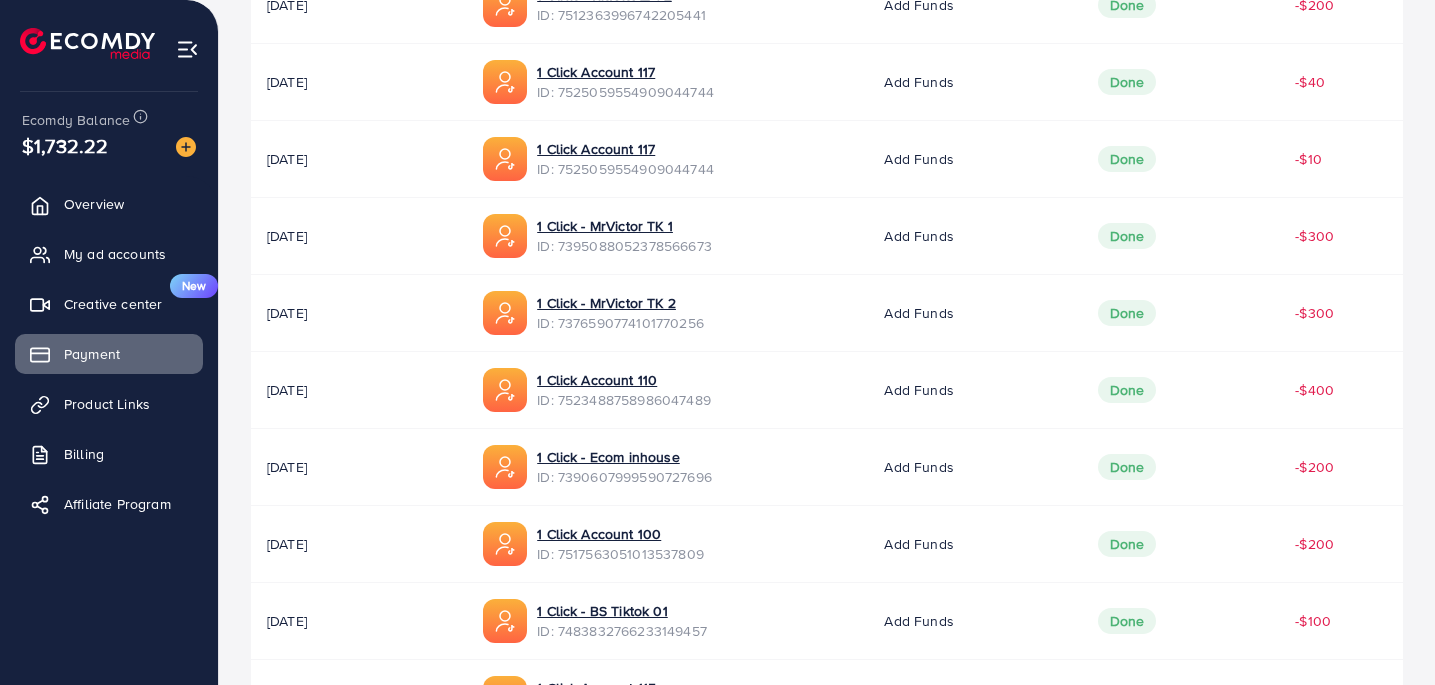 scroll, scrollTop: 538, scrollLeft: 0, axis: vertical 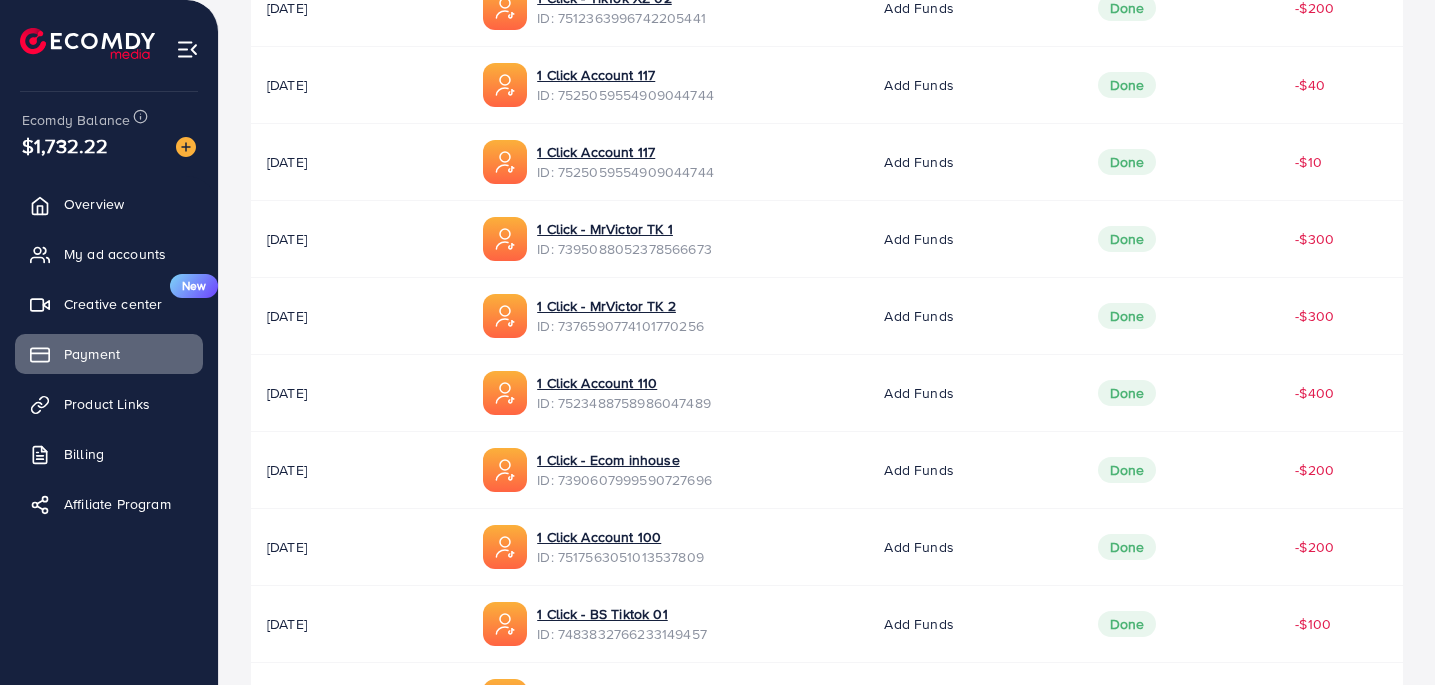 click on "ID: 7525059554909044744" at bounding box center (625, 172) 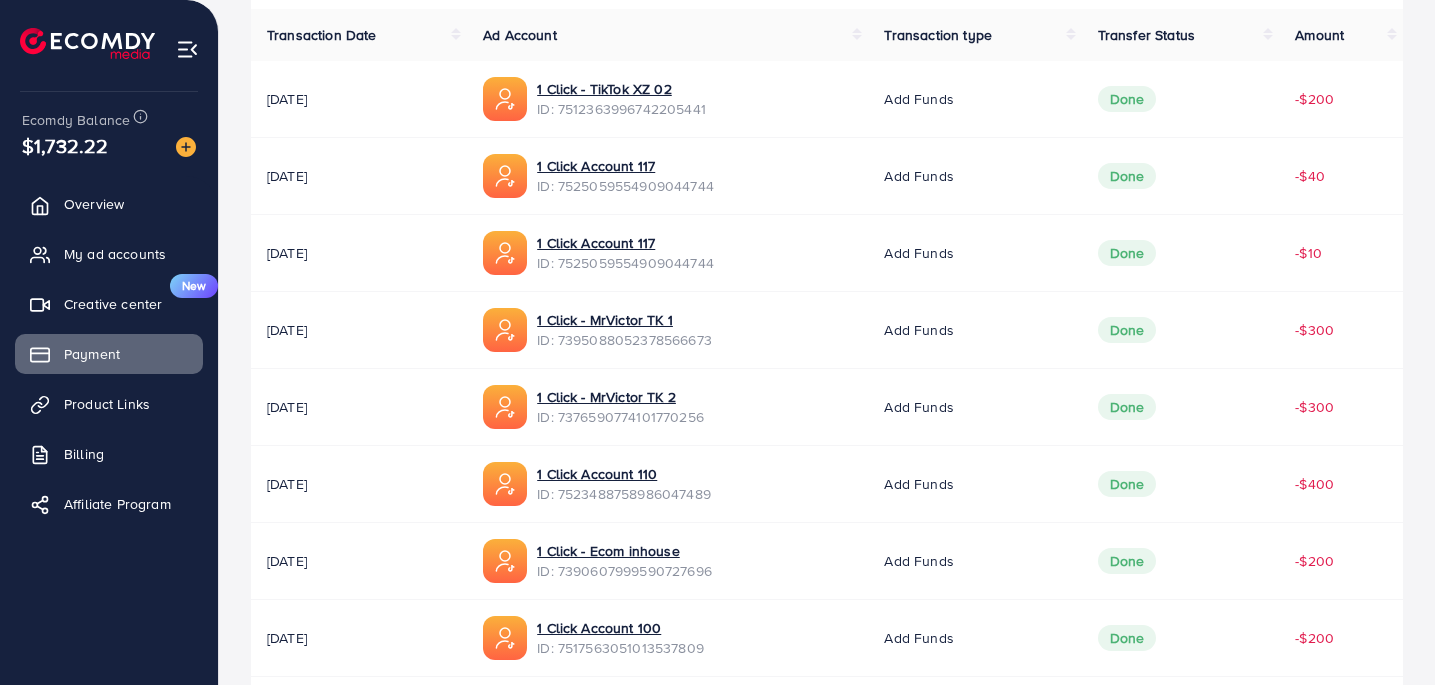 scroll, scrollTop: 404, scrollLeft: 0, axis: vertical 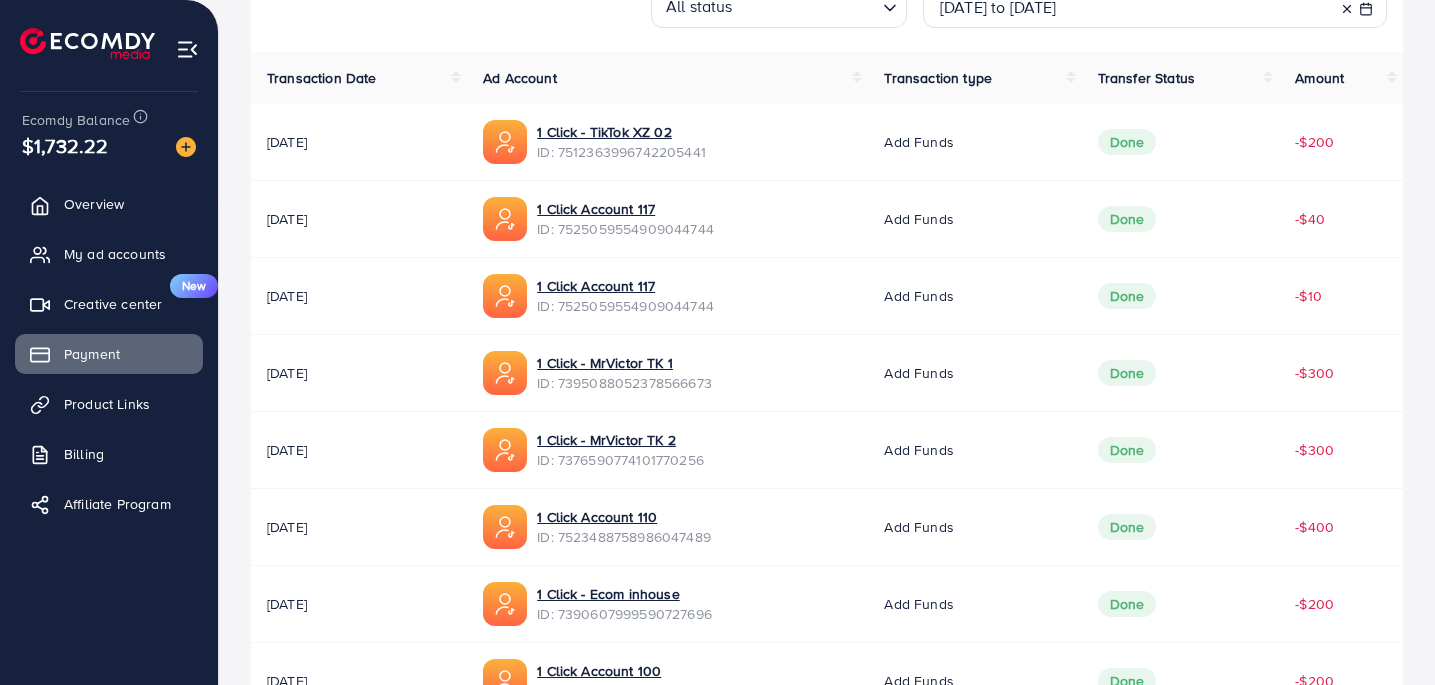 click on "ID: 7512363996742205441" at bounding box center (621, 152) 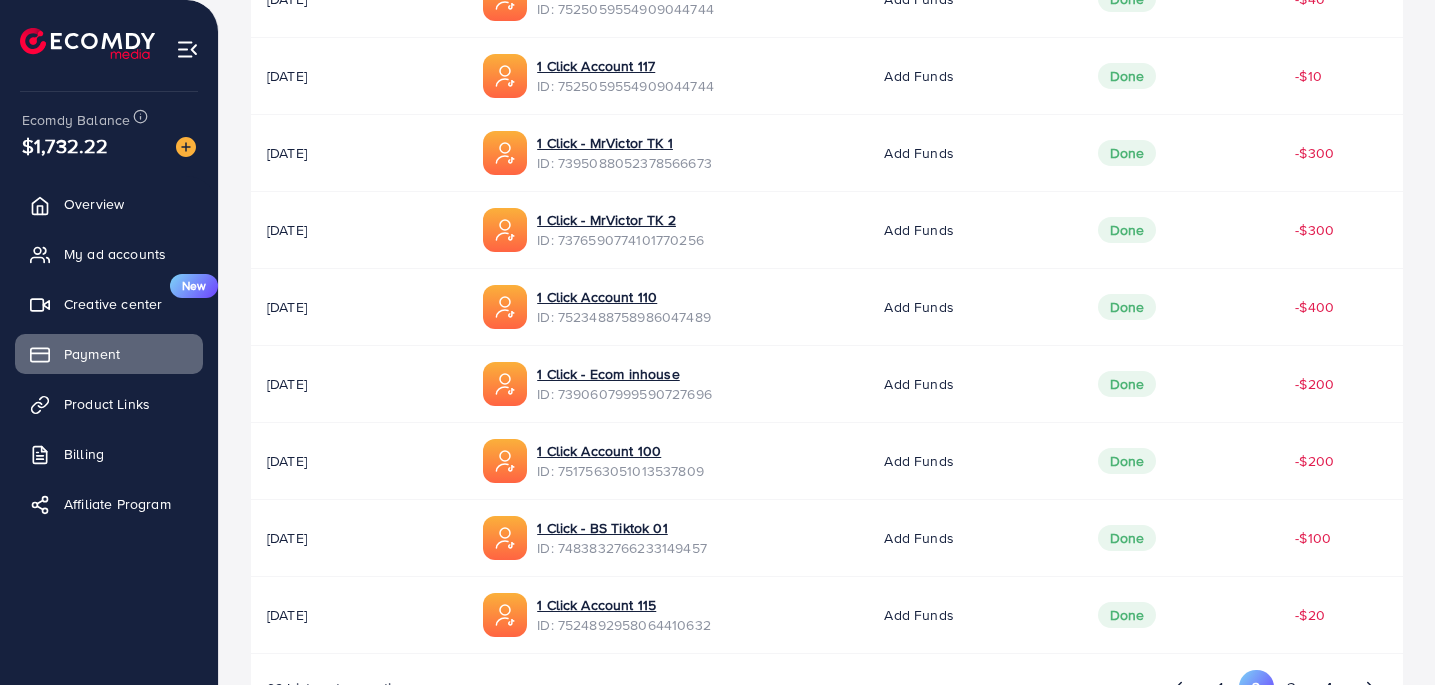 scroll, scrollTop: 694, scrollLeft: 0, axis: vertical 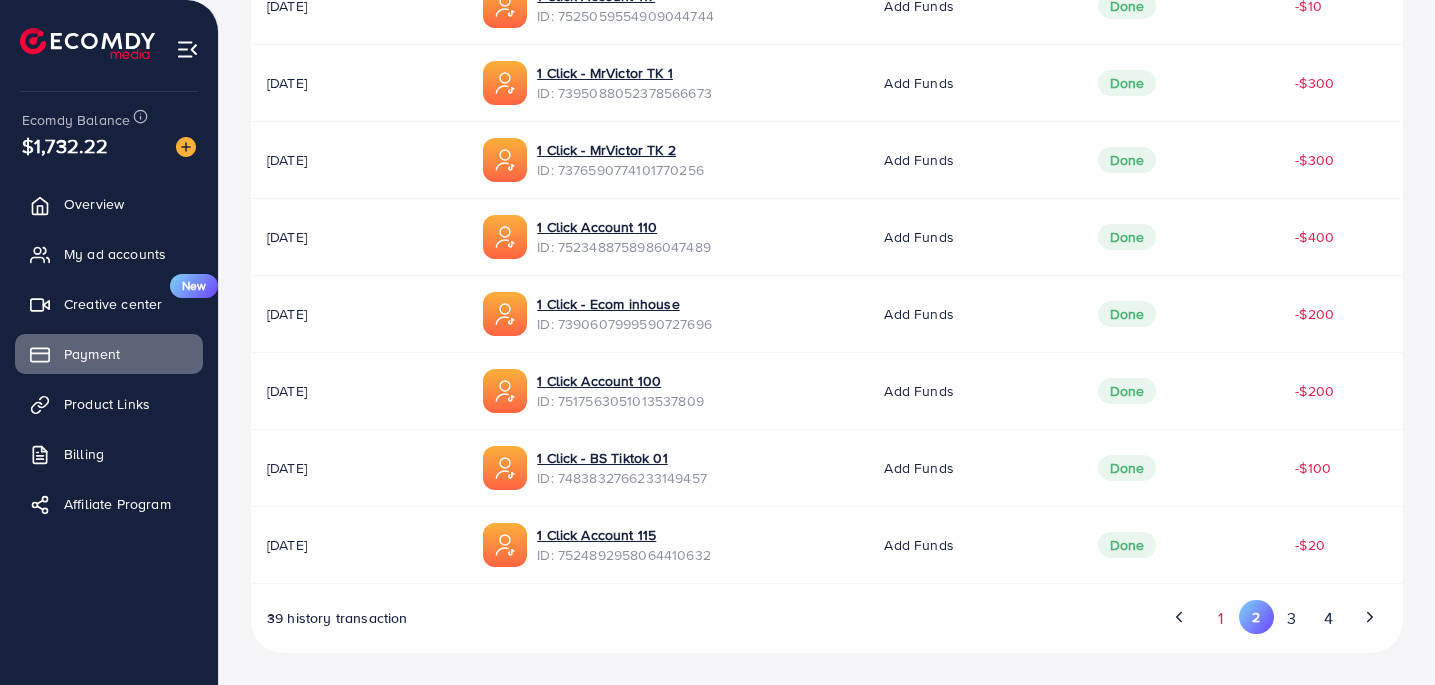 click on "1" at bounding box center [1220, 618] 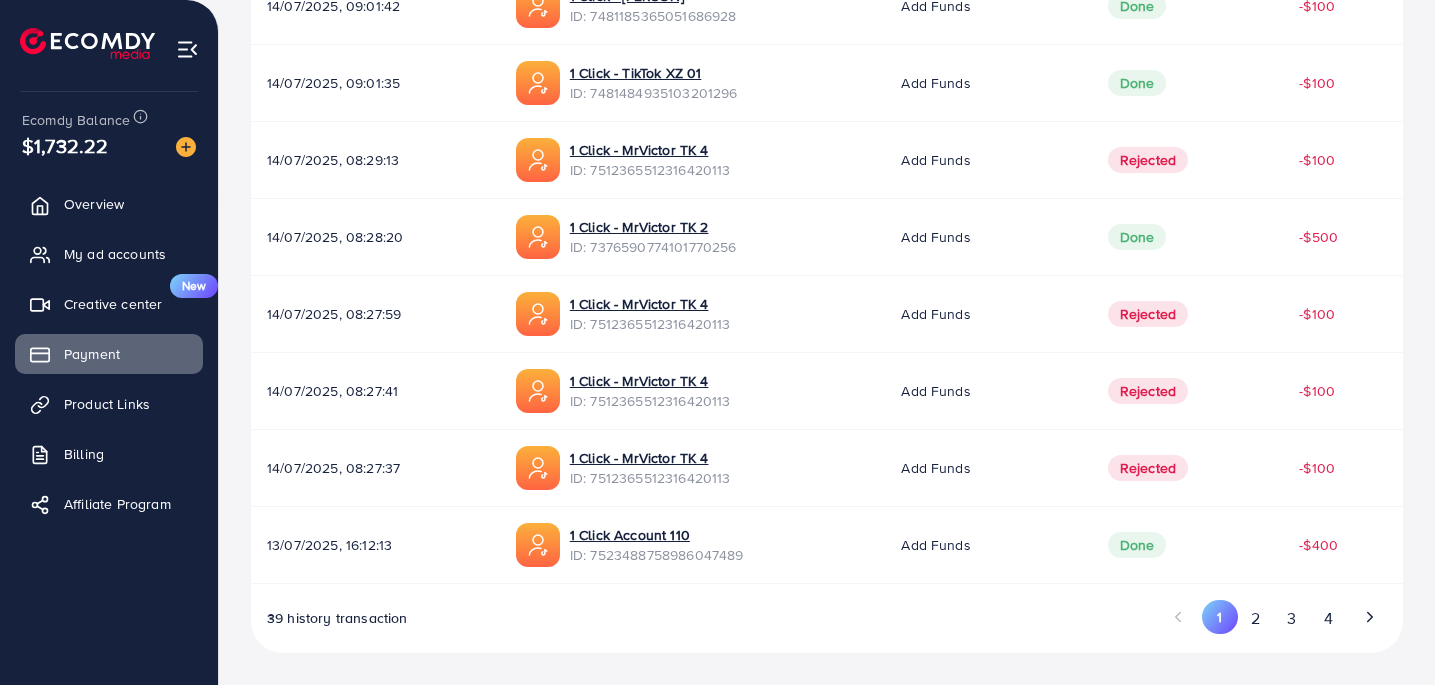 click on "ID: 7523488758986047489" at bounding box center [657, 555] 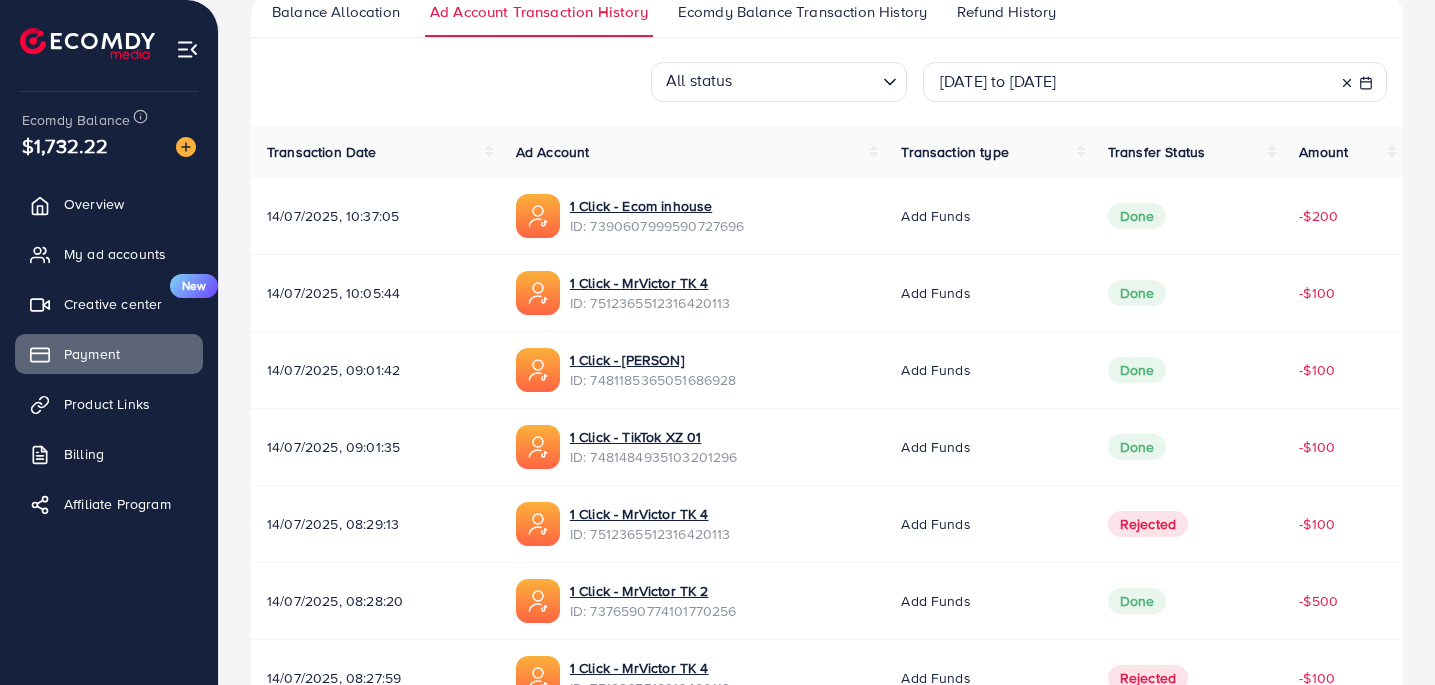 scroll, scrollTop: 694, scrollLeft: 0, axis: vertical 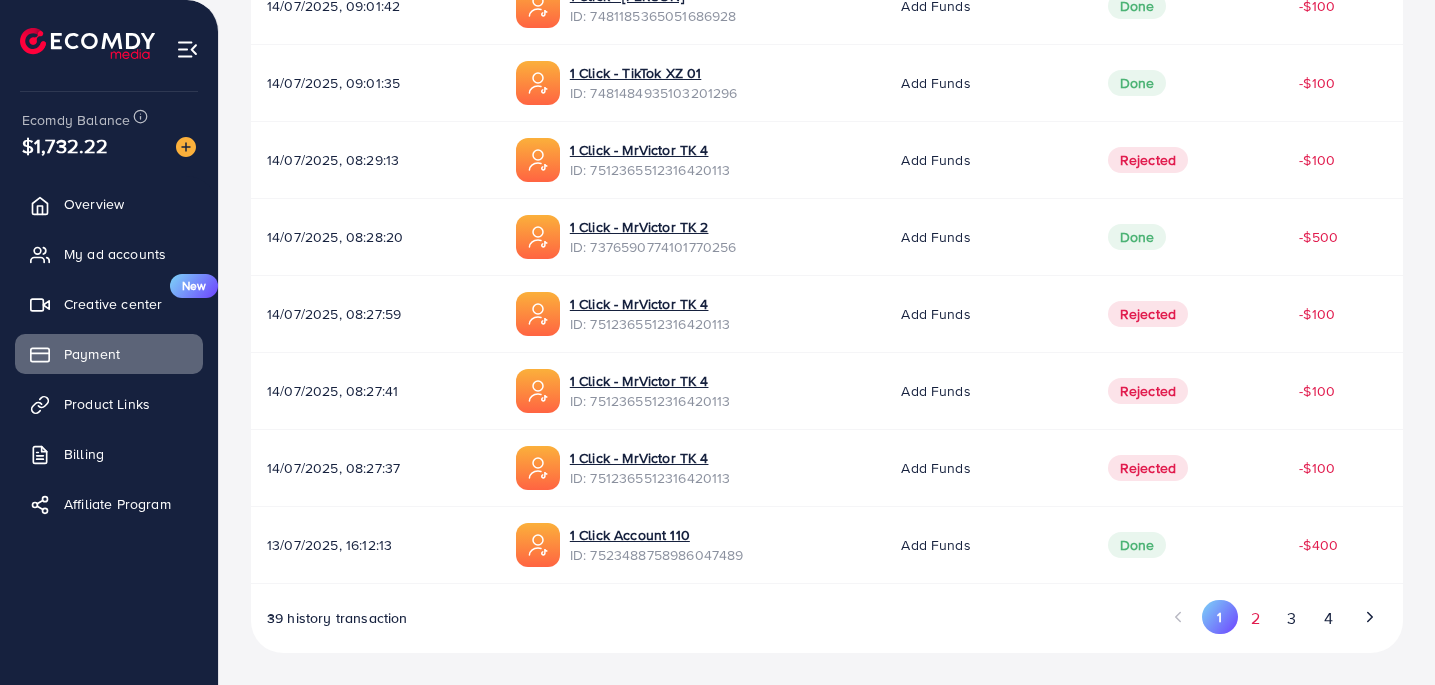 click on "2" at bounding box center [1256, 618] 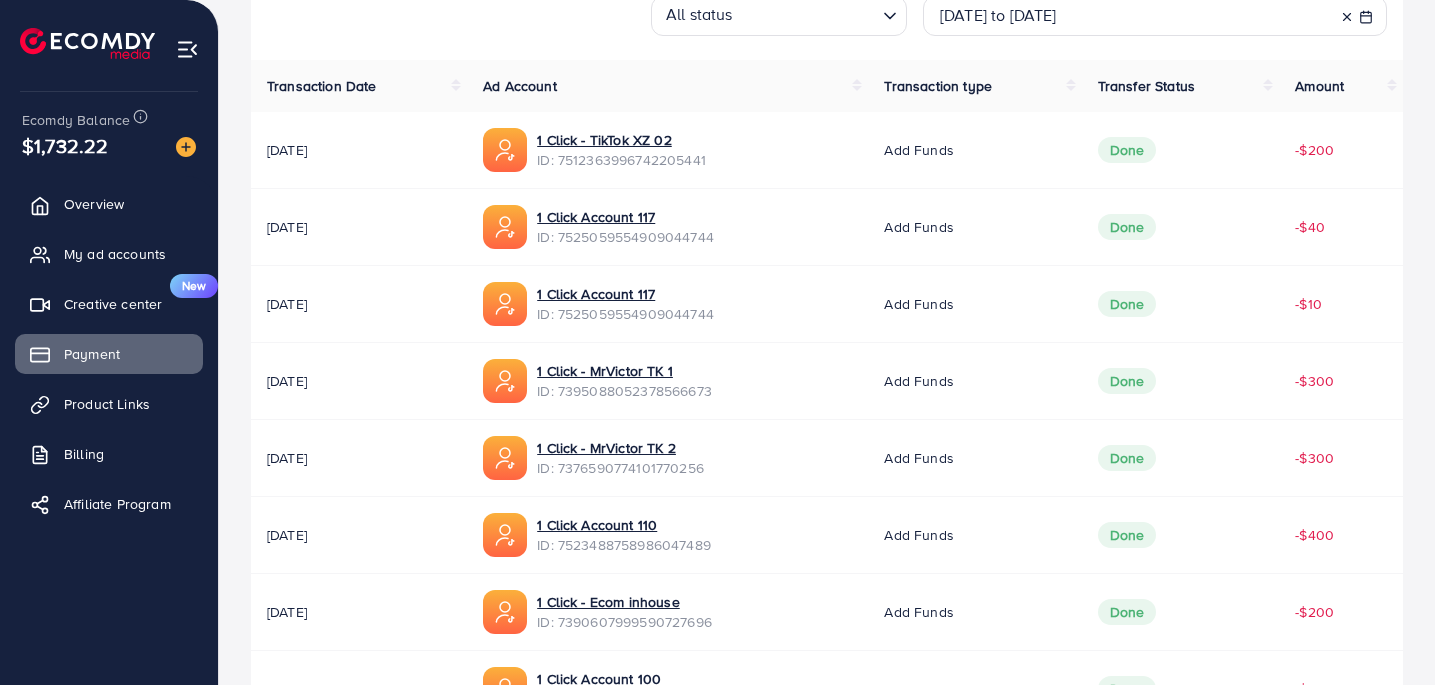 scroll, scrollTop: 694, scrollLeft: 0, axis: vertical 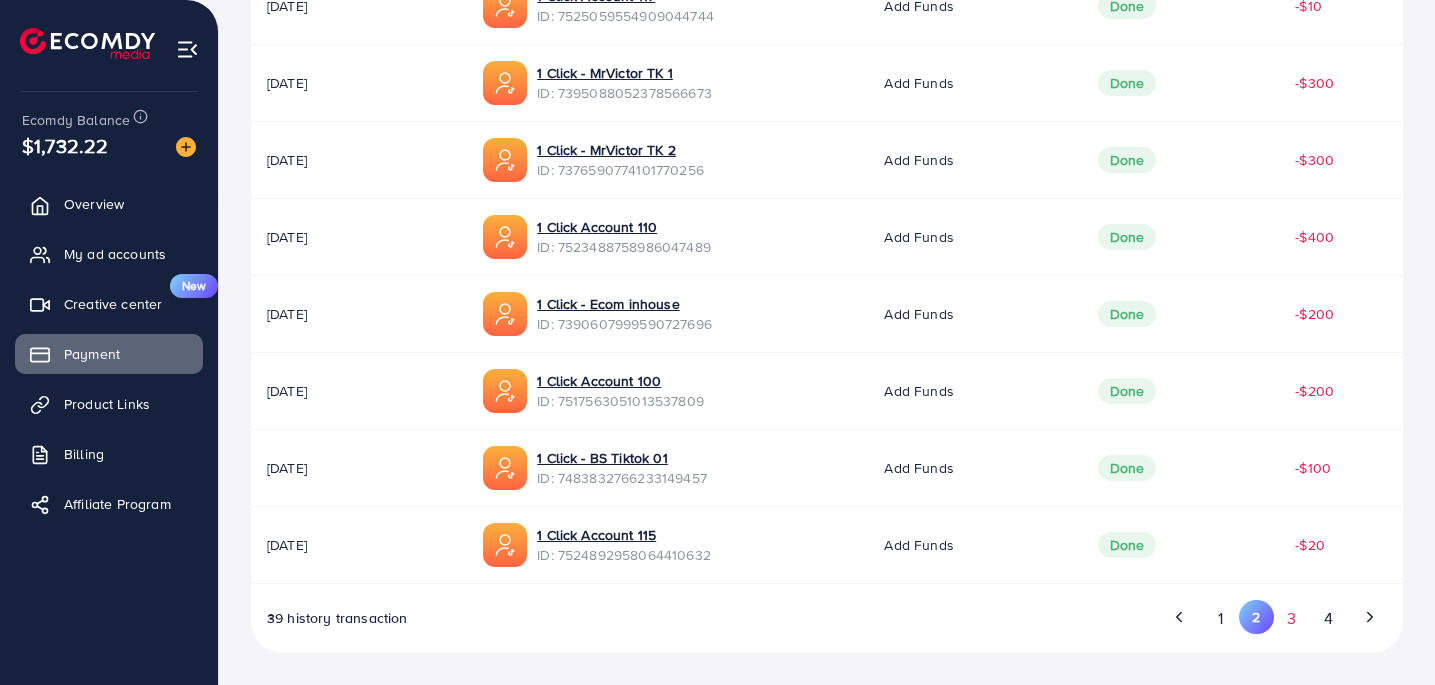 click on "3" at bounding box center (1292, 618) 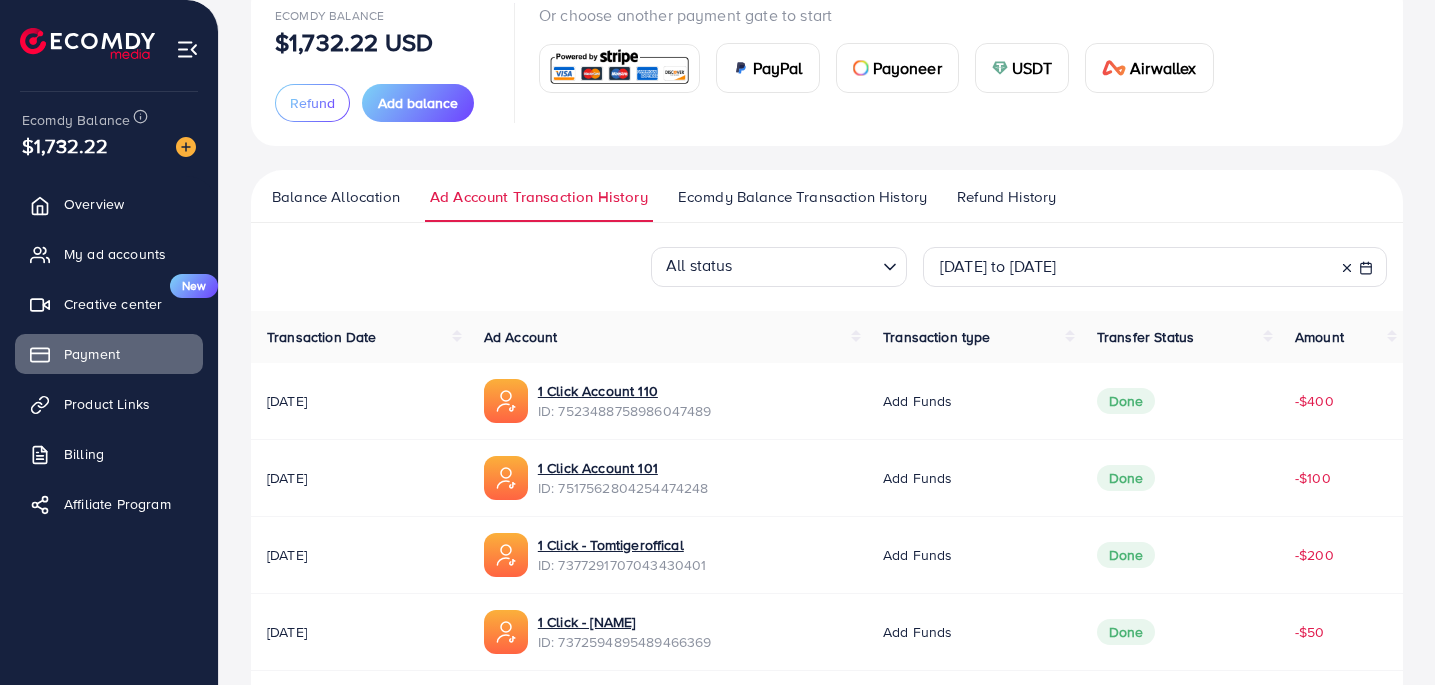 scroll, scrollTop: 694, scrollLeft: 0, axis: vertical 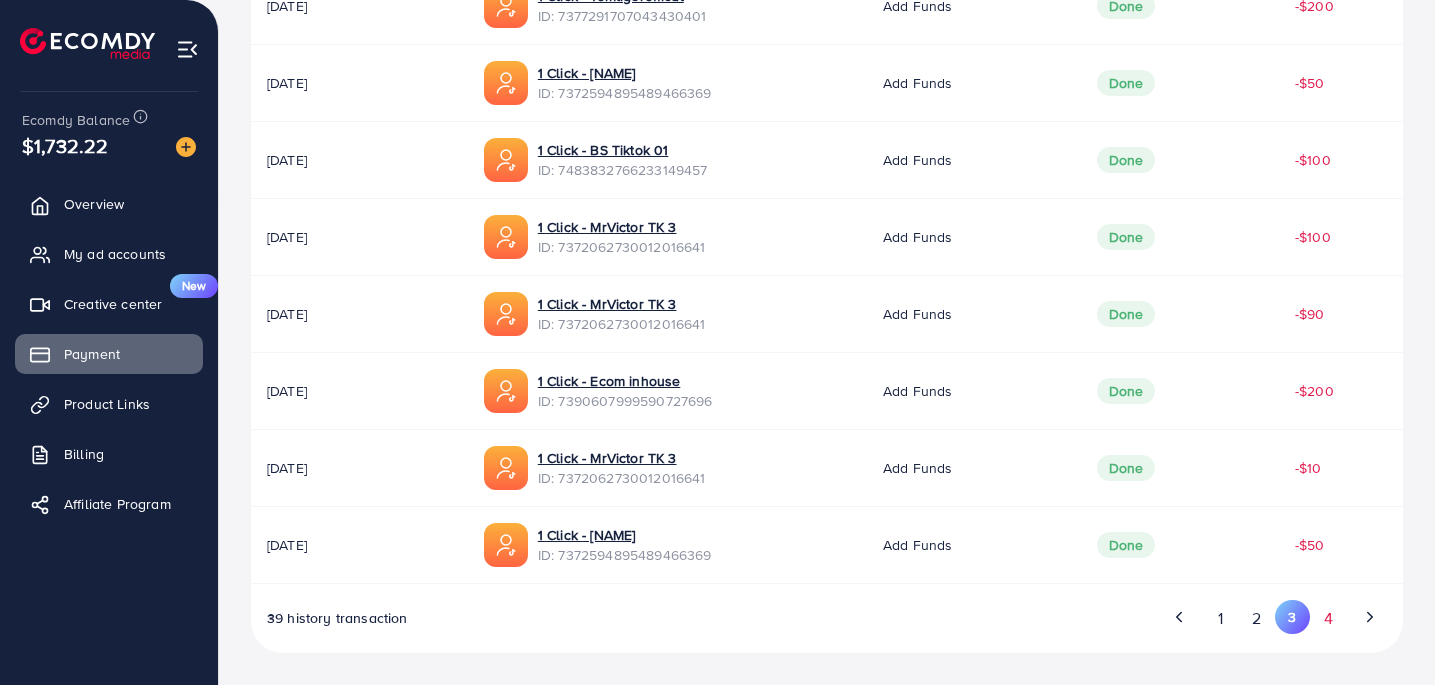 click on "4" at bounding box center [1328, 618] 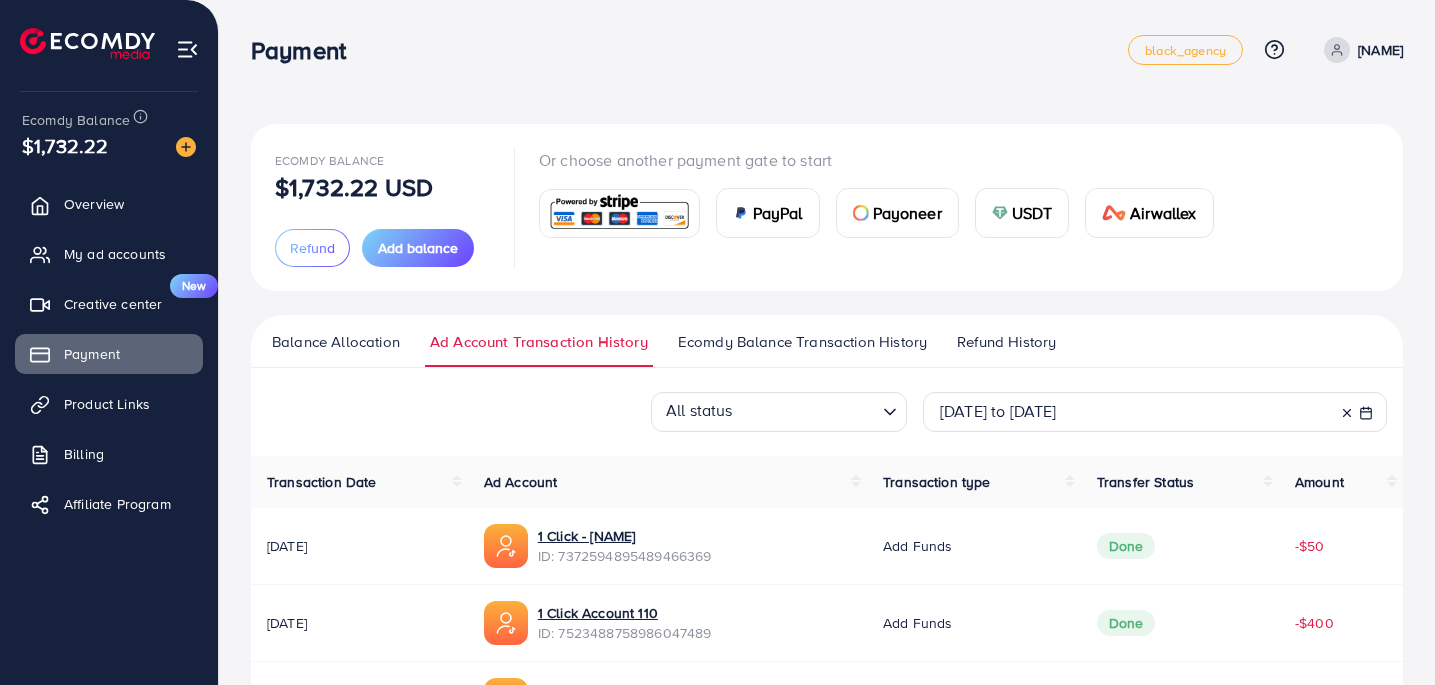 scroll, scrollTop: 617, scrollLeft: 0, axis: vertical 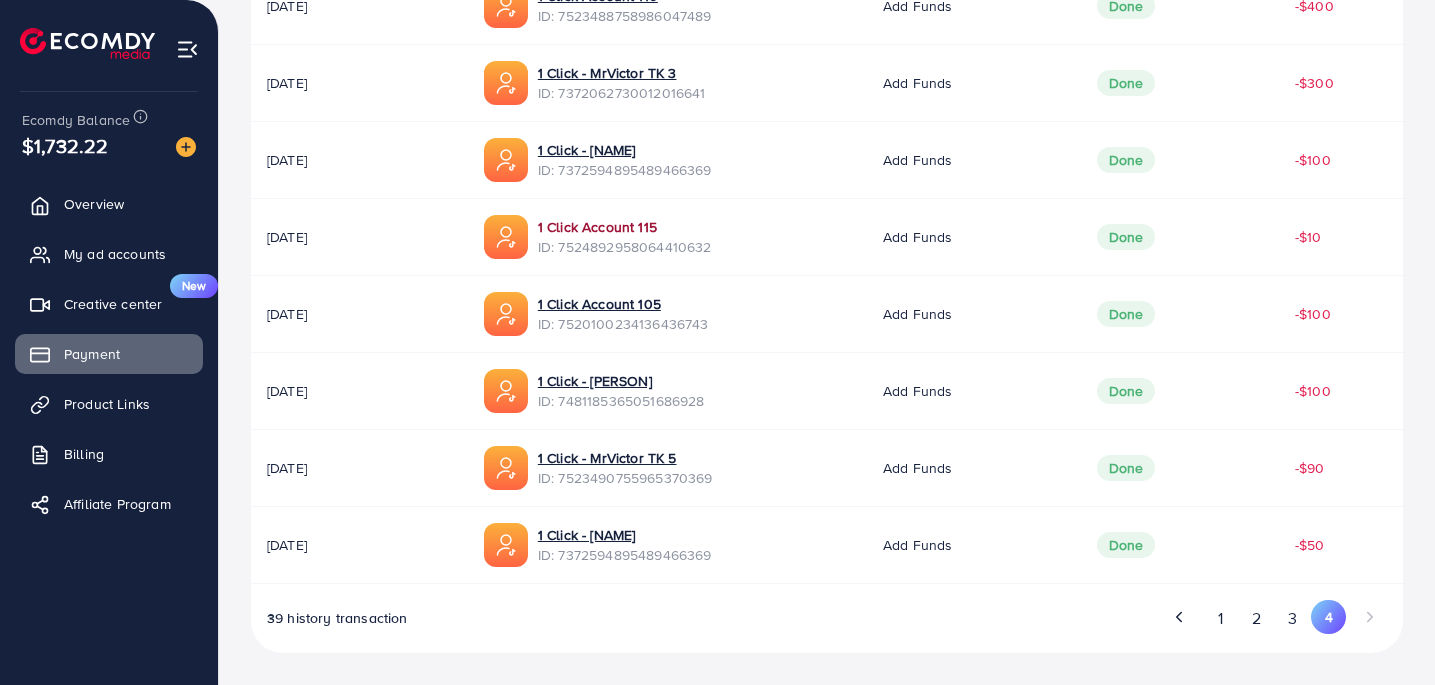 click on "1 Click Account 115" at bounding box center [625, 227] 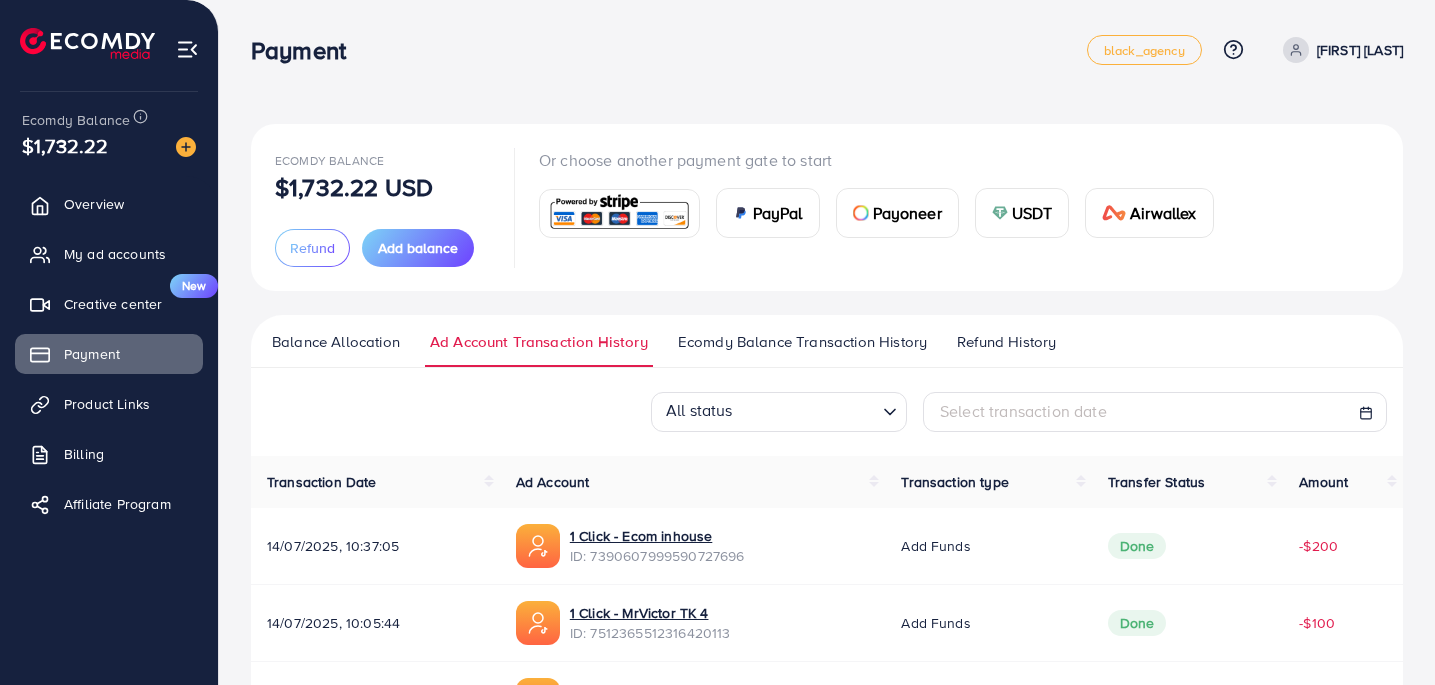 scroll, scrollTop: 0, scrollLeft: 0, axis: both 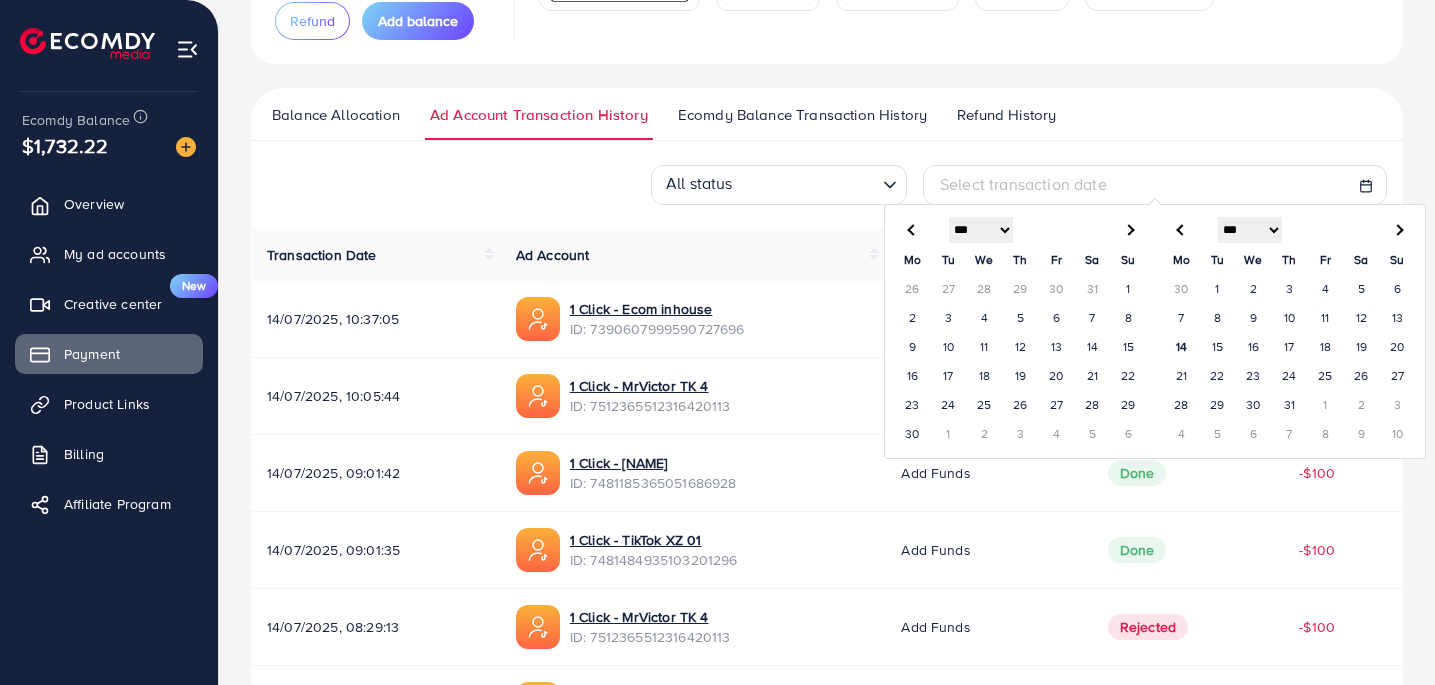drag, startPoint x: 1403, startPoint y: 316, endPoint x: 1262, endPoint y: 327, distance: 141.42842 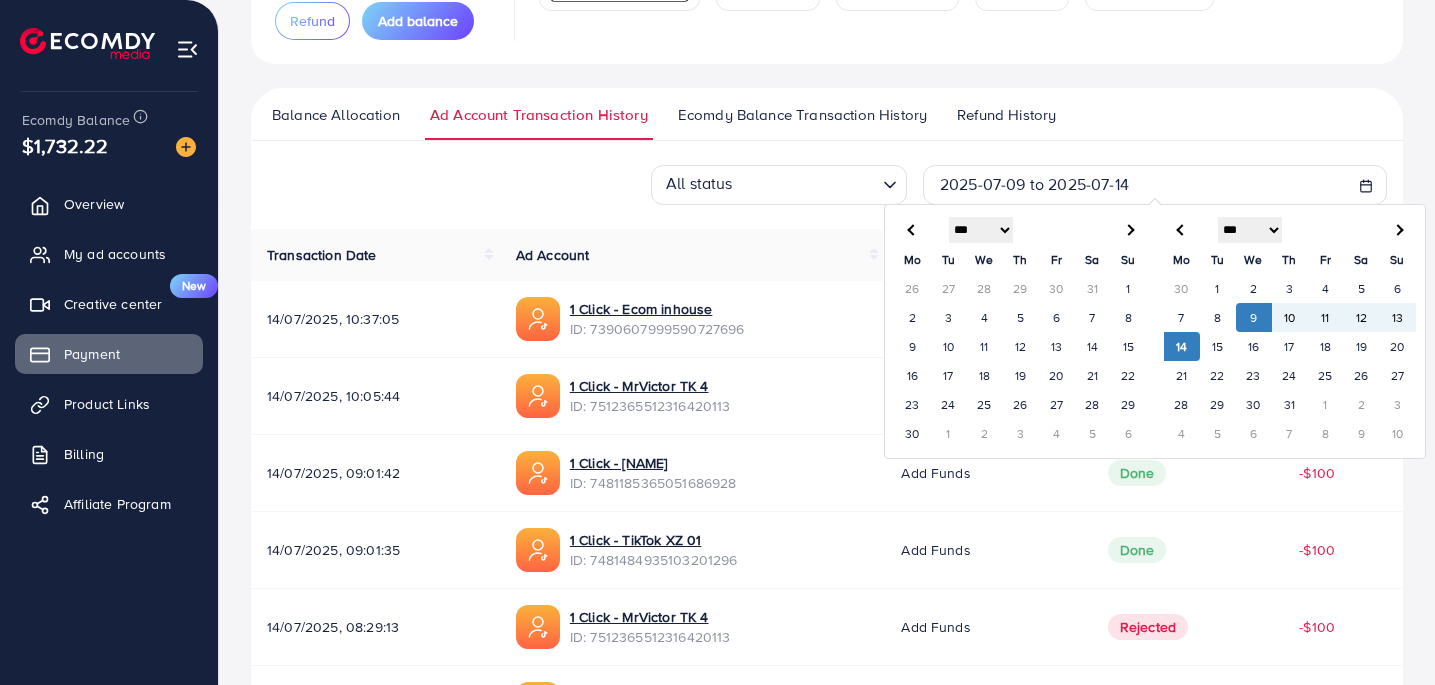click on "14" at bounding box center [1182, 346] 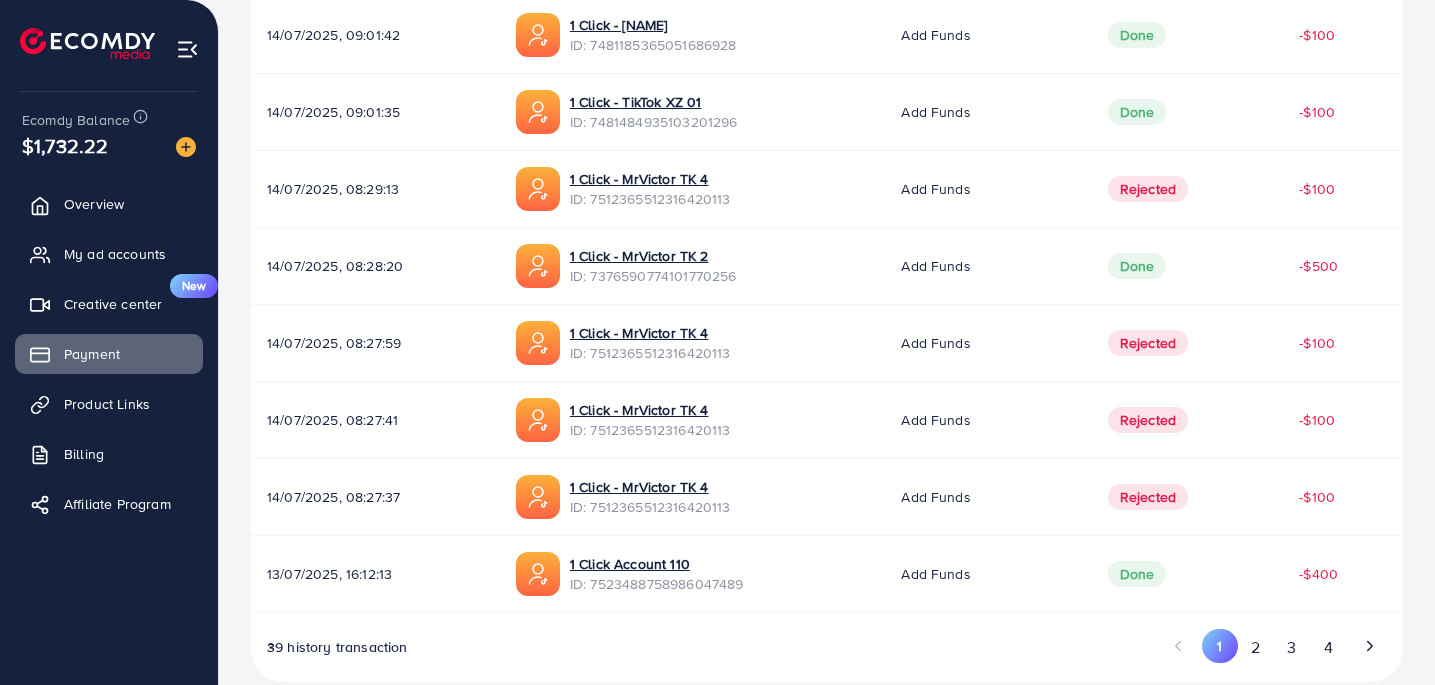 scroll, scrollTop: 653, scrollLeft: 0, axis: vertical 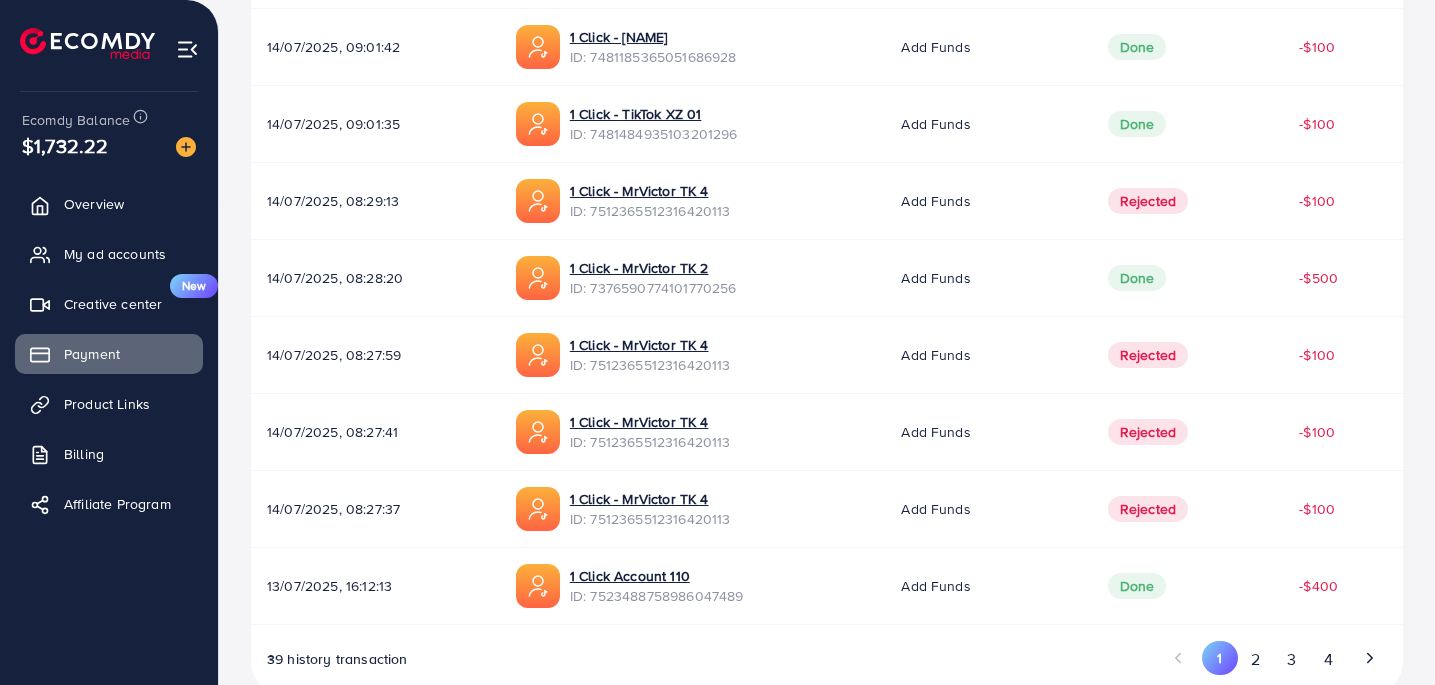 click on "ID: 7376590774101770256" at bounding box center [653, 288] 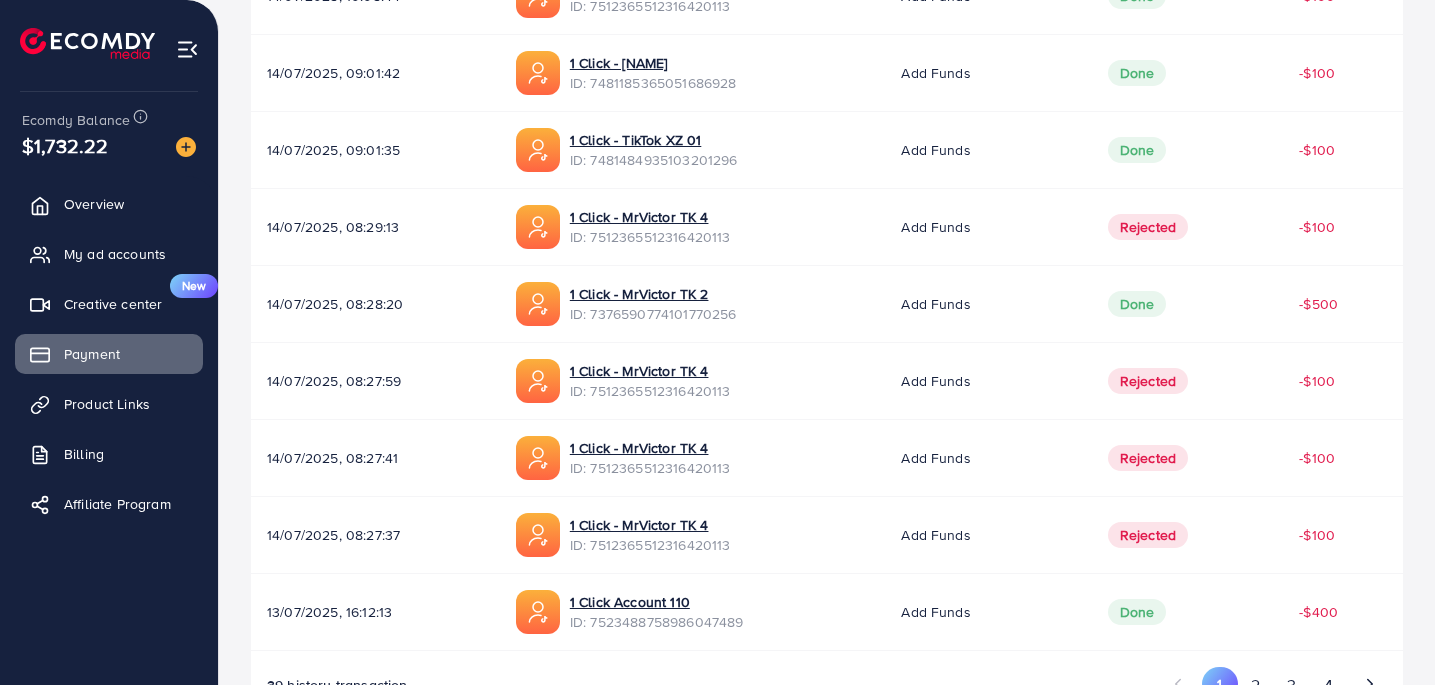 scroll, scrollTop: 595, scrollLeft: 0, axis: vertical 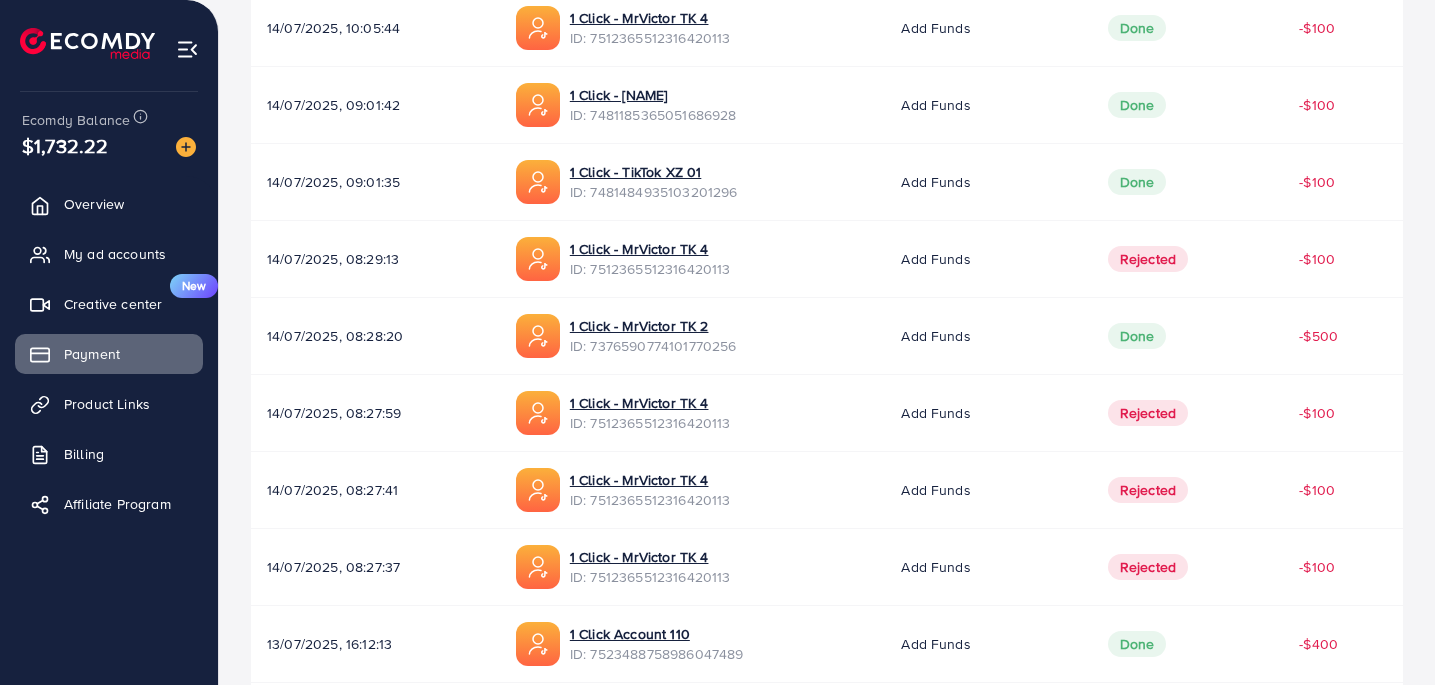 click on "ID: 7481484935103201296" at bounding box center [654, 192] 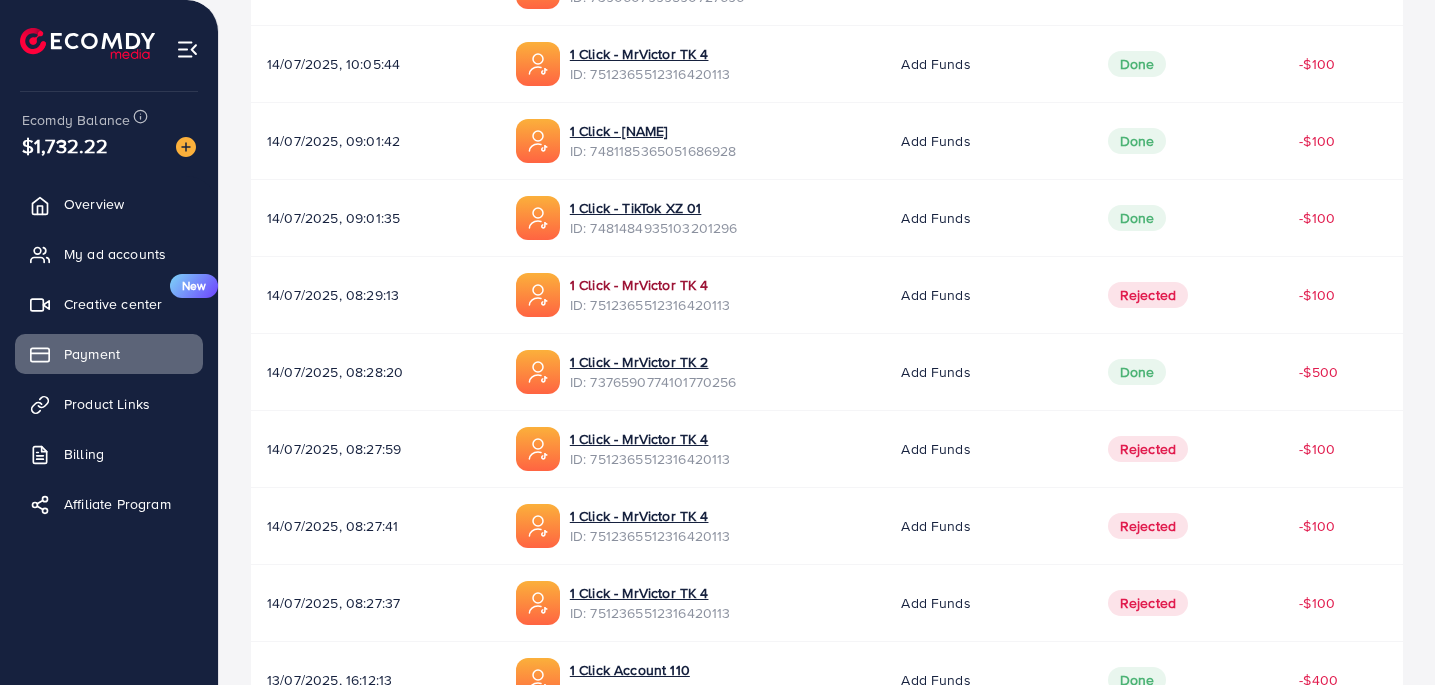 scroll, scrollTop: 514, scrollLeft: 0, axis: vertical 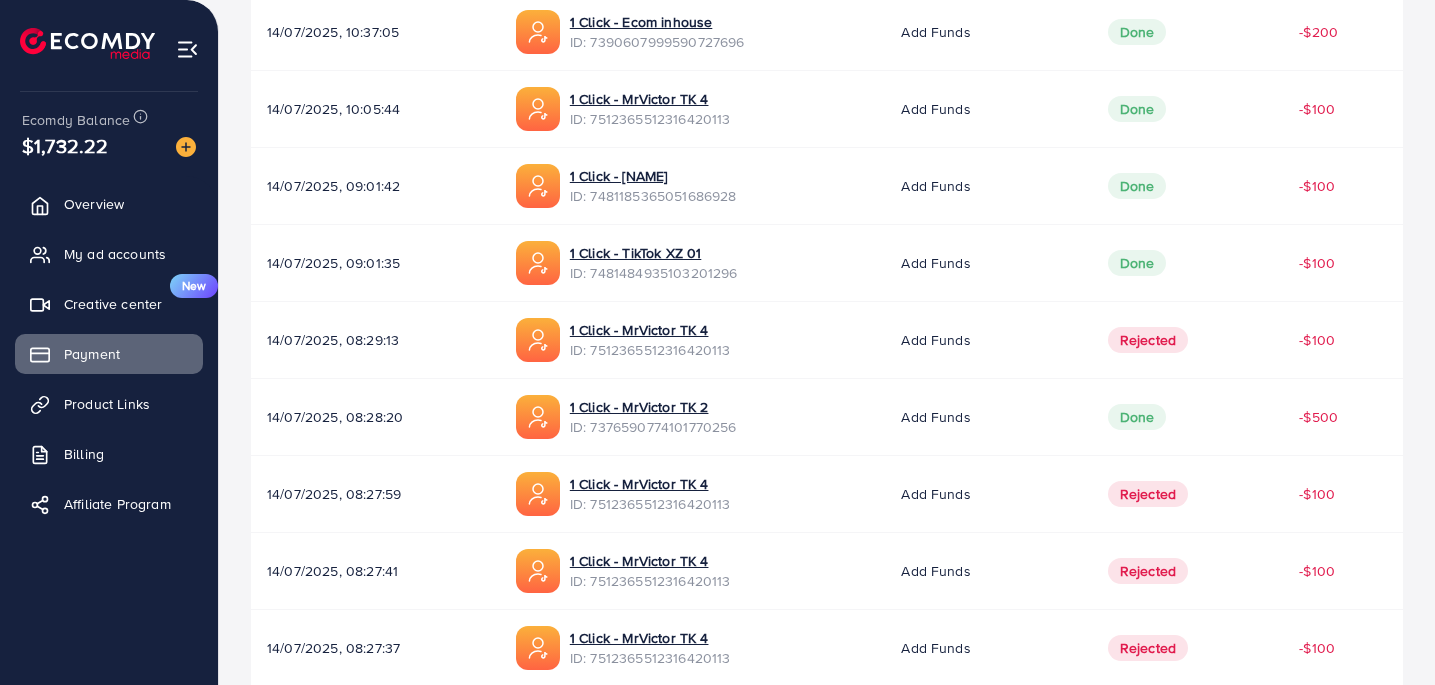 click on "ID: 7481185365051686928" at bounding box center [653, 196] 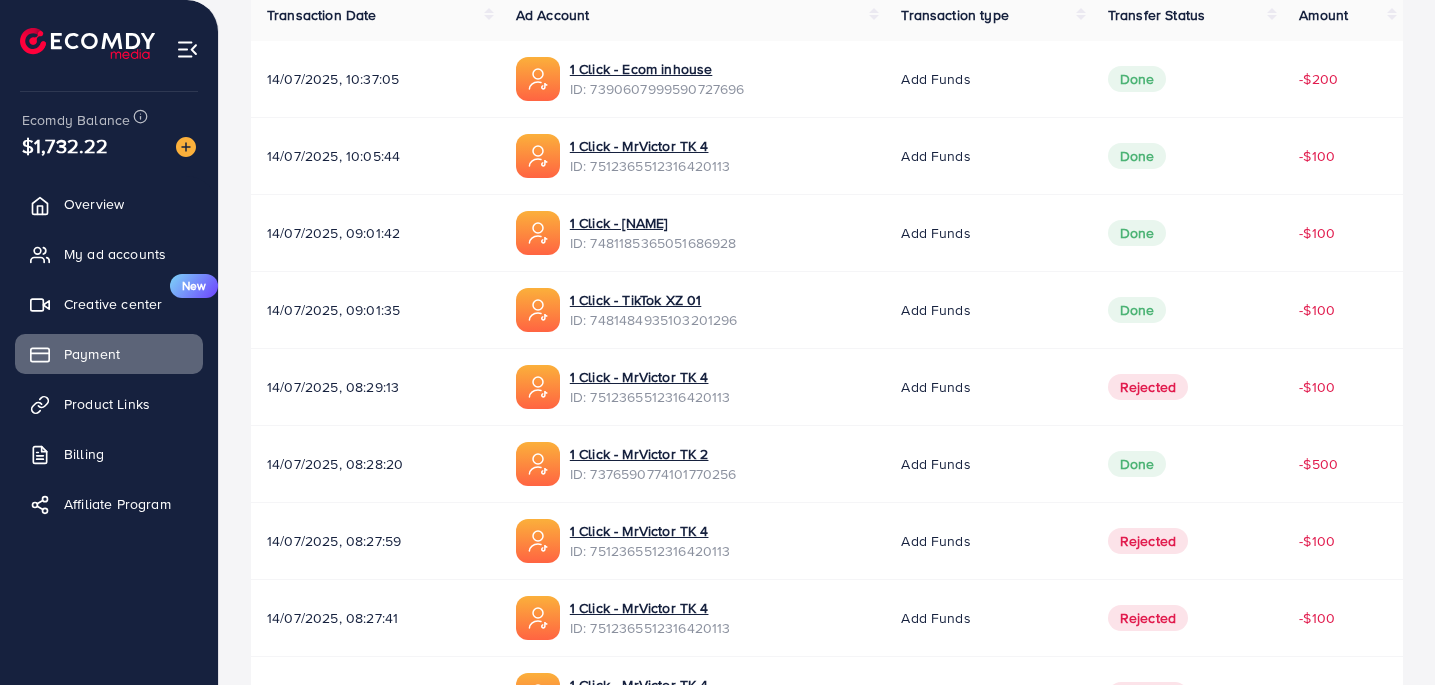scroll, scrollTop: 460, scrollLeft: 0, axis: vertical 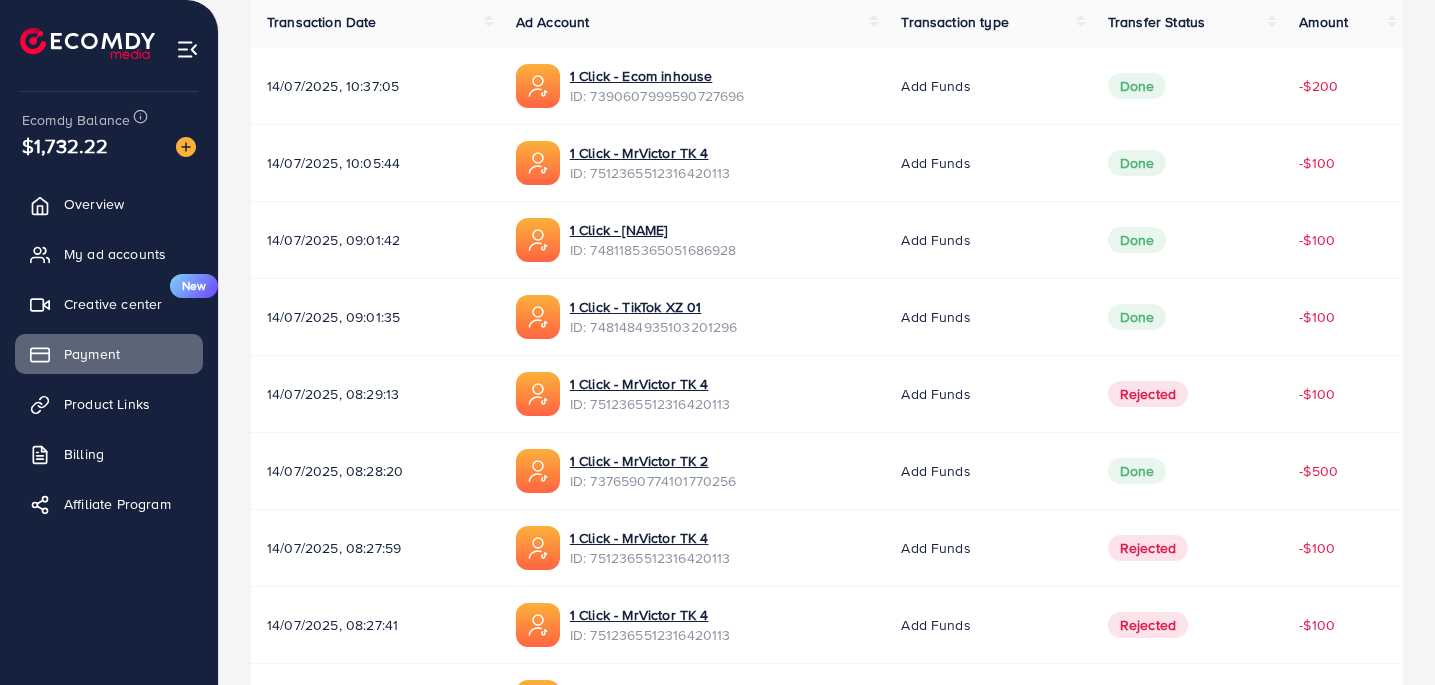 click on "ID: 7512365512316420113" at bounding box center (650, 173) 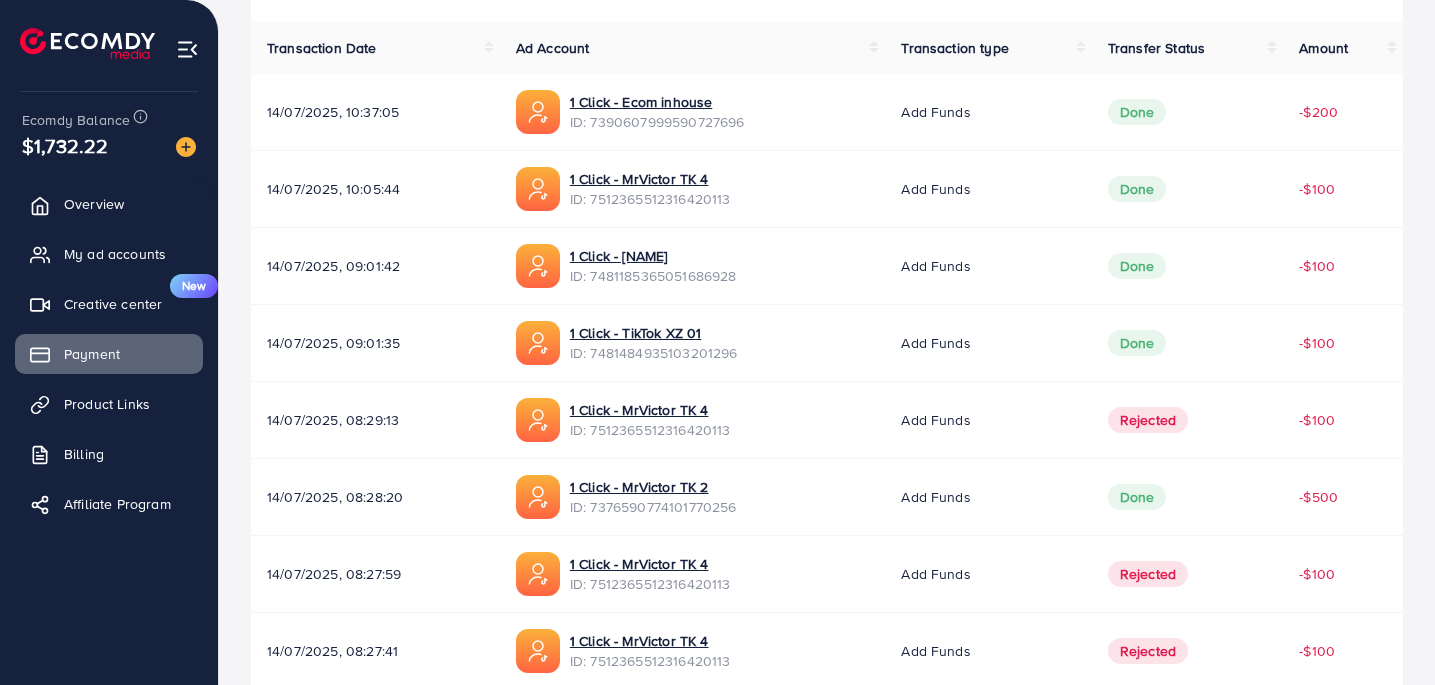 scroll, scrollTop: 430, scrollLeft: 0, axis: vertical 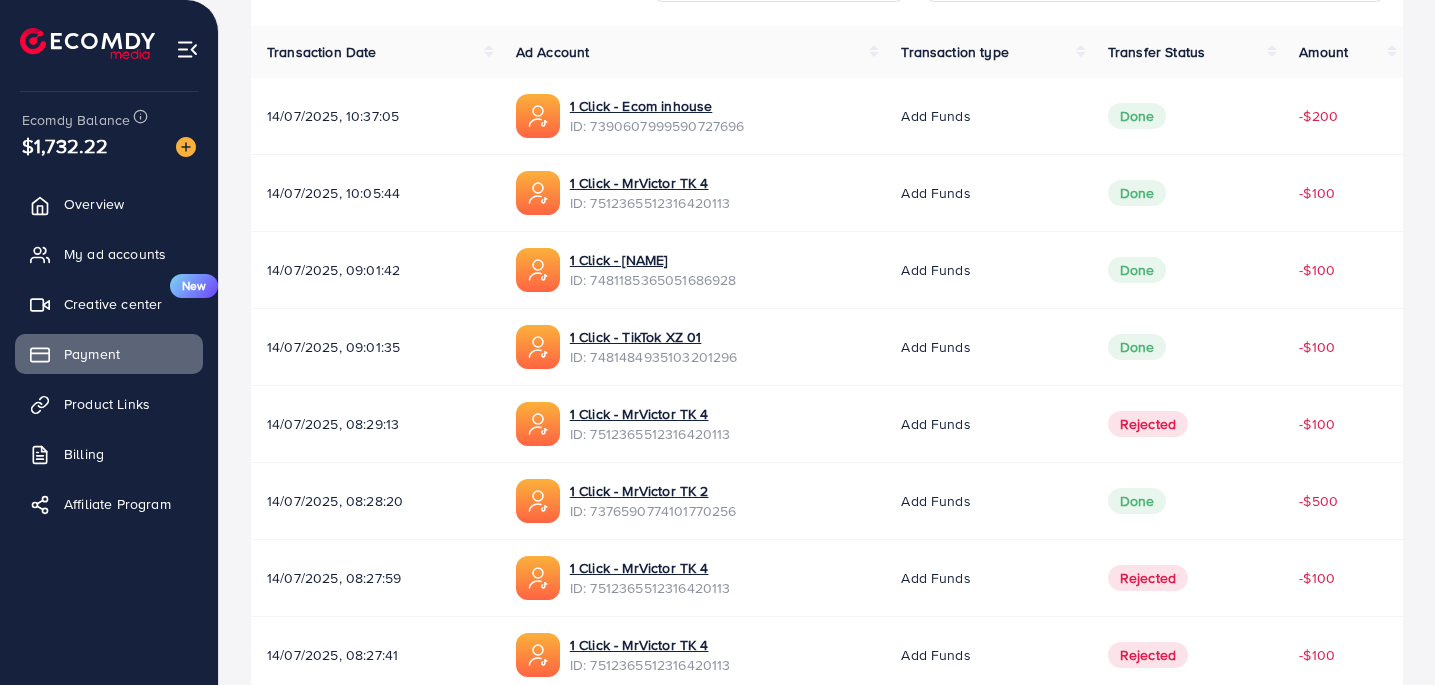 click on "ID: 7390607999590727696" at bounding box center [657, 126] 